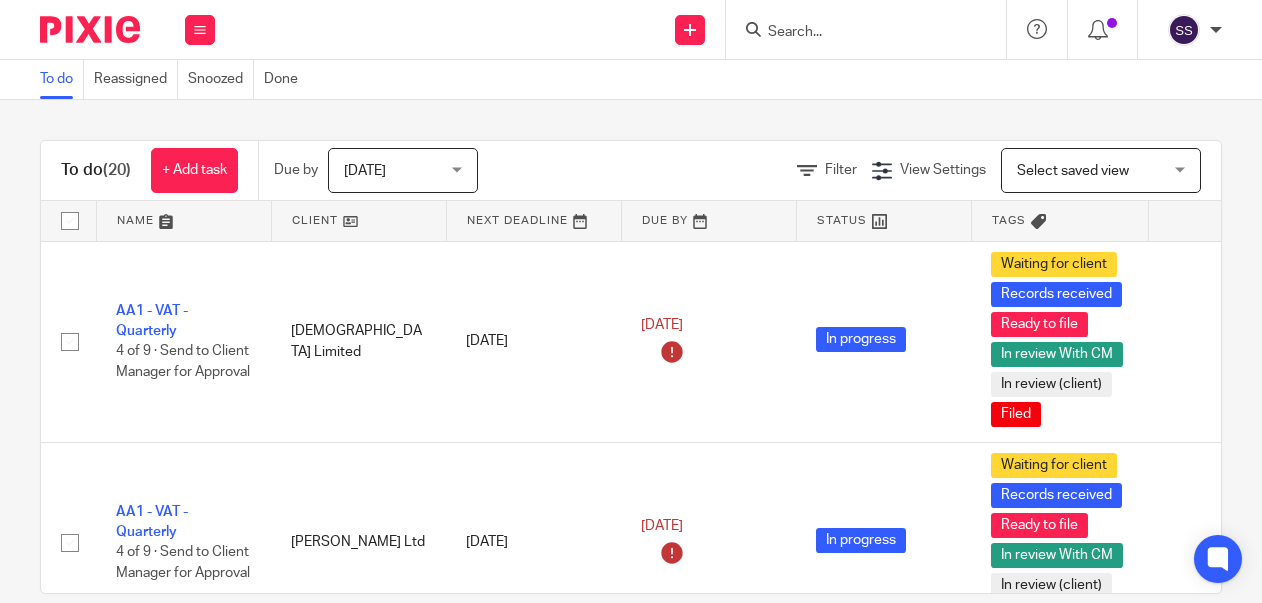 scroll, scrollTop: 0, scrollLeft: 0, axis: both 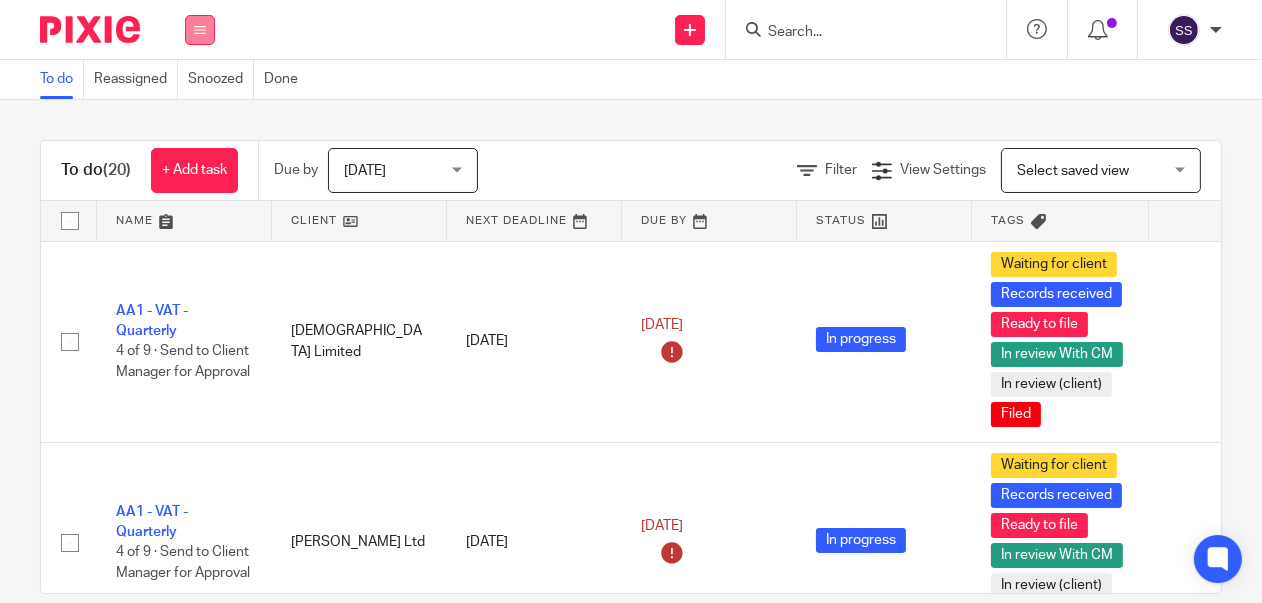 click at bounding box center (200, 30) 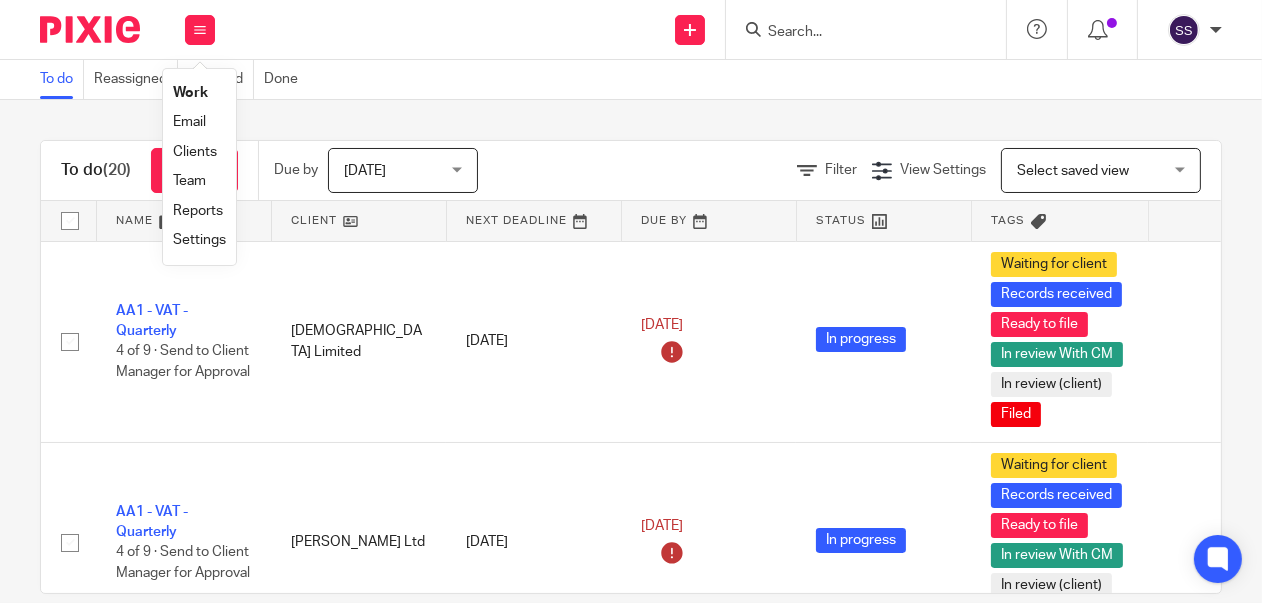 click on "Clients" at bounding box center (195, 152) 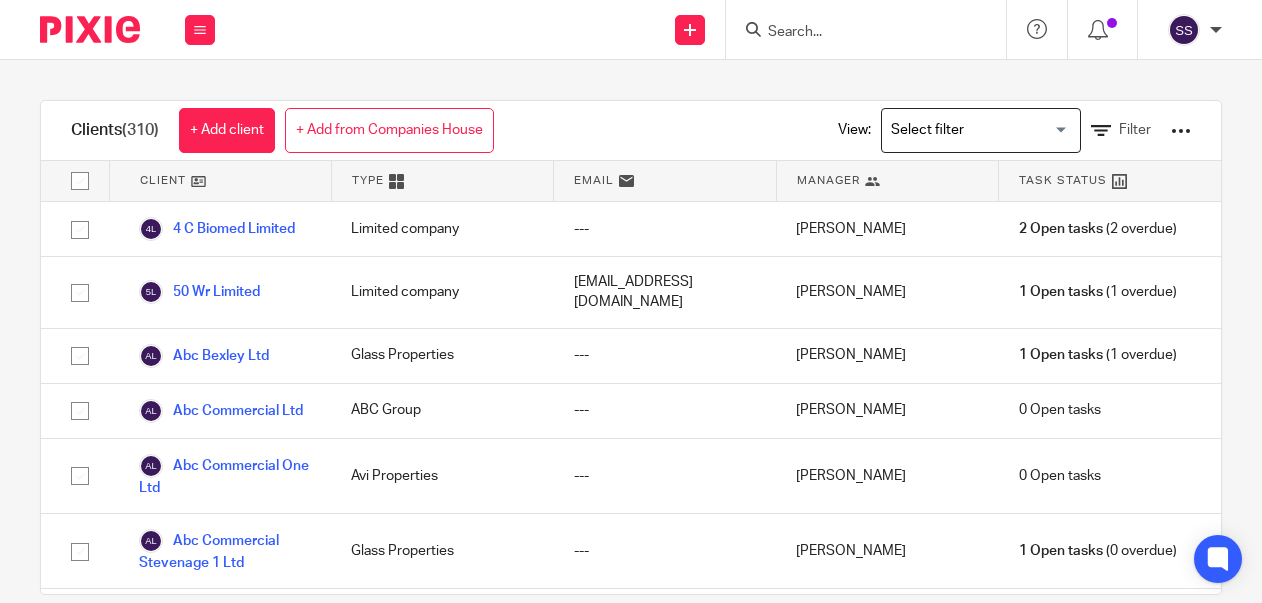 scroll, scrollTop: 0, scrollLeft: 0, axis: both 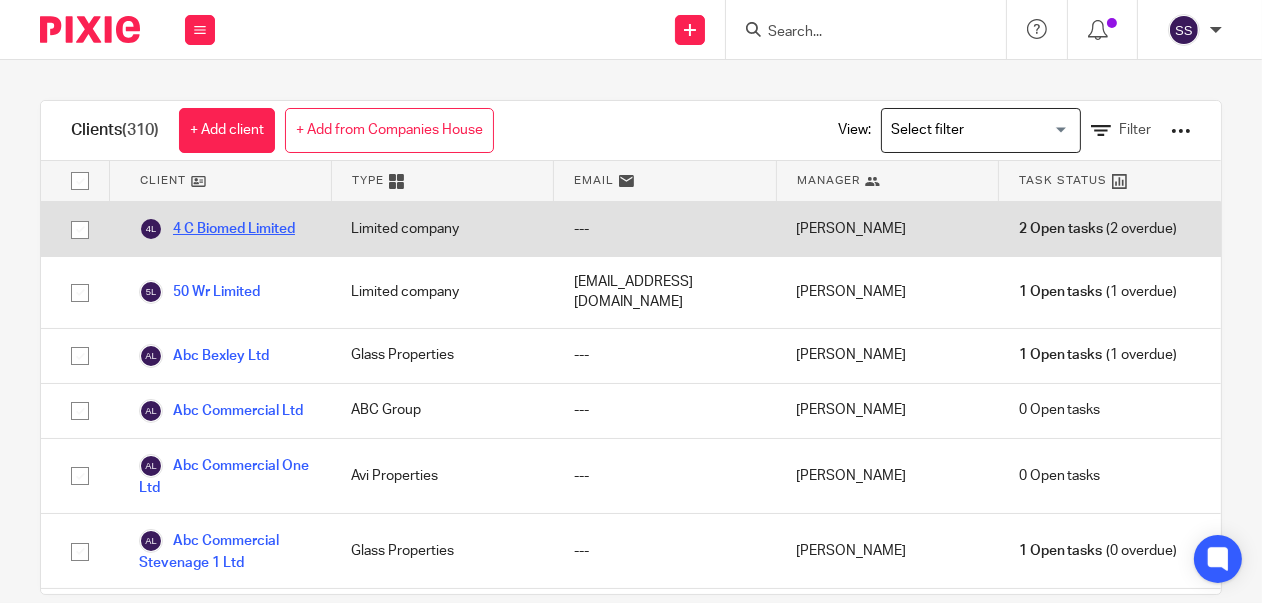 click on "4 C Biomed Limited" at bounding box center (217, 229) 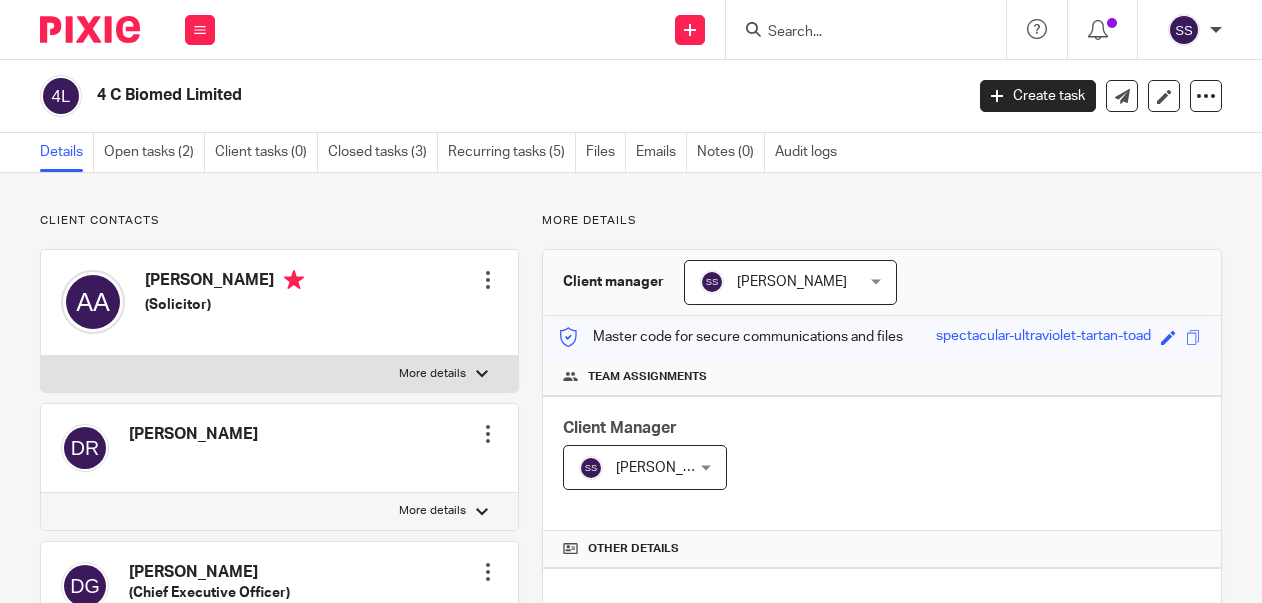scroll, scrollTop: 0, scrollLeft: 0, axis: both 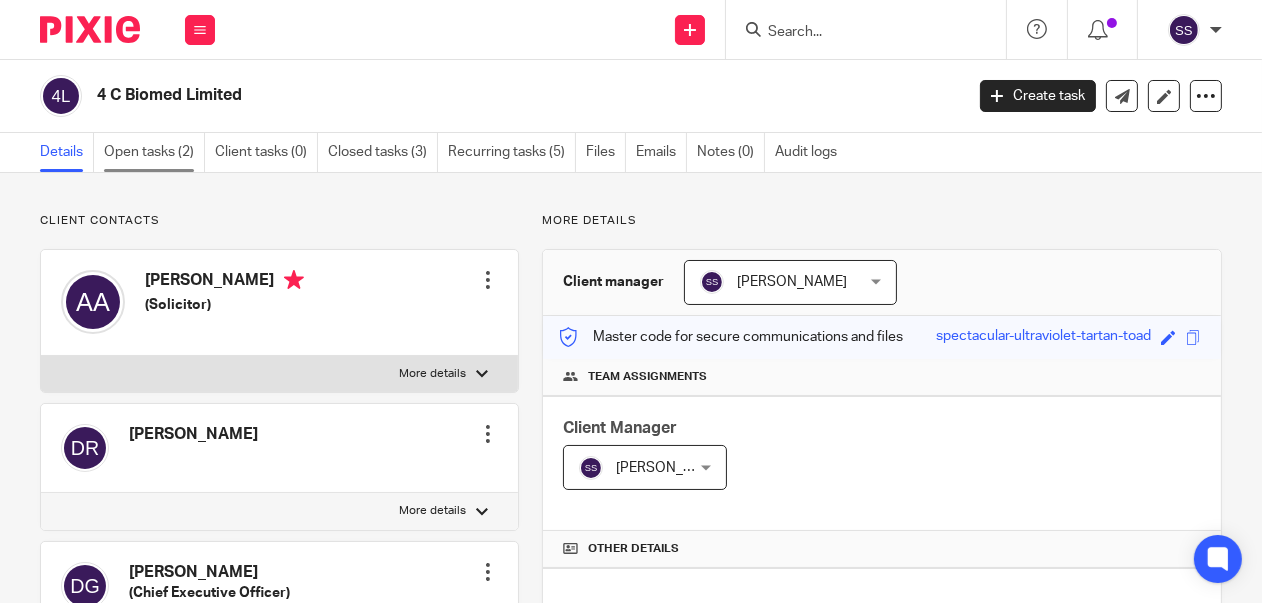 click on "Open tasks (2)" at bounding box center [154, 152] 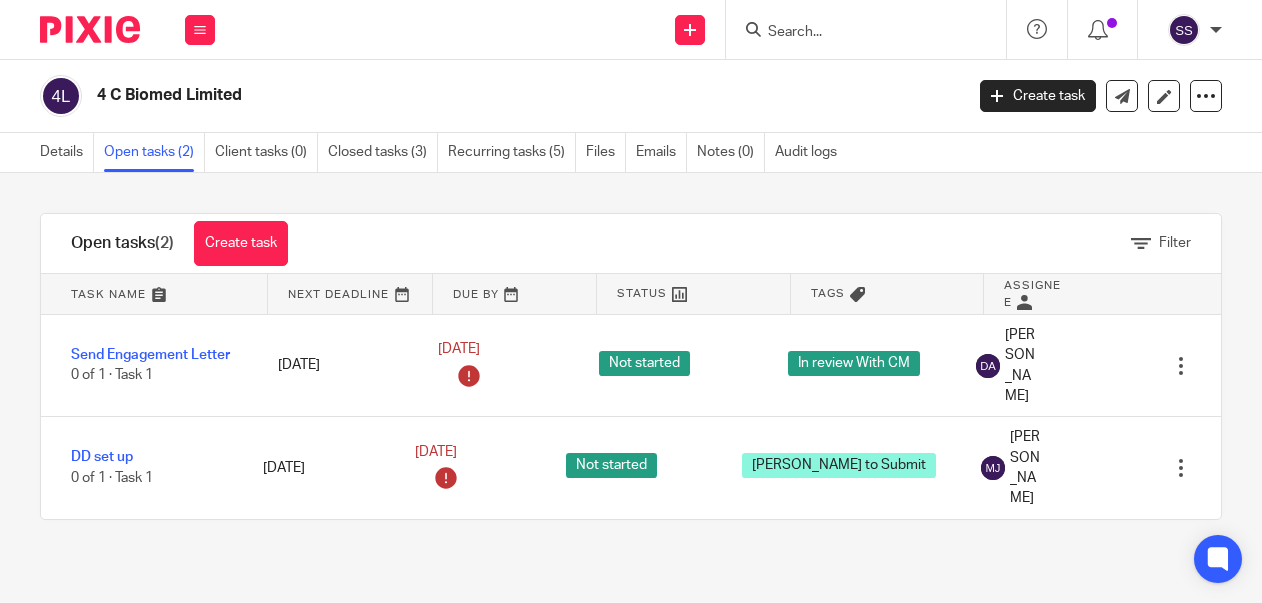scroll, scrollTop: 0, scrollLeft: 0, axis: both 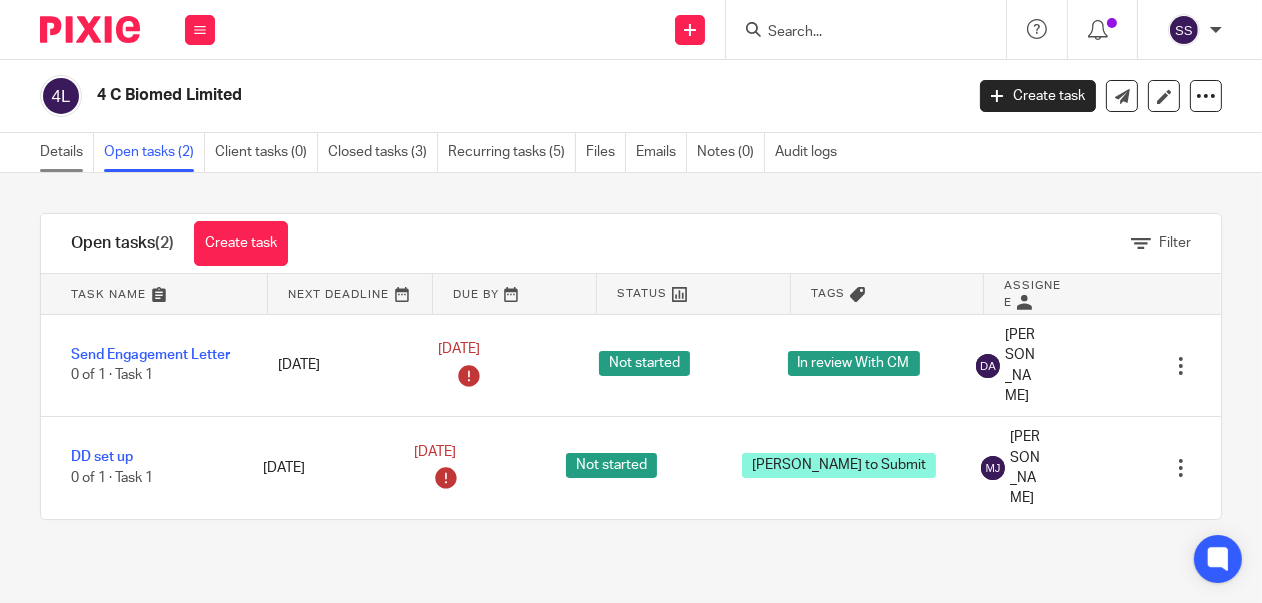 click on "Details" at bounding box center (67, 152) 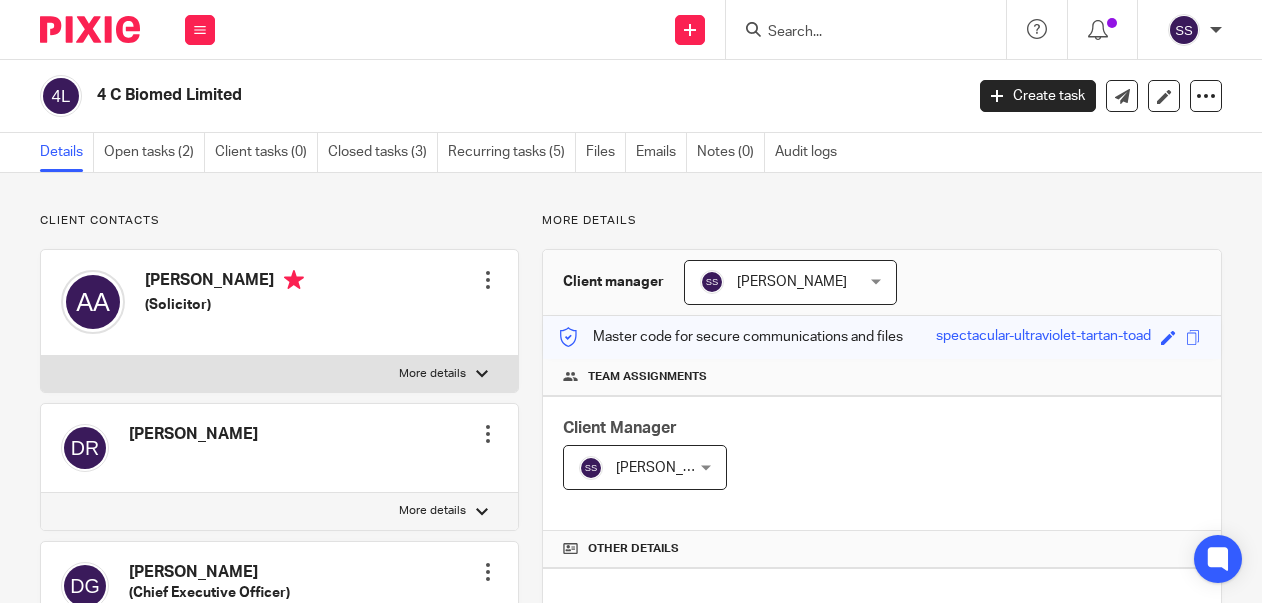 scroll, scrollTop: 0, scrollLeft: 0, axis: both 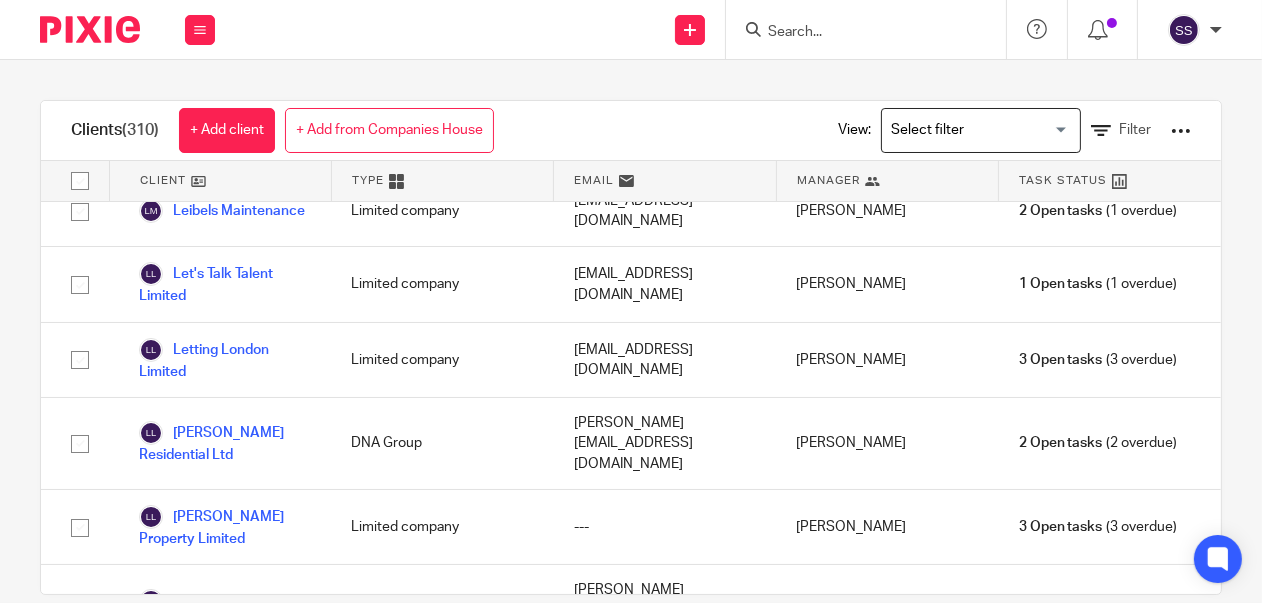 click on "[PERSON_NAME]" at bounding box center (211, 1928) 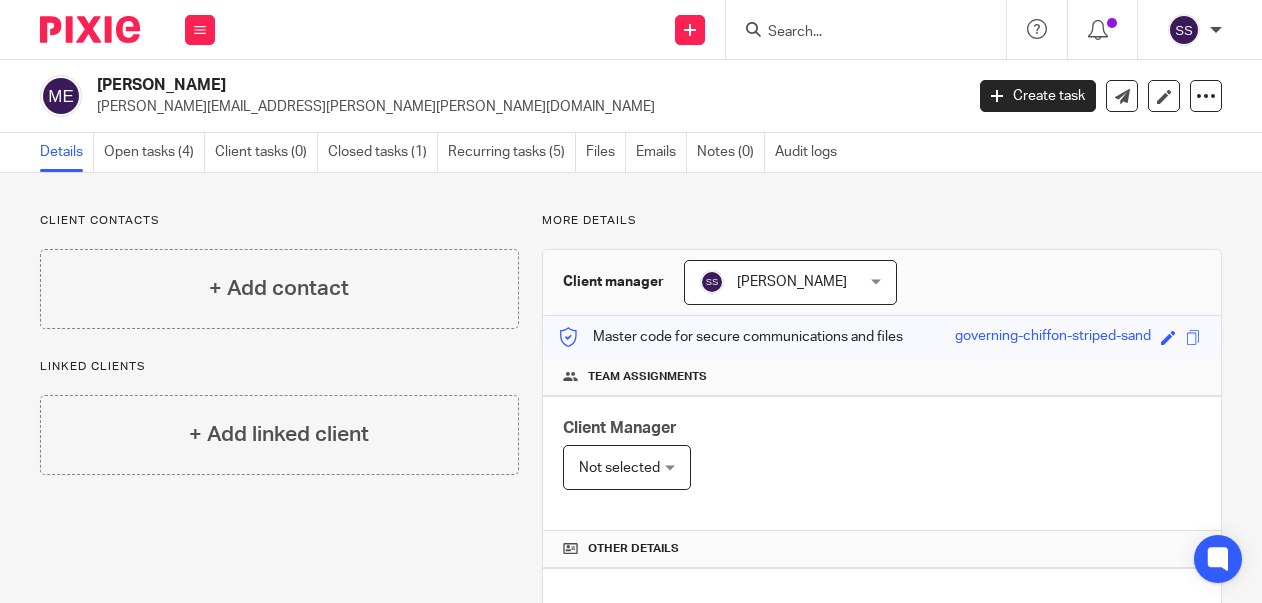 scroll, scrollTop: 0, scrollLeft: 0, axis: both 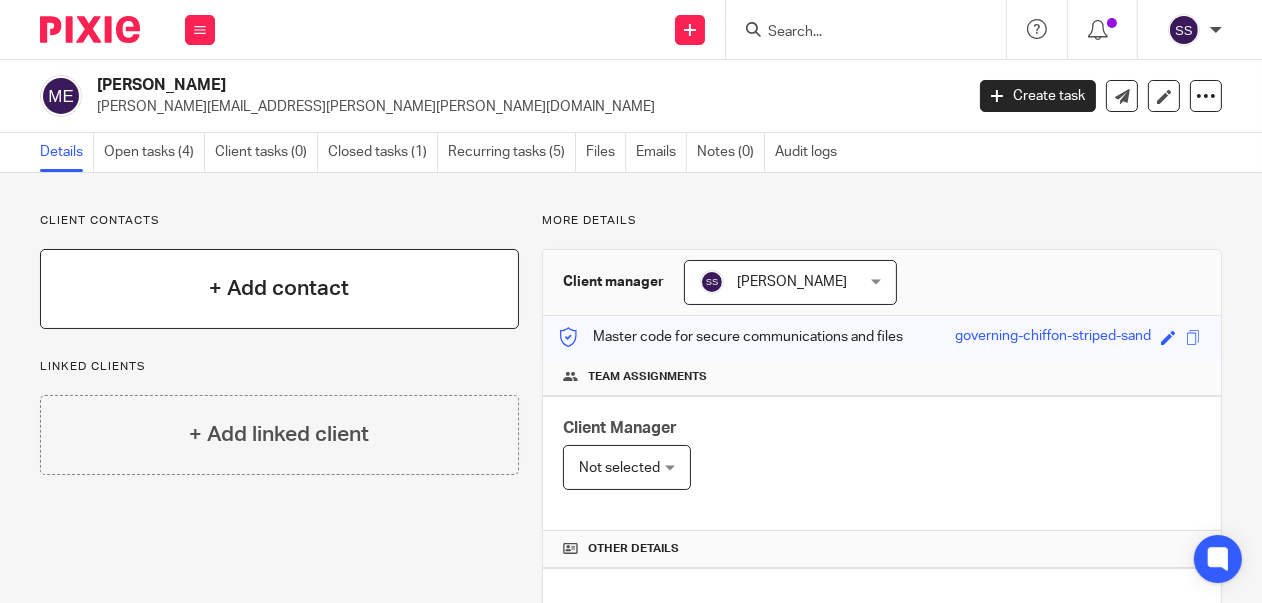 click on "+ Add contact" at bounding box center (279, 288) 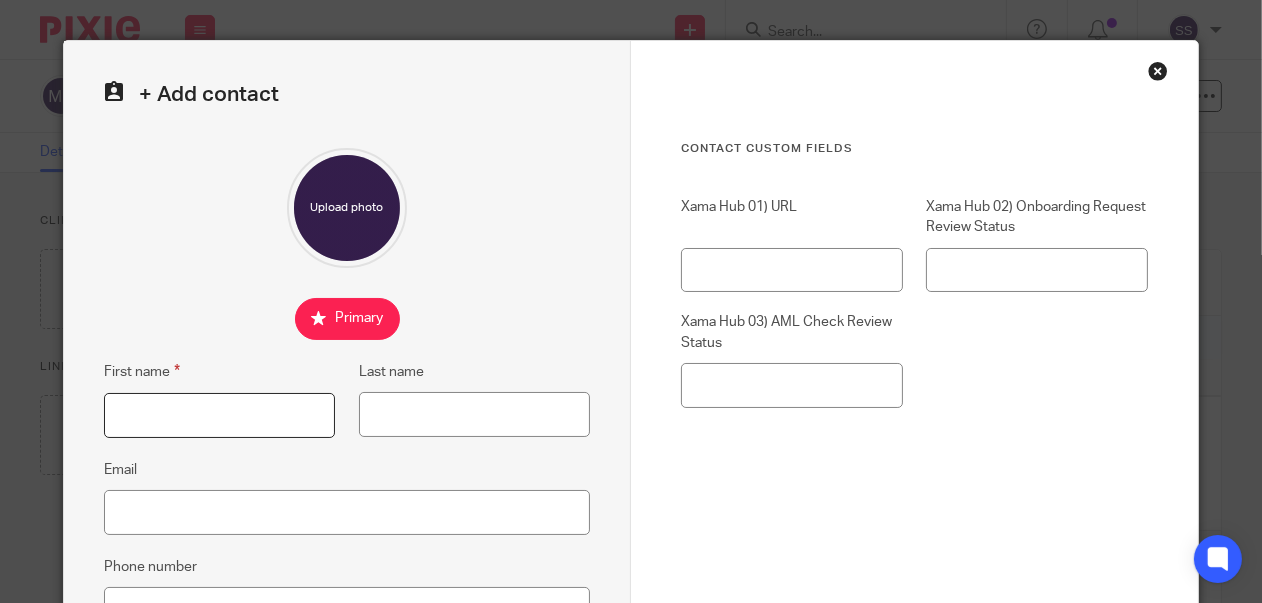 click on "First name" at bounding box center [219, 415] 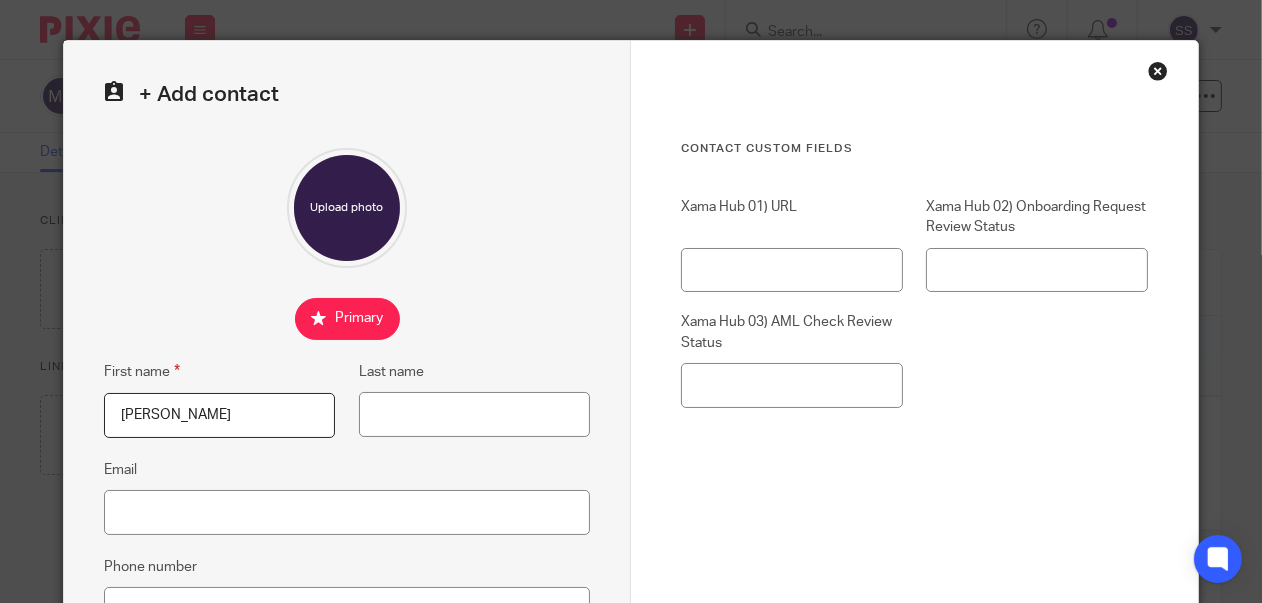 type on "[PERSON_NAME]" 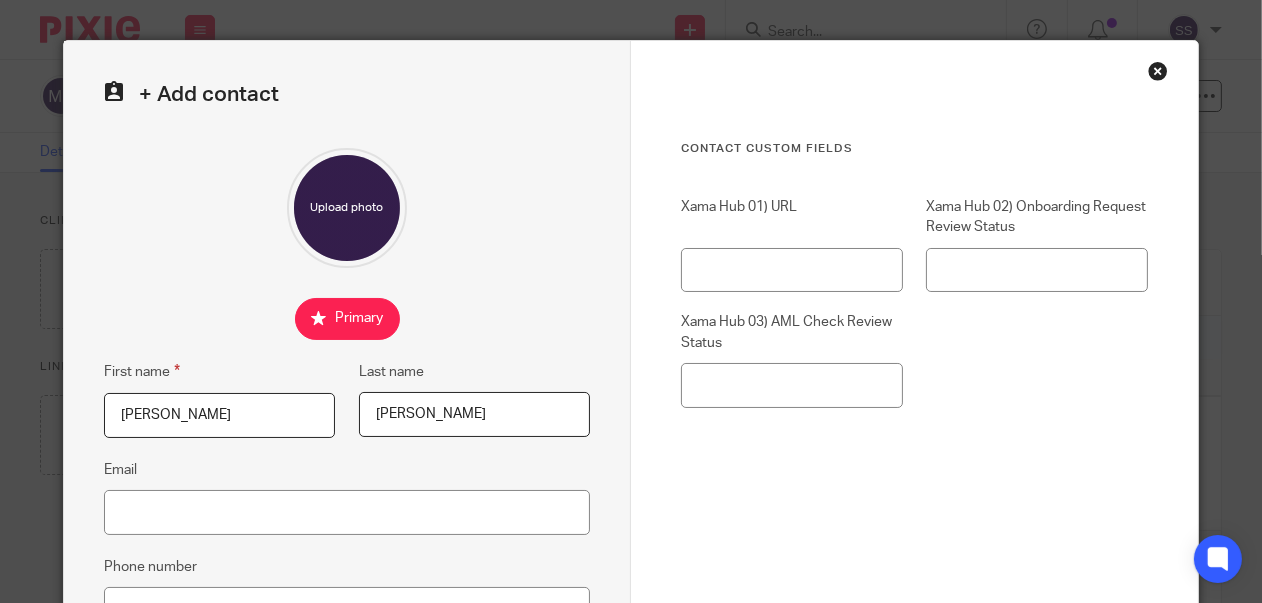 type on "Esterkin" 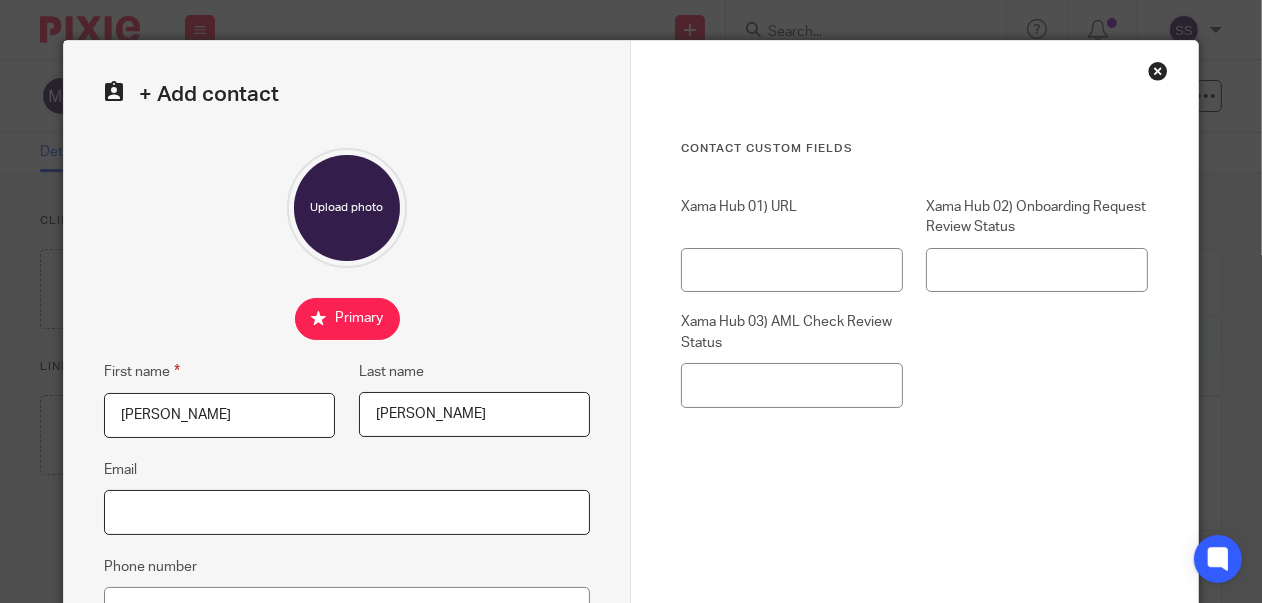 click on "Email" at bounding box center [347, 512] 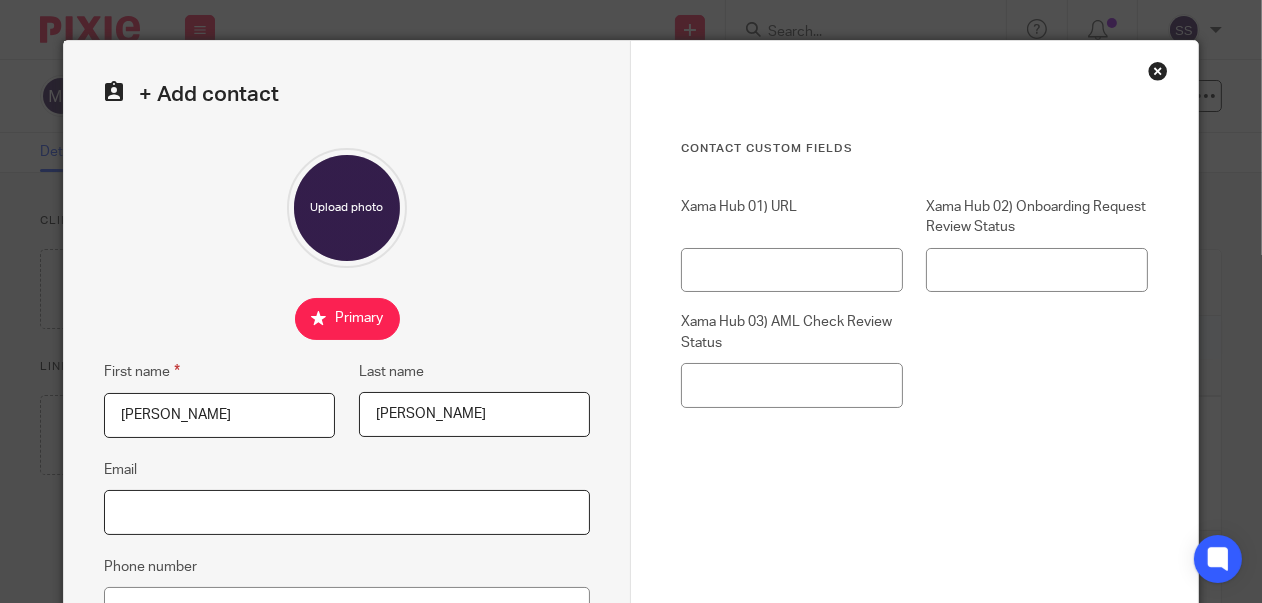 paste on "[PERSON_NAME][EMAIL_ADDRESS][PERSON_NAME][PERSON_NAME][DOMAIN_NAME]" 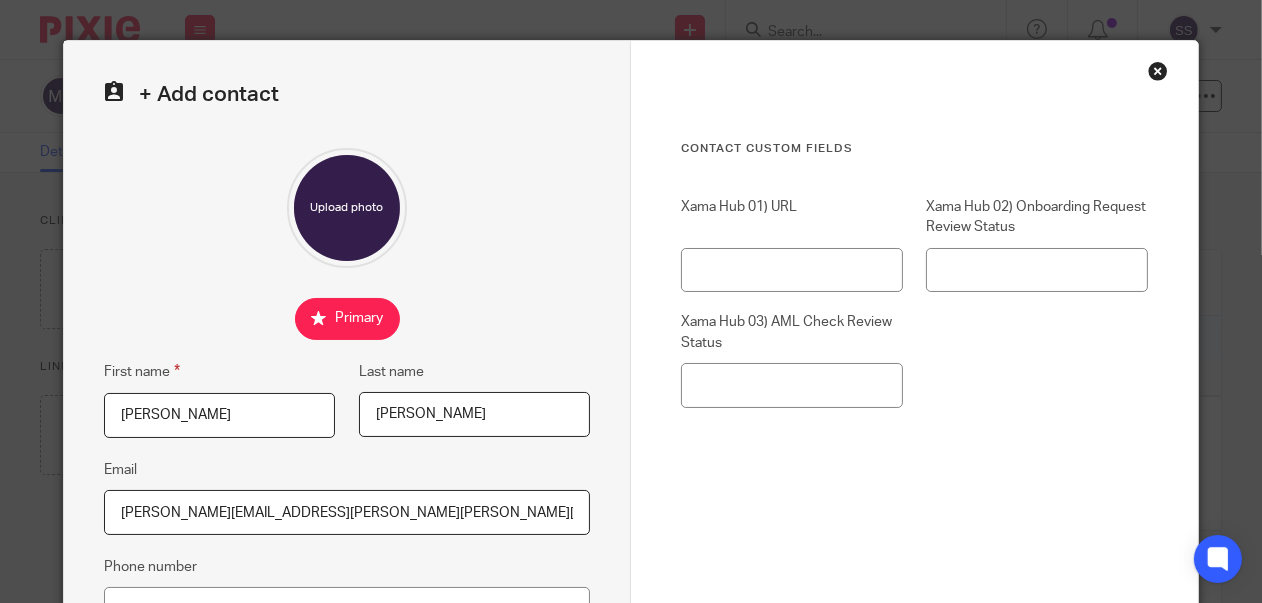 type on "[PERSON_NAME][EMAIL_ADDRESS][PERSON_NAME][PERSON_NAME][DOMAIN_NAME]" 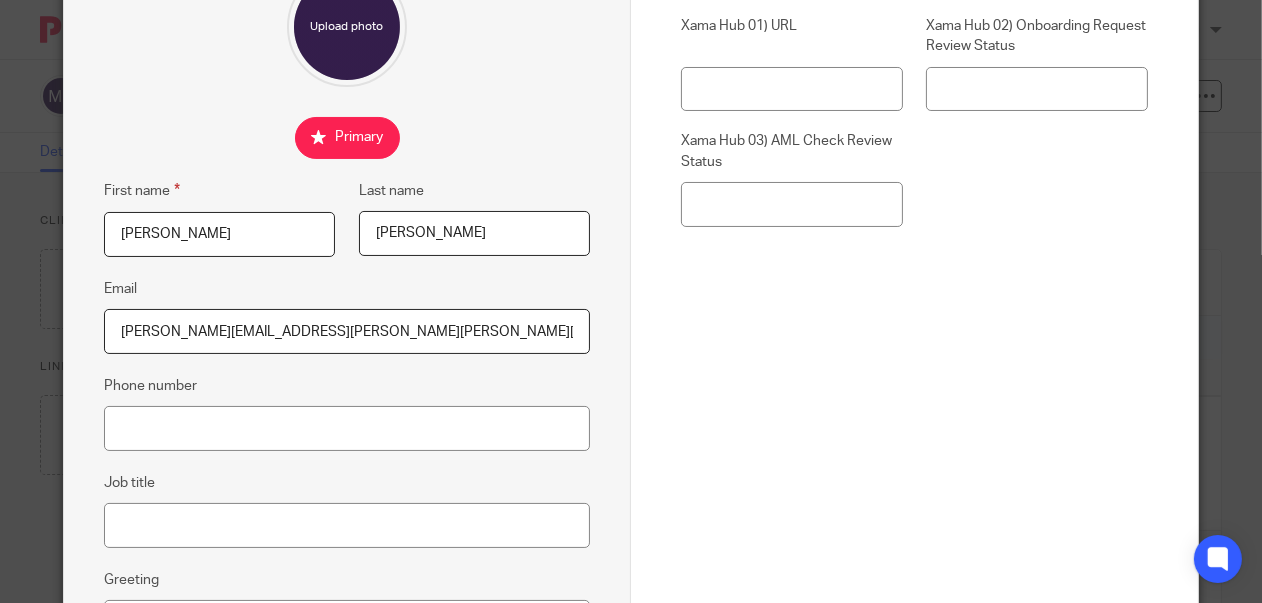 scroll, scrollTop: 202, scrollLeft: 0, axis: vertical 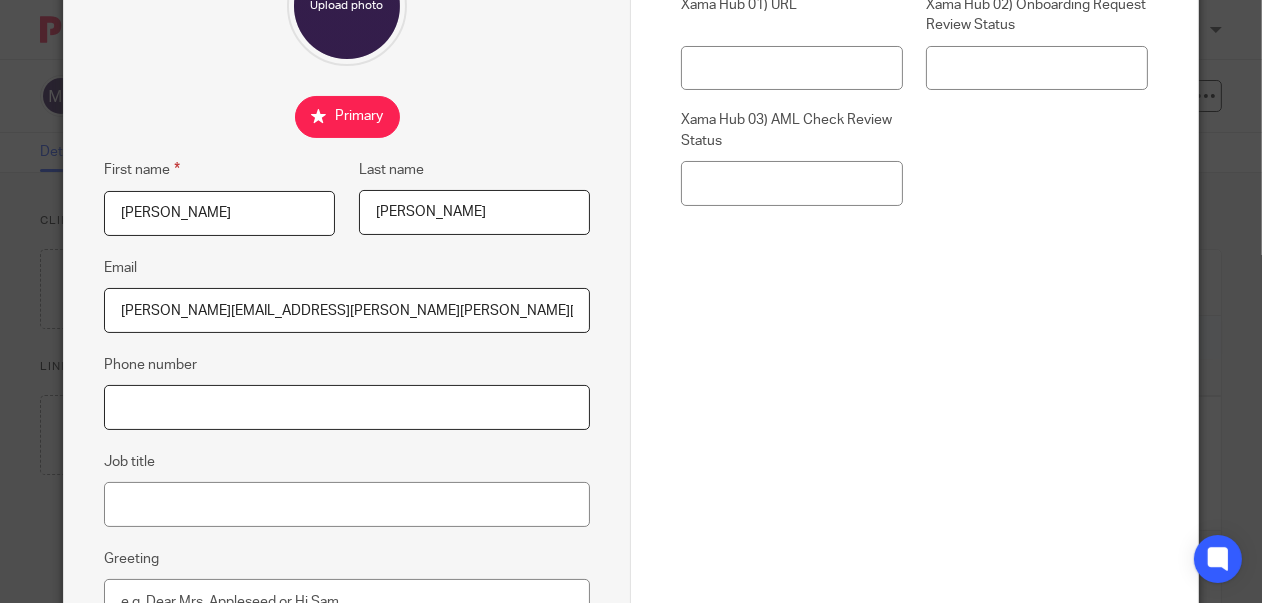 click on "Phone number" at bounding box center [347, 407] 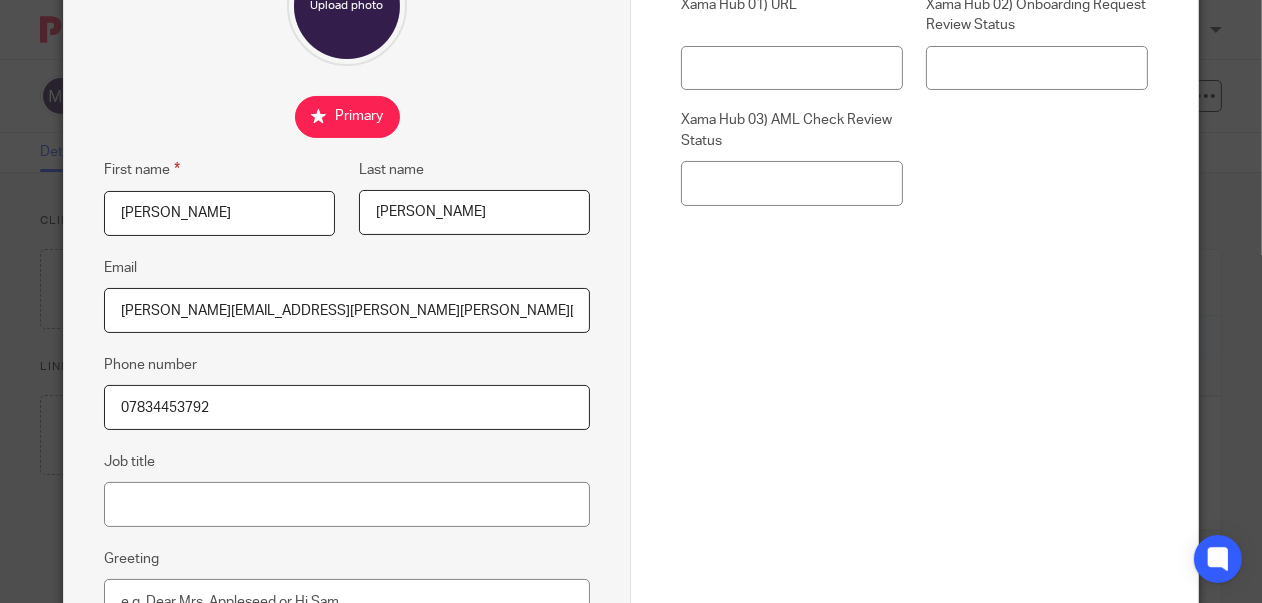 type on "07834453792" 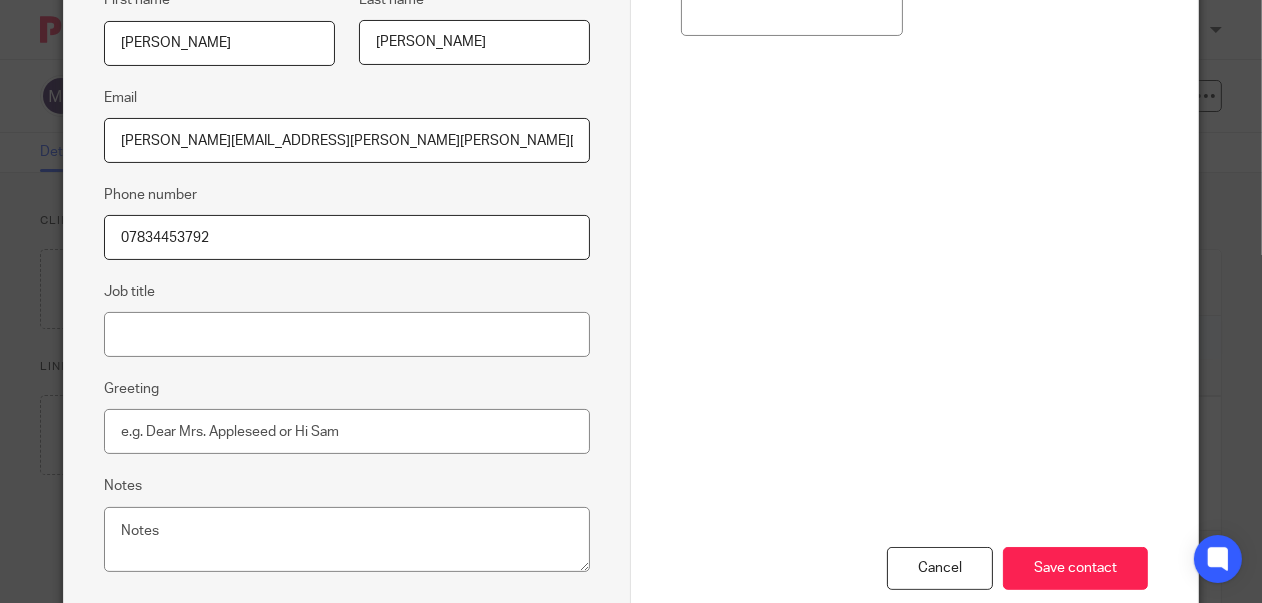 scroll, scrollTop: 423, scrollLeft: 0, axis: vertical 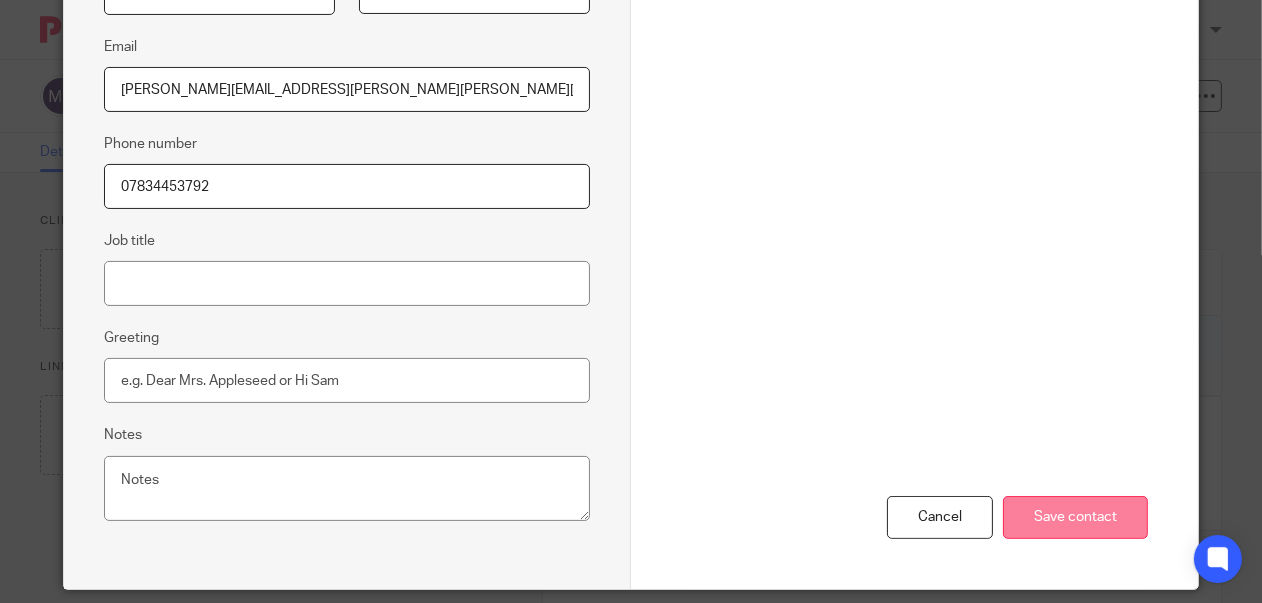 click on "Save contact" at bounding box center (1075, 517) 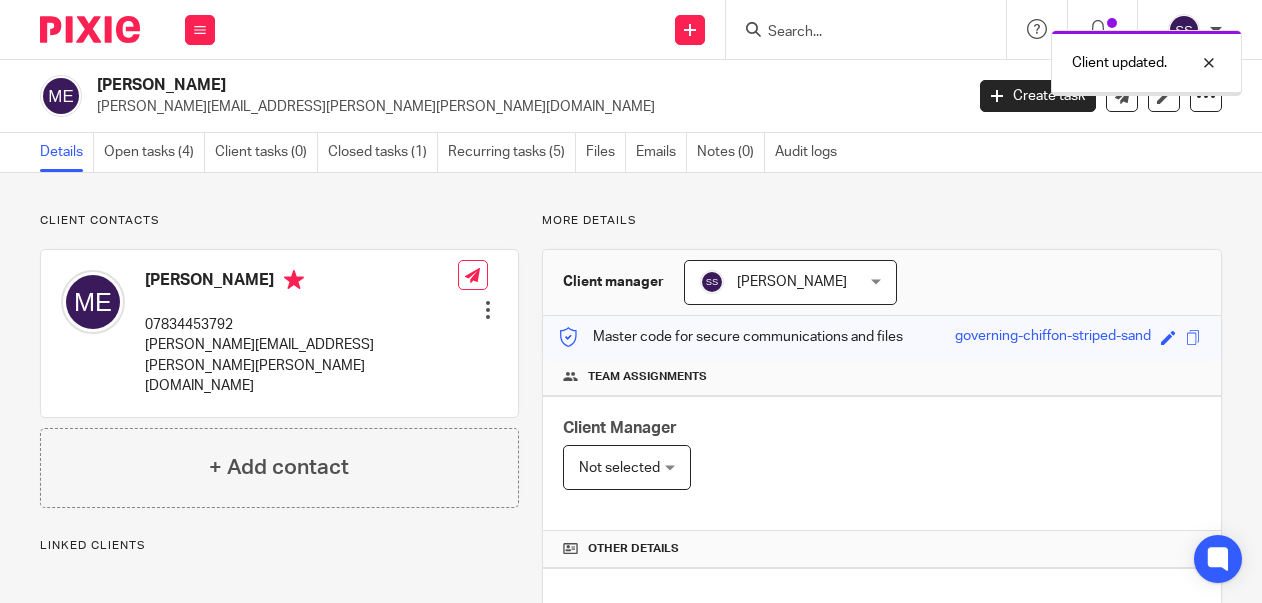 scroll, scrollTop: 0, scrollLeft: 0, axis: both 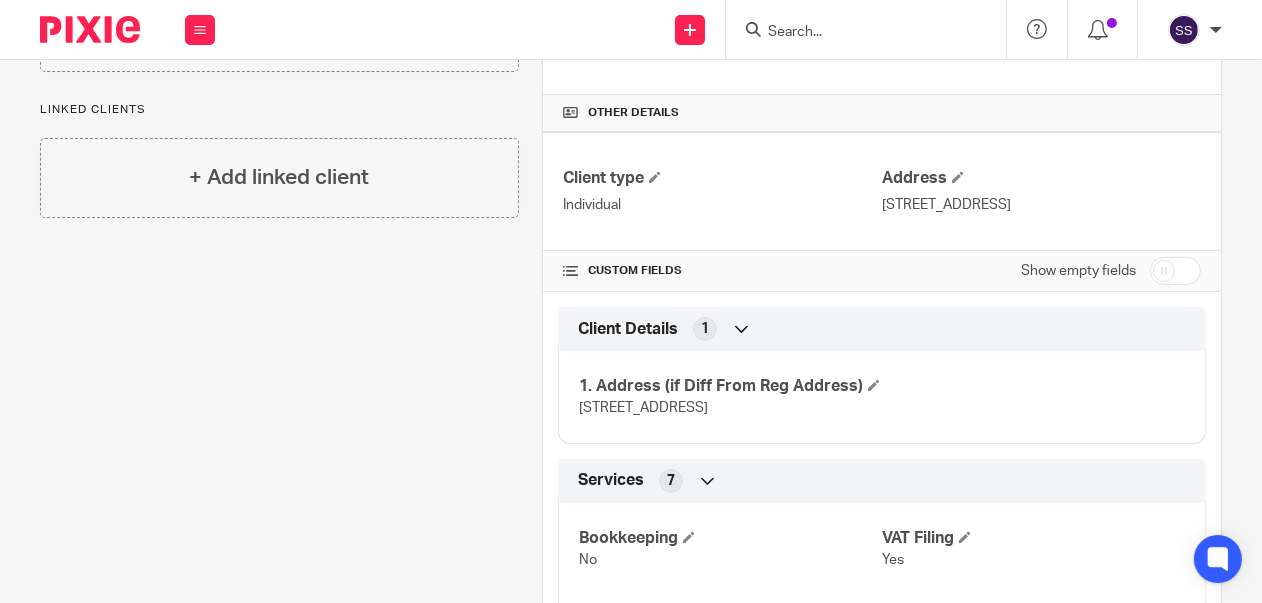 click at bounding box center [1175, 271] 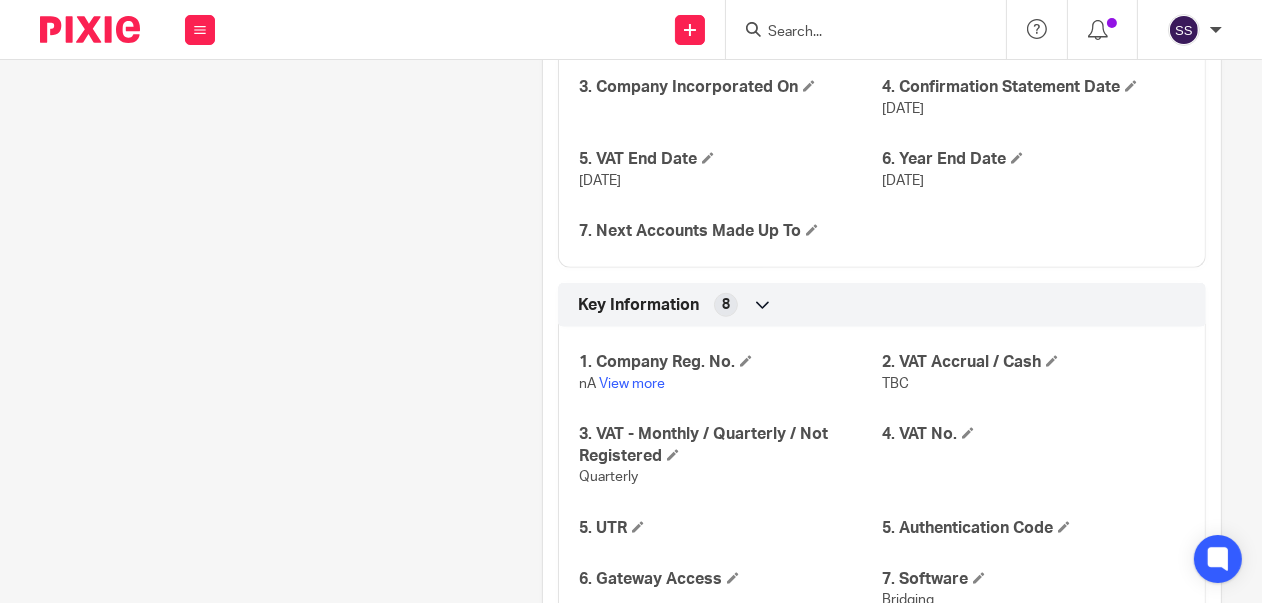 scroll, scrollTop: 1493, scrollLeft: 0, axis: vertical 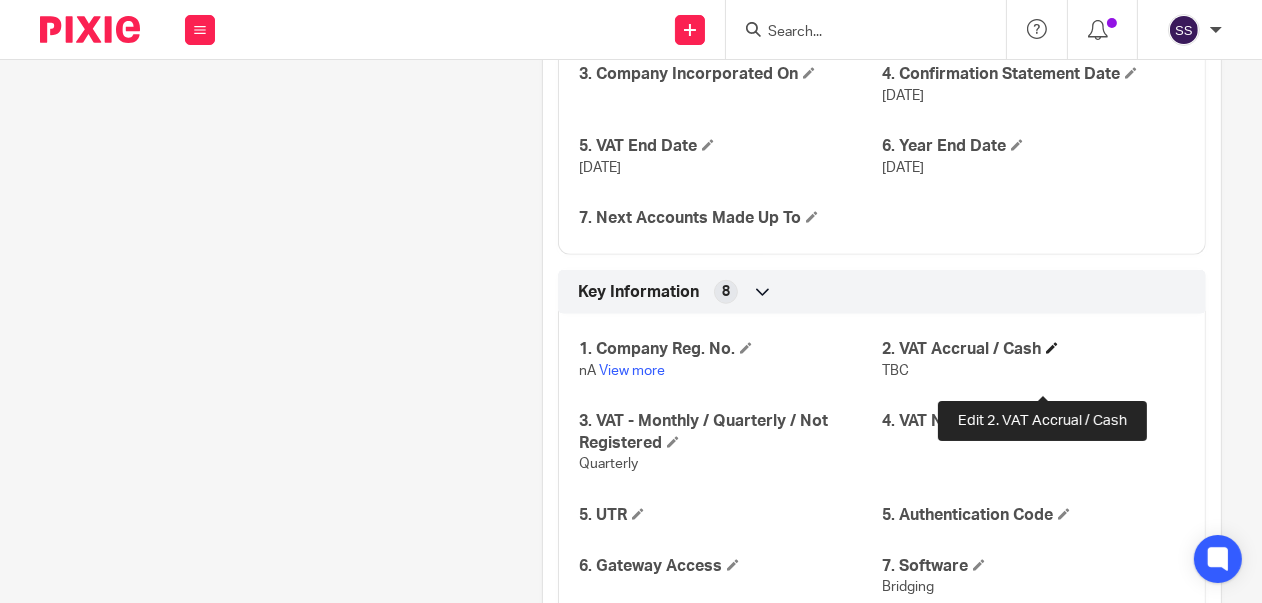 click at bounding box center [1052, 348] 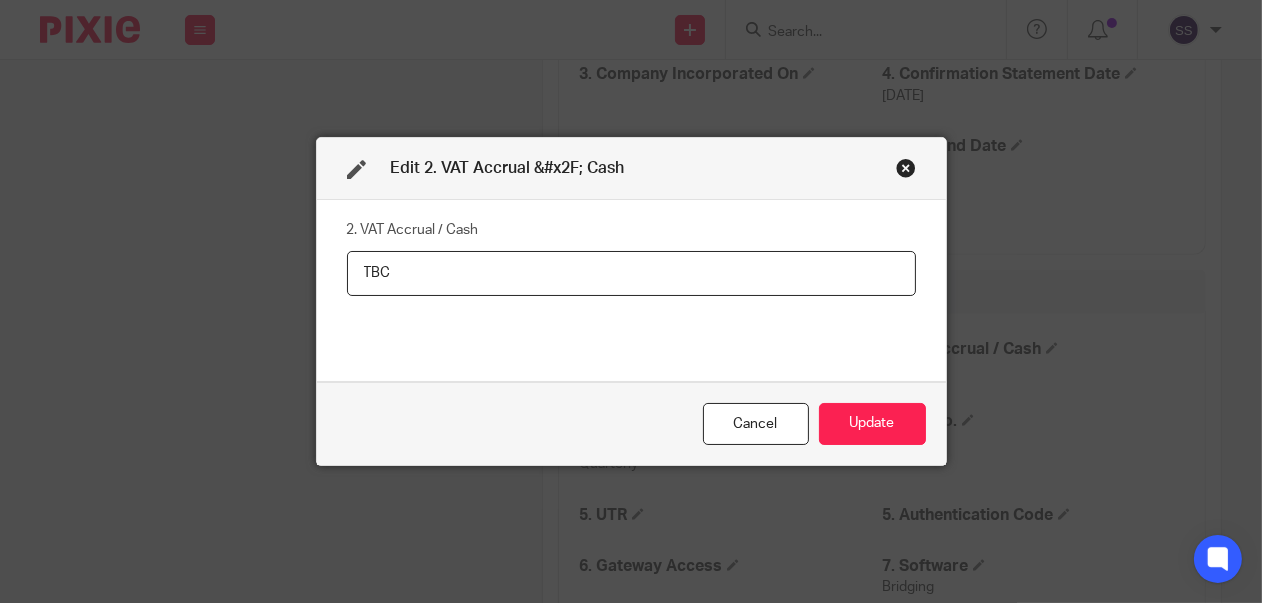 drag, startPoint x: 386, startPoint y: 273, endPoint x: 336, endPoint y: 271, distance: 50.039986 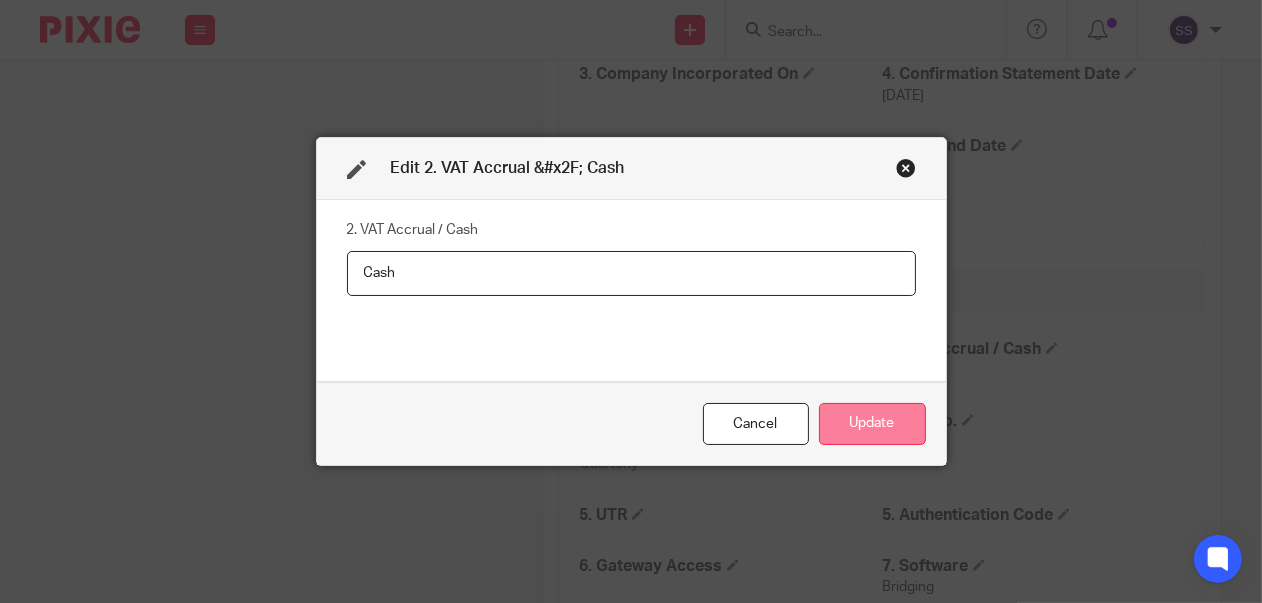 type on "Cash" 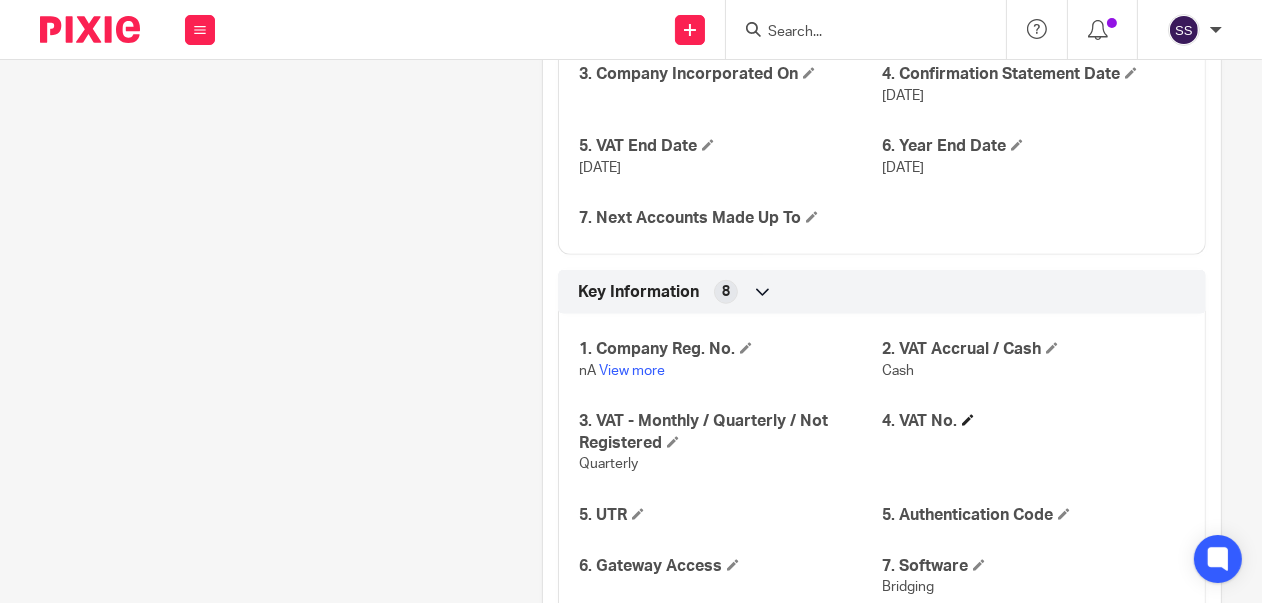 click on "4. VAT No." at bounding box center [1033, 421] 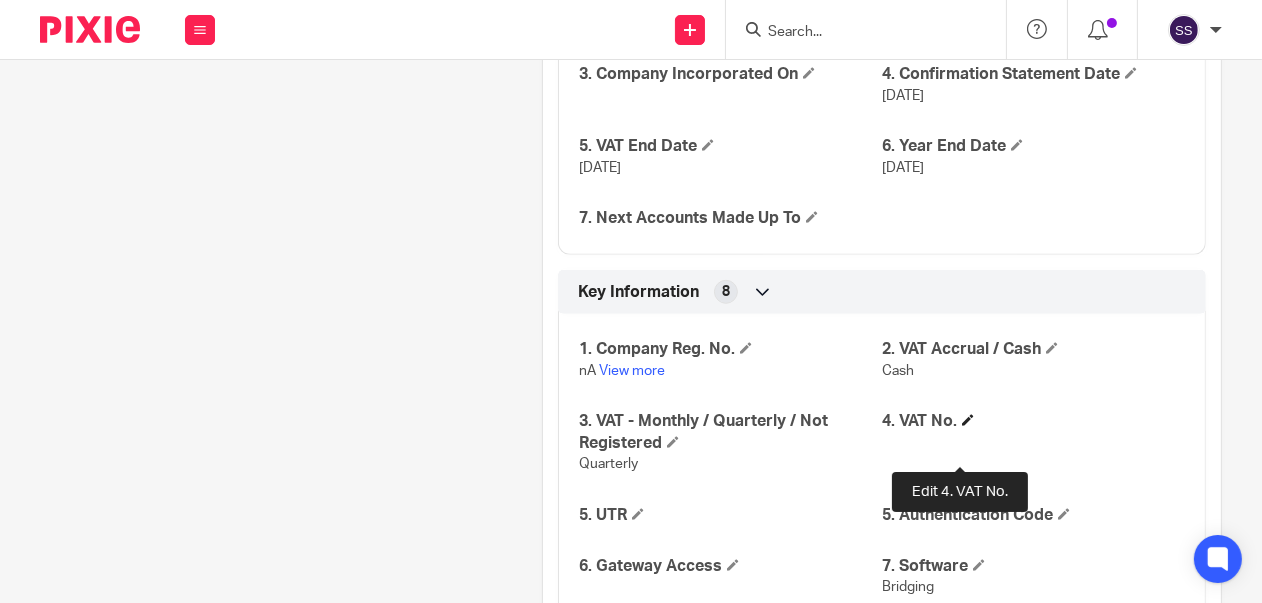 click at bounding box center [968, 420] 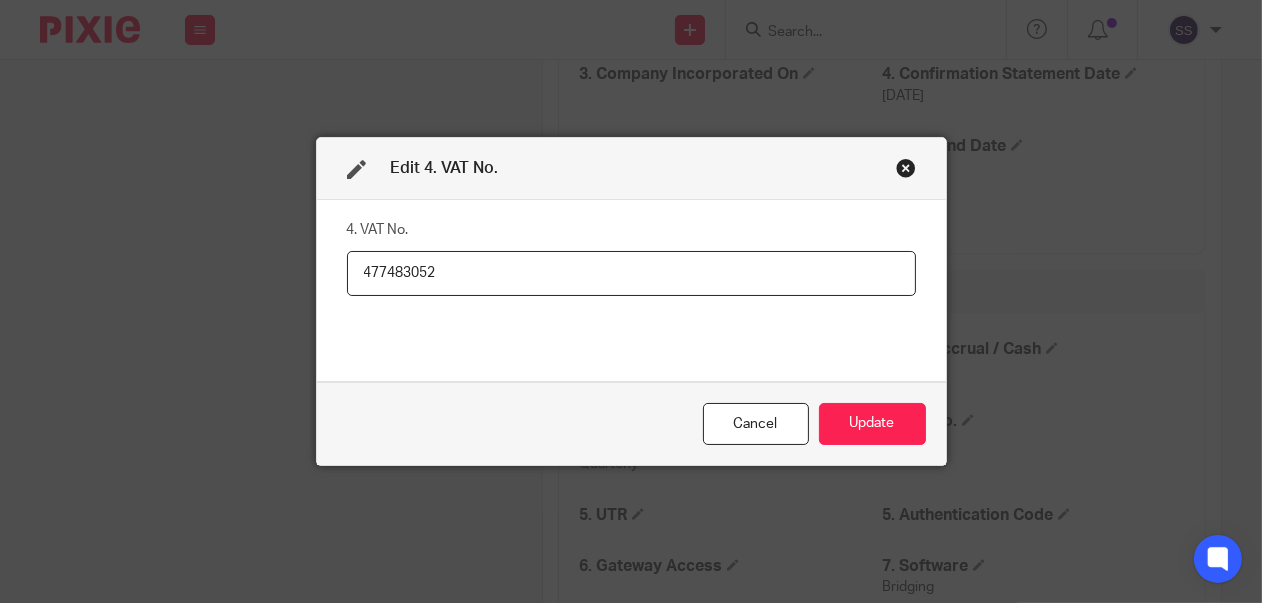 type on "477483052" 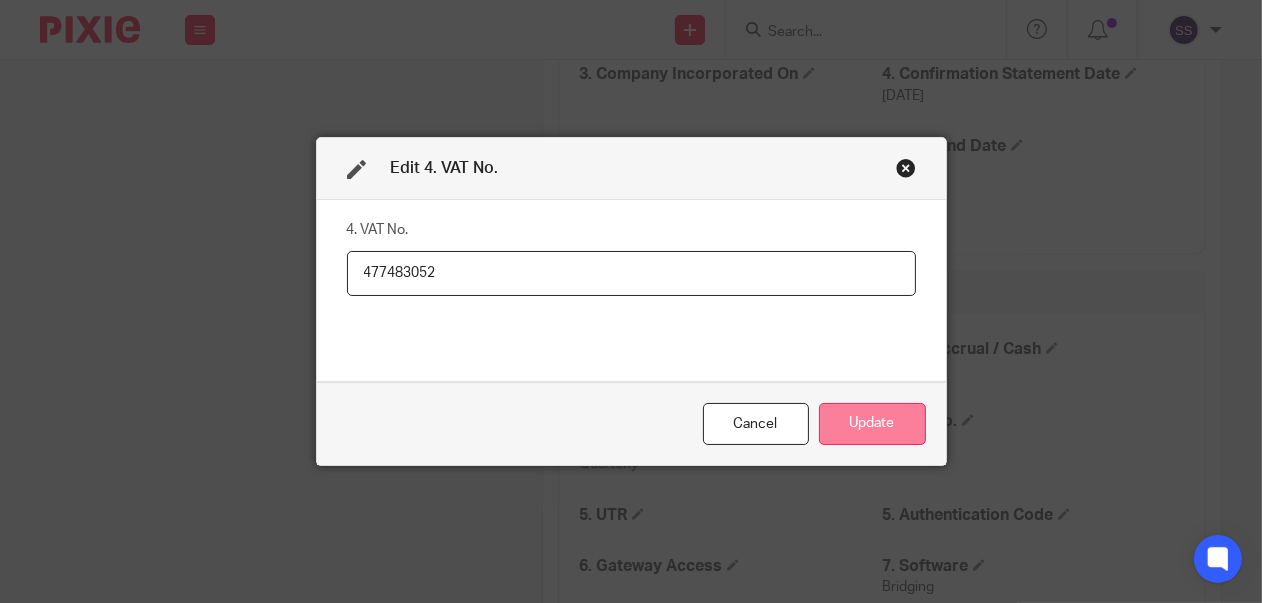 click on "Update" at bounding box center [872, 424] 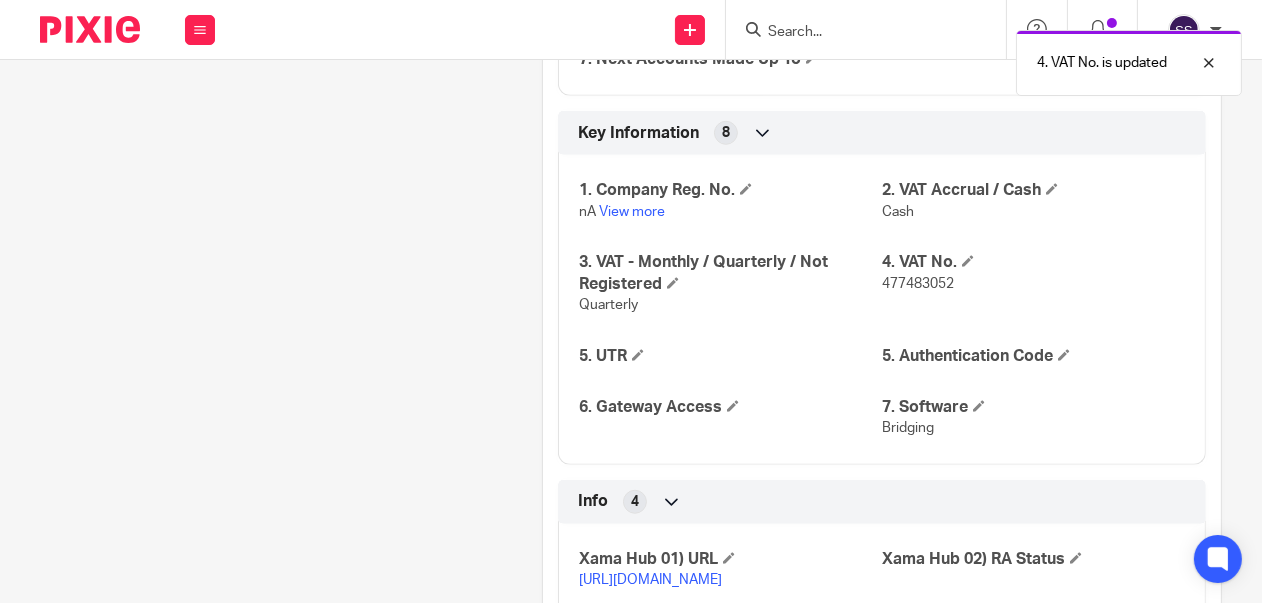 scroll, scrollTop: 1664, scrollLeft: 0, axis: vertical 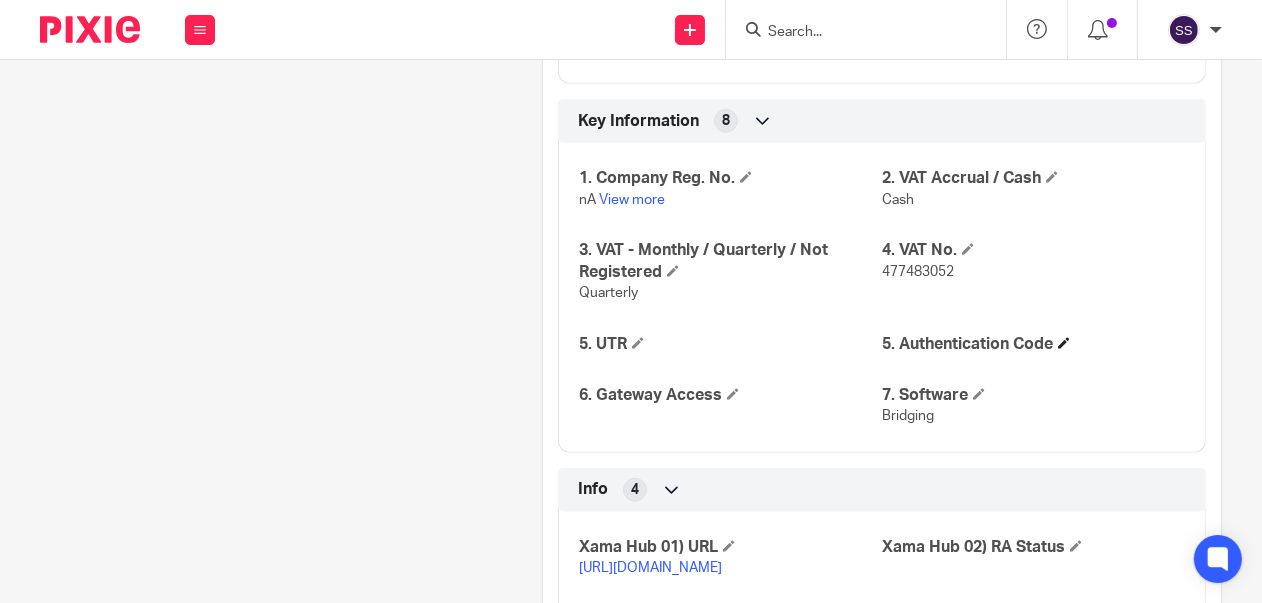 click on "5. Authentication Code" at bounding box center [1033, 344] 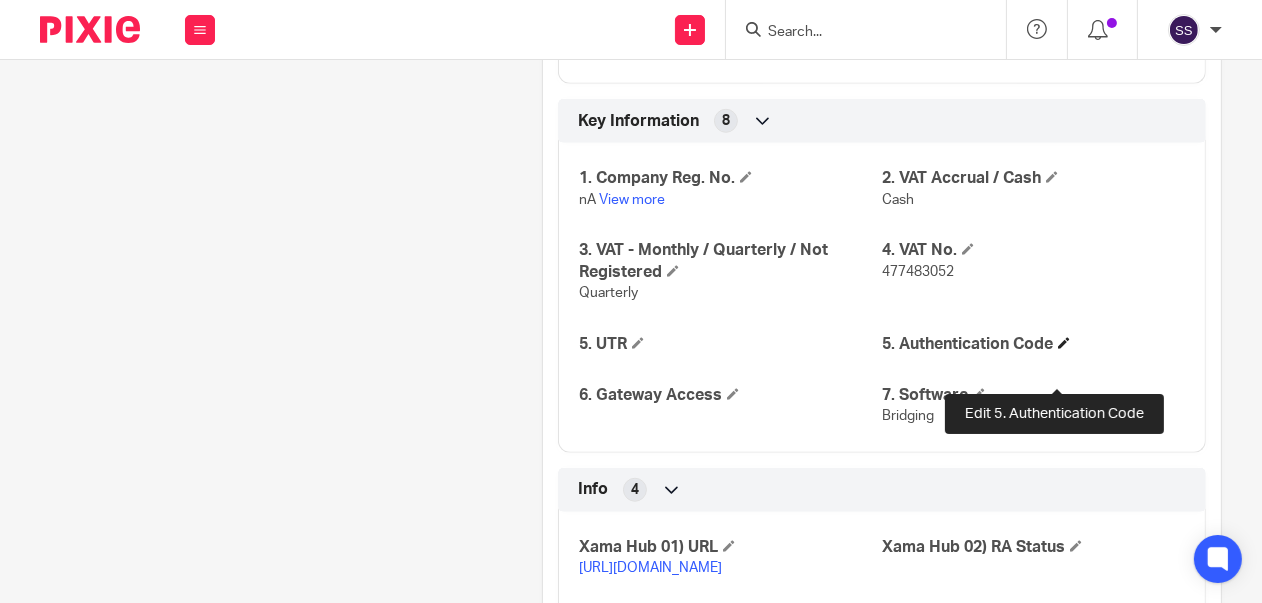 click at bounding box center [1064, 343] 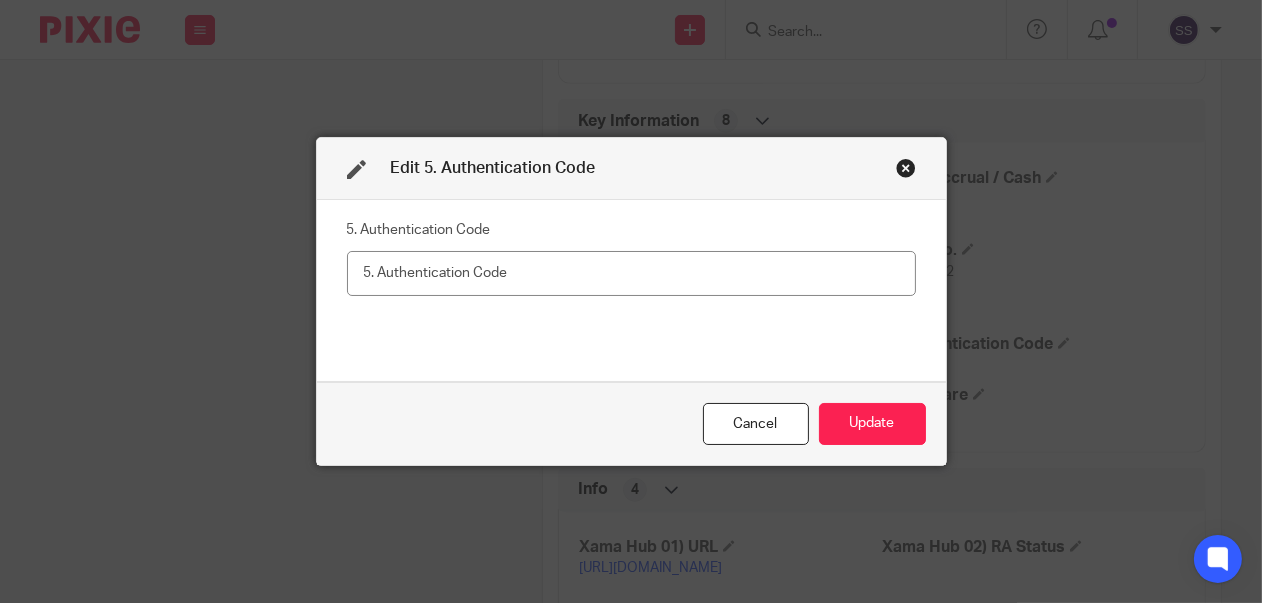 drag, startPoint x: 899, startPoint y: 169, endPoint x: 938, endPoint y: 198, distance: 48.60041 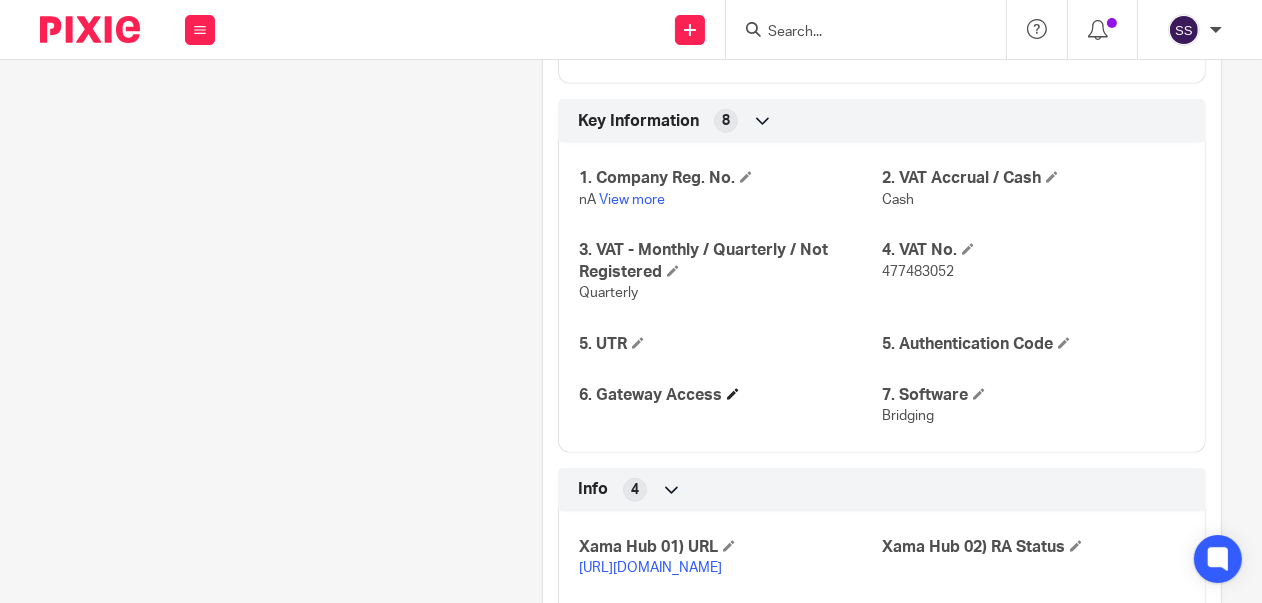 click on "6. Gateway Access" at bounding box center (730, 395) 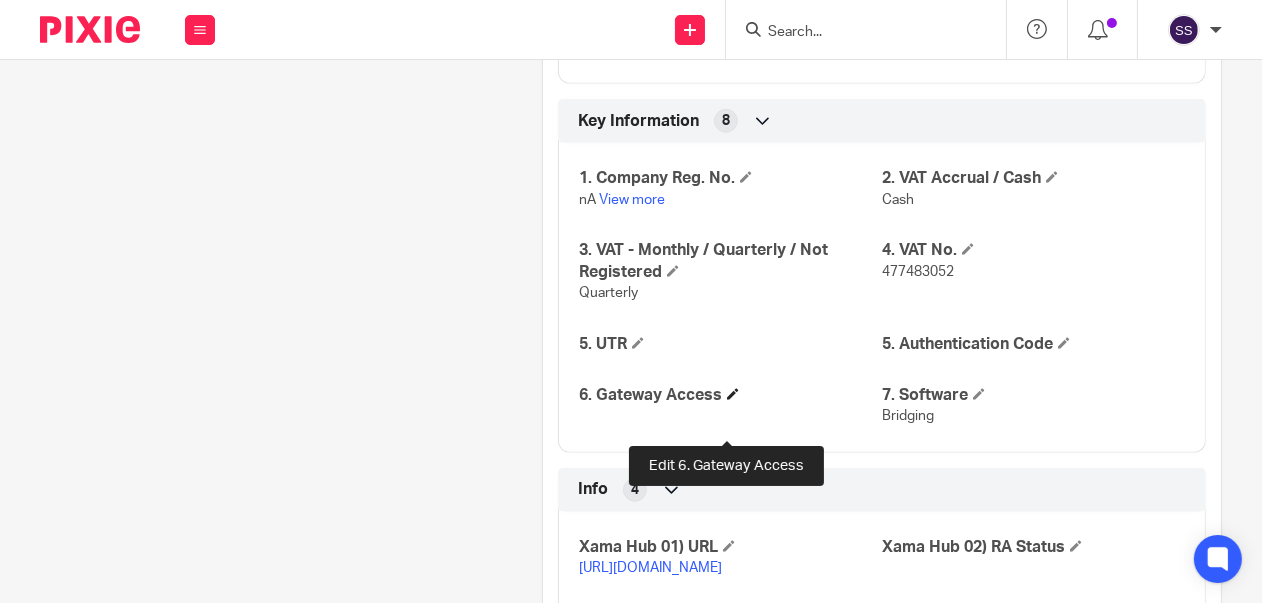 click at bounding box center [733, 394] 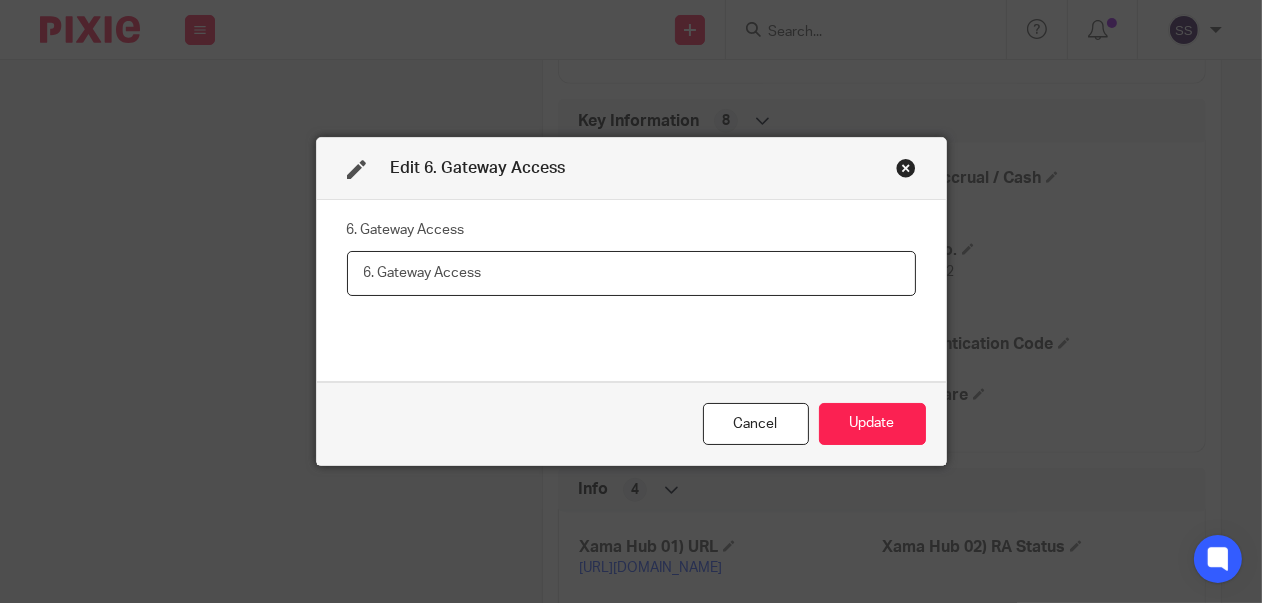 paste on "User ID: 547530290841" 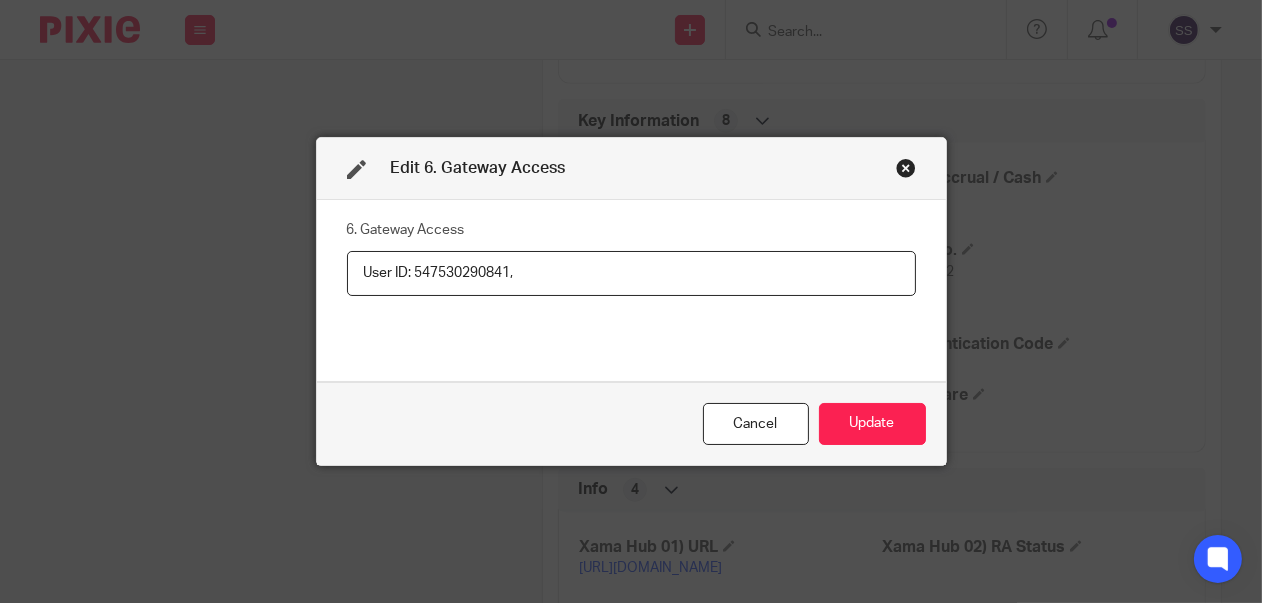 paste on "Password: HugoPerla2020!" 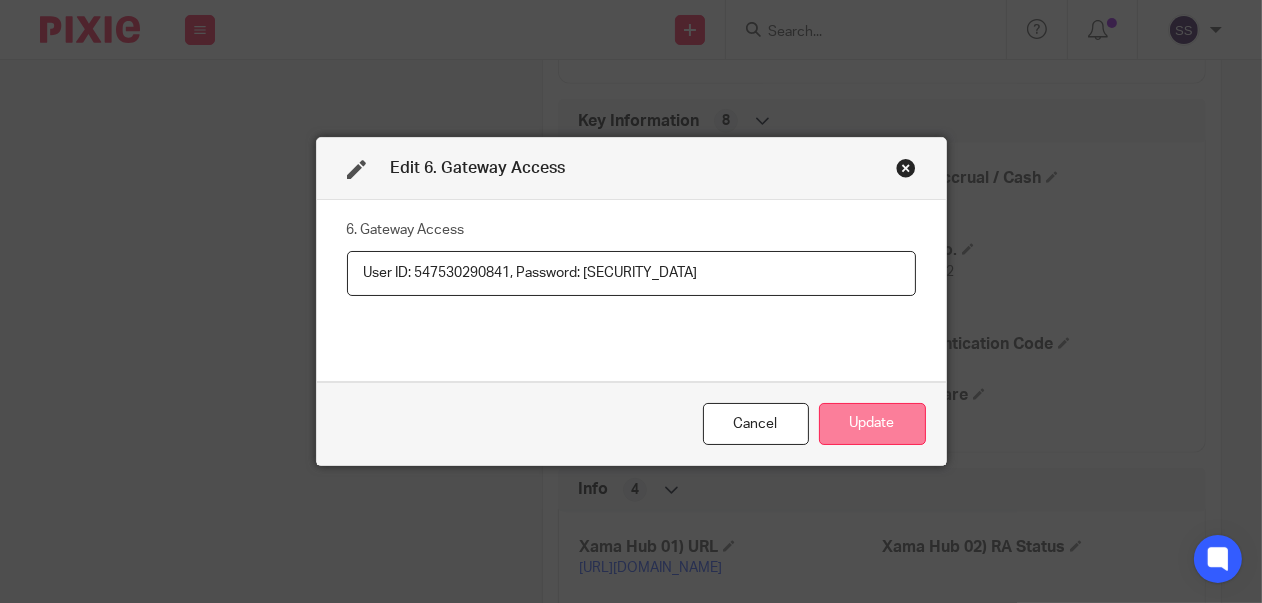 type on "User ID: 547530290841, Password: HugoPerla2020!" 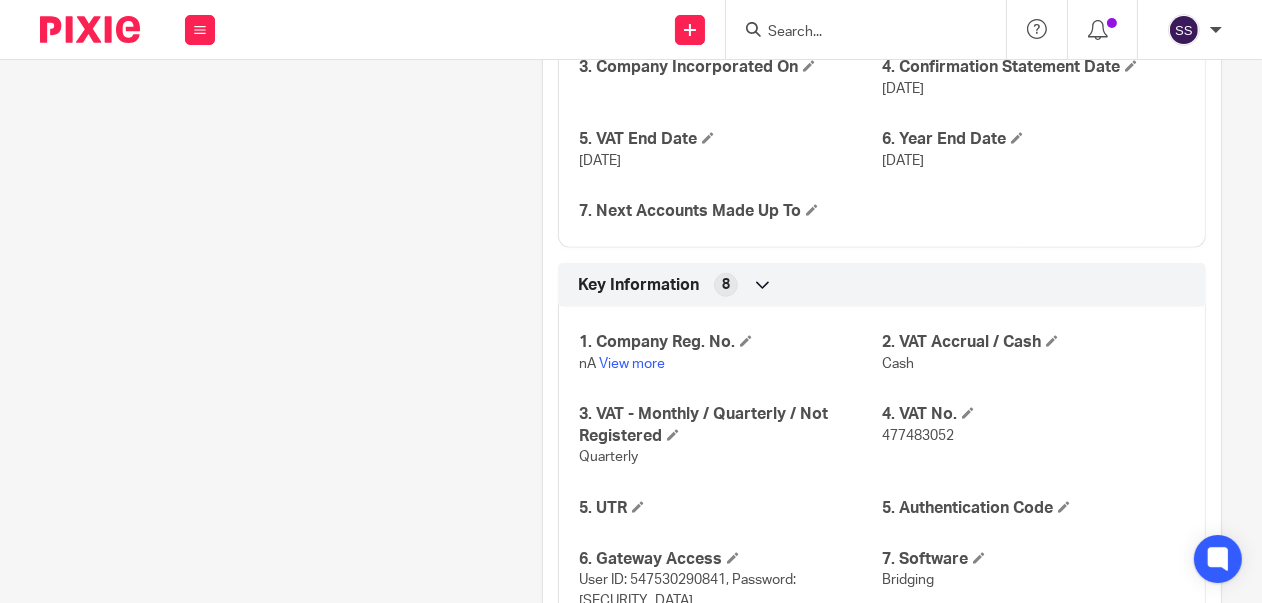 scroll, scrollTop: 1514, scrollLeft: 0, axis: vertical 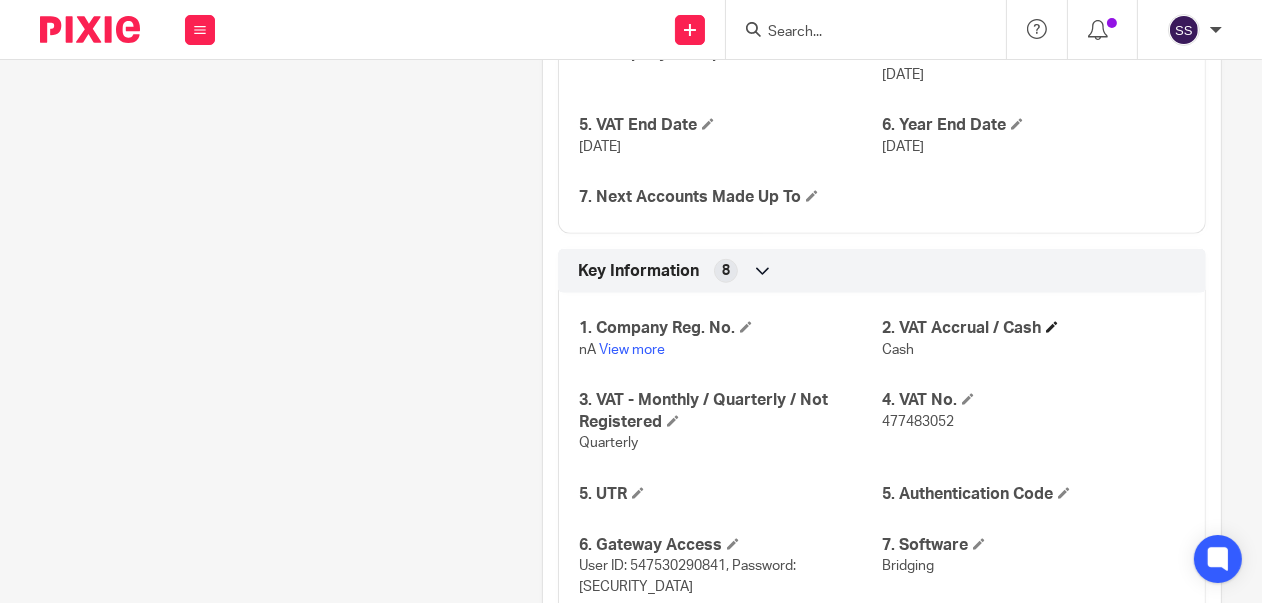 click on "2. VAT Accrual / Cash" at bounding box center [1033, 328] 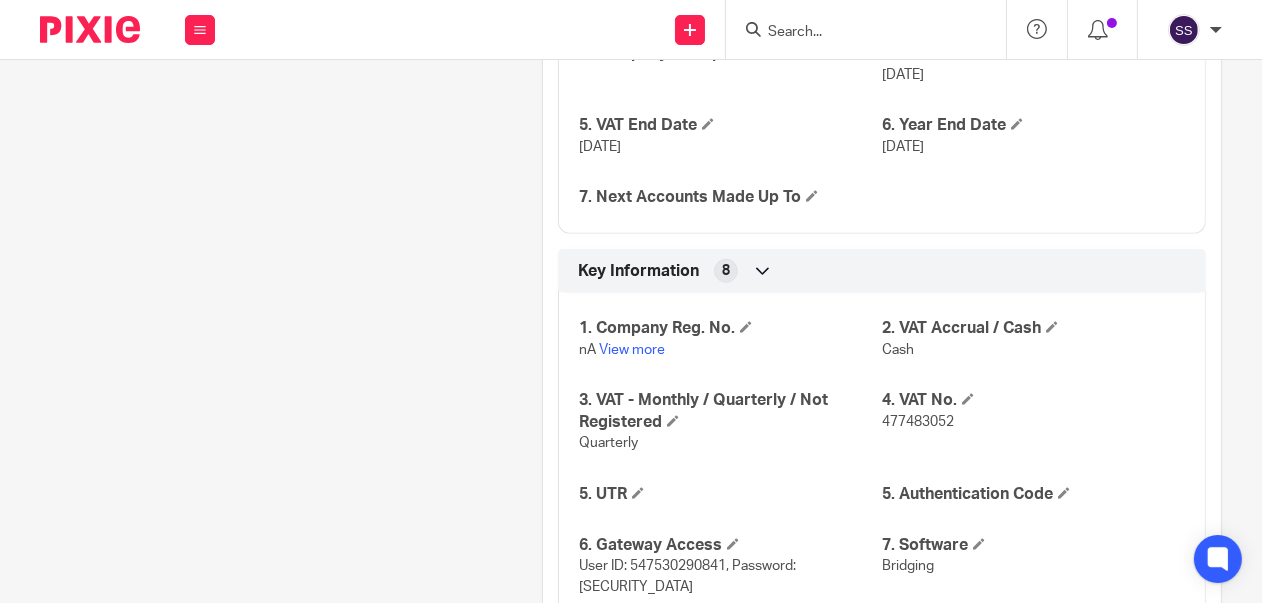 click on "Cash" at bounding box center (898, 350) 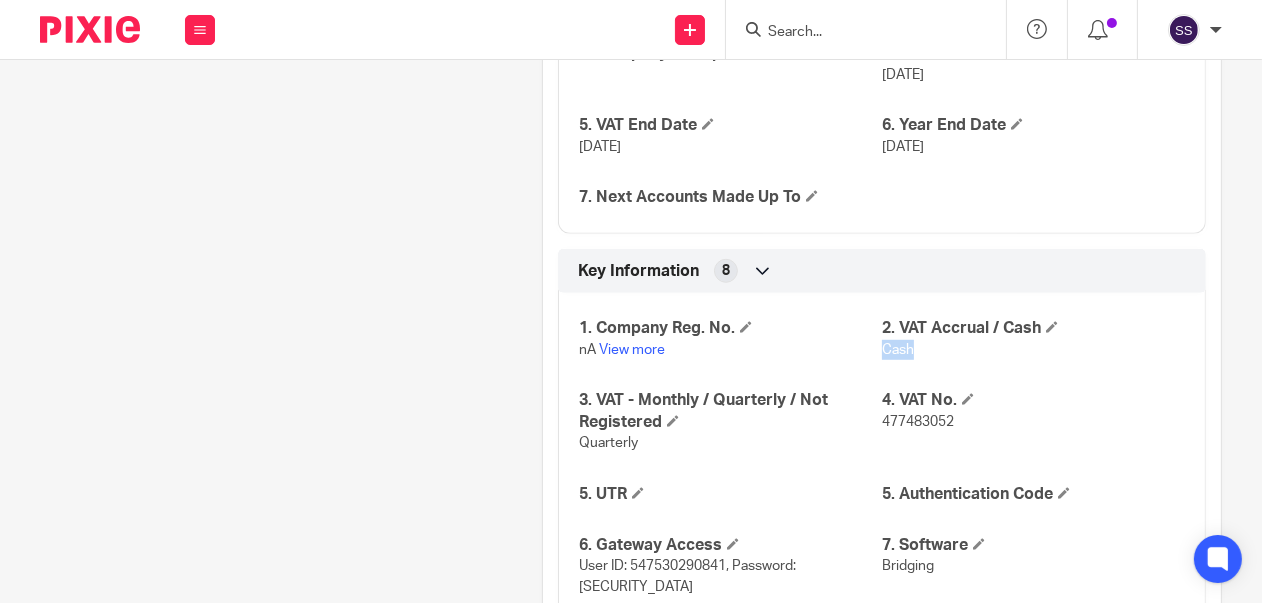 click on "Cash" at bounding box center [898, 350] 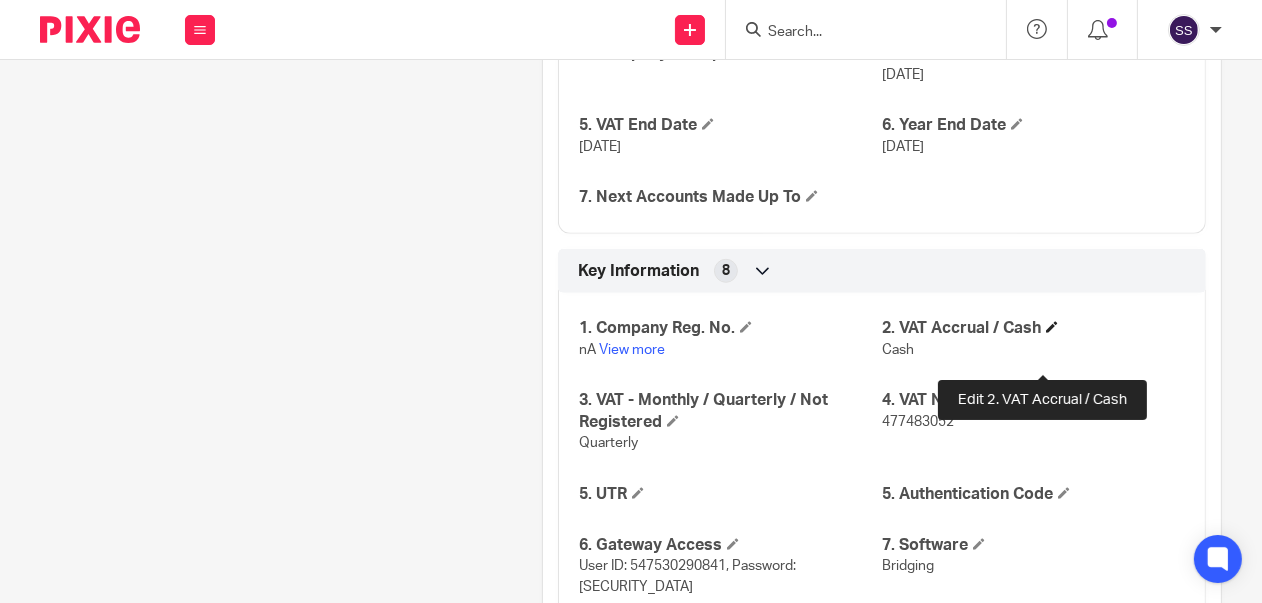drag, startPoint x: 898, startPoint y: 384, endPoint x: 1039, endPoint y: 366, distance: 142.14429 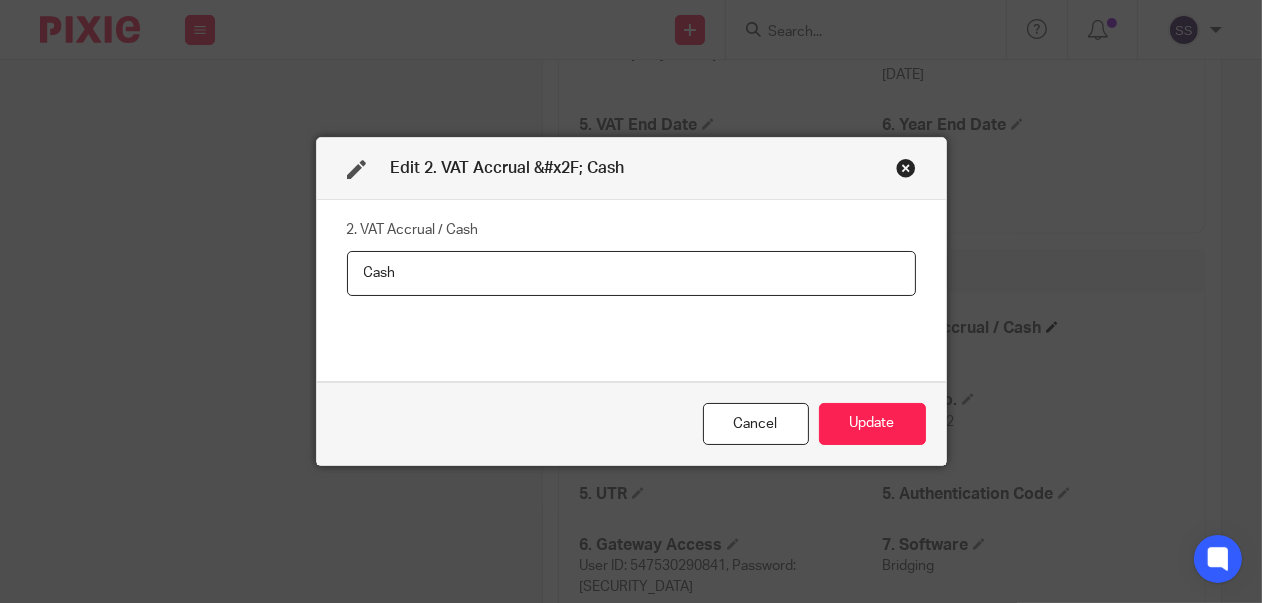 click on "Edit 2. VAT Accrual &#x2F; Cash
2. VAT Accrual / Cash   Cash
Cancel
Update" at bounding box center [631, 301] 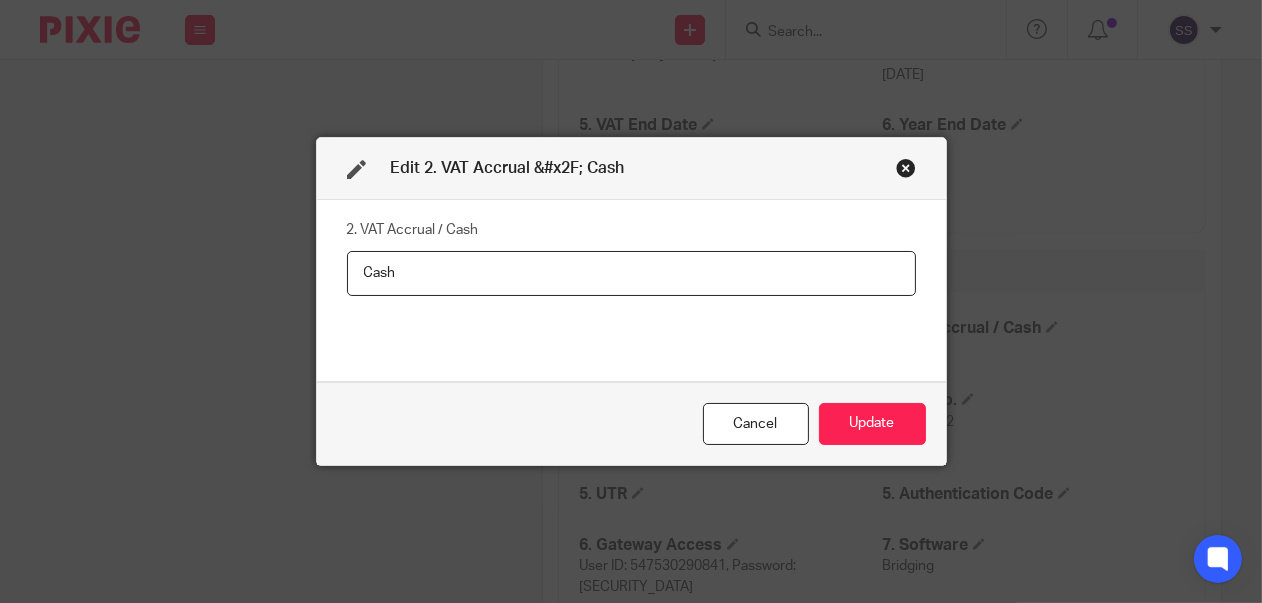 click on "Cash" at bounding box center [631, 273] 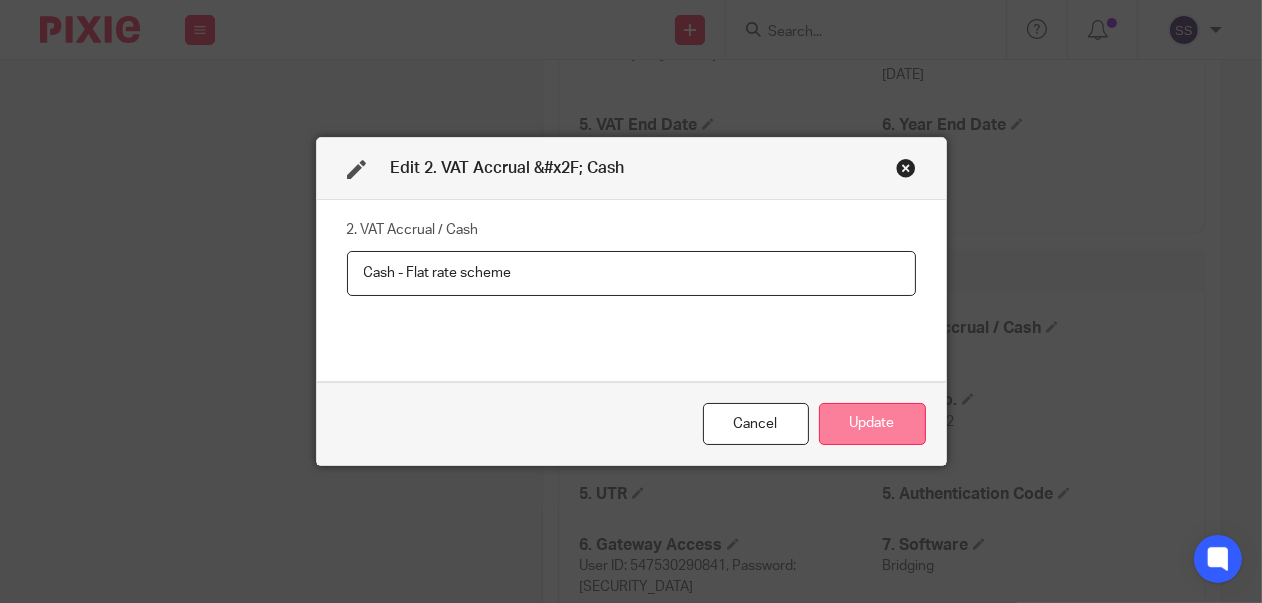 type on "Cash - Flat rate scheme" 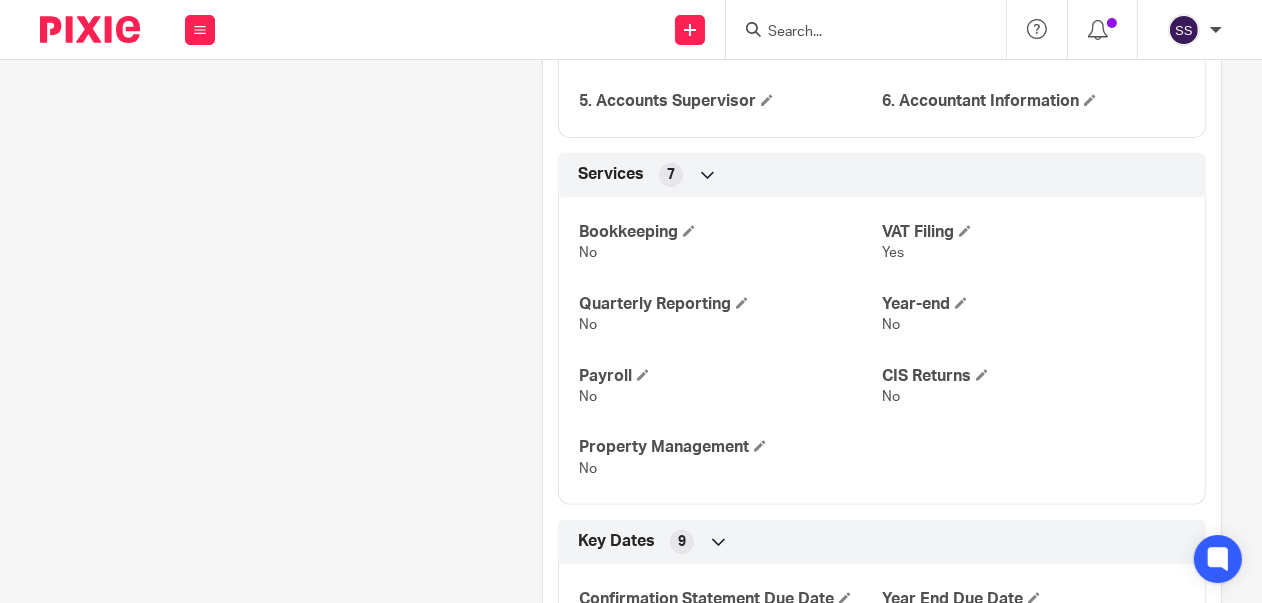 scroll, scrollTop: 839, scrollLeft: 0, axis: vertical 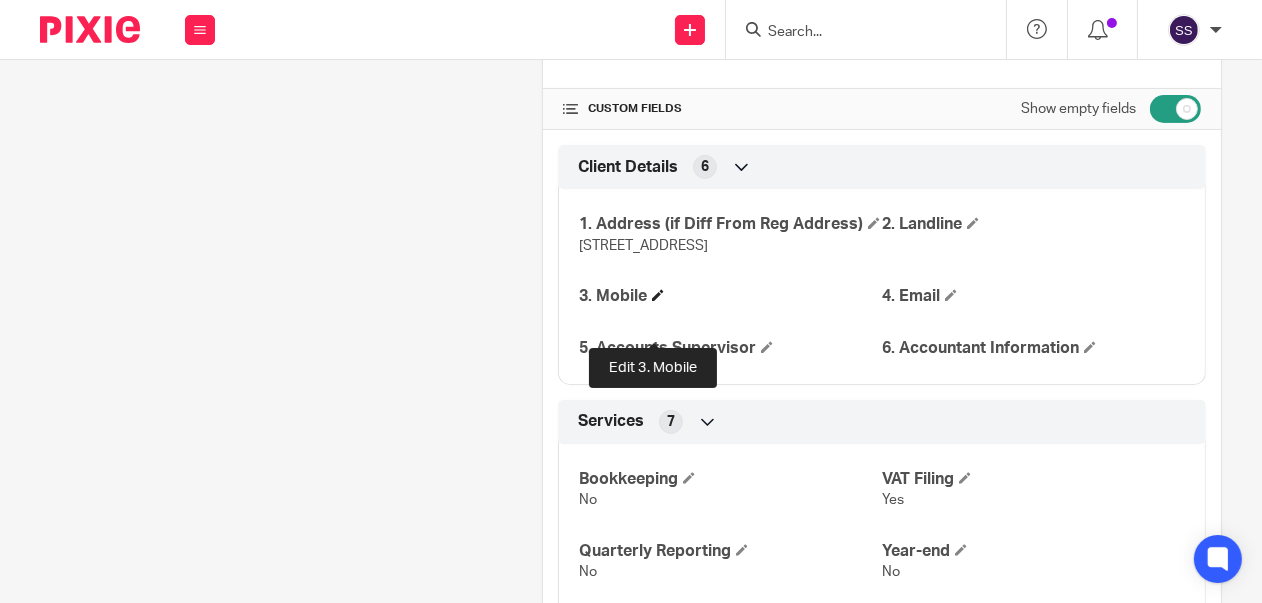 click at bounding box center (658, 295) 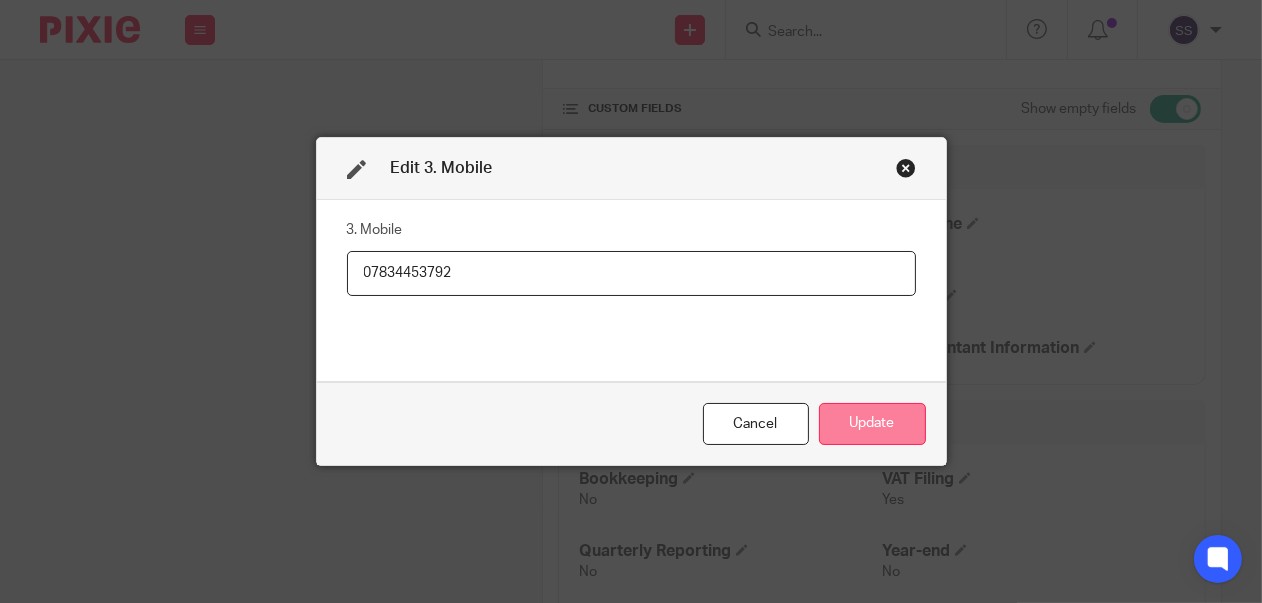 type on "07834453792" 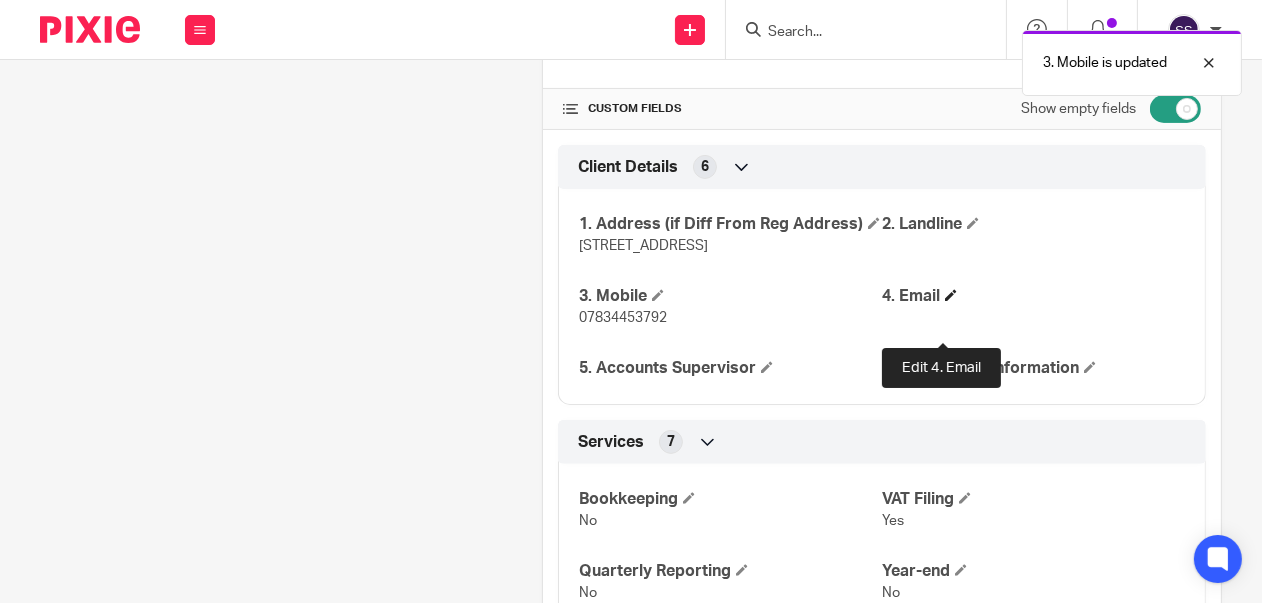 click at bounding box center (951, 295) 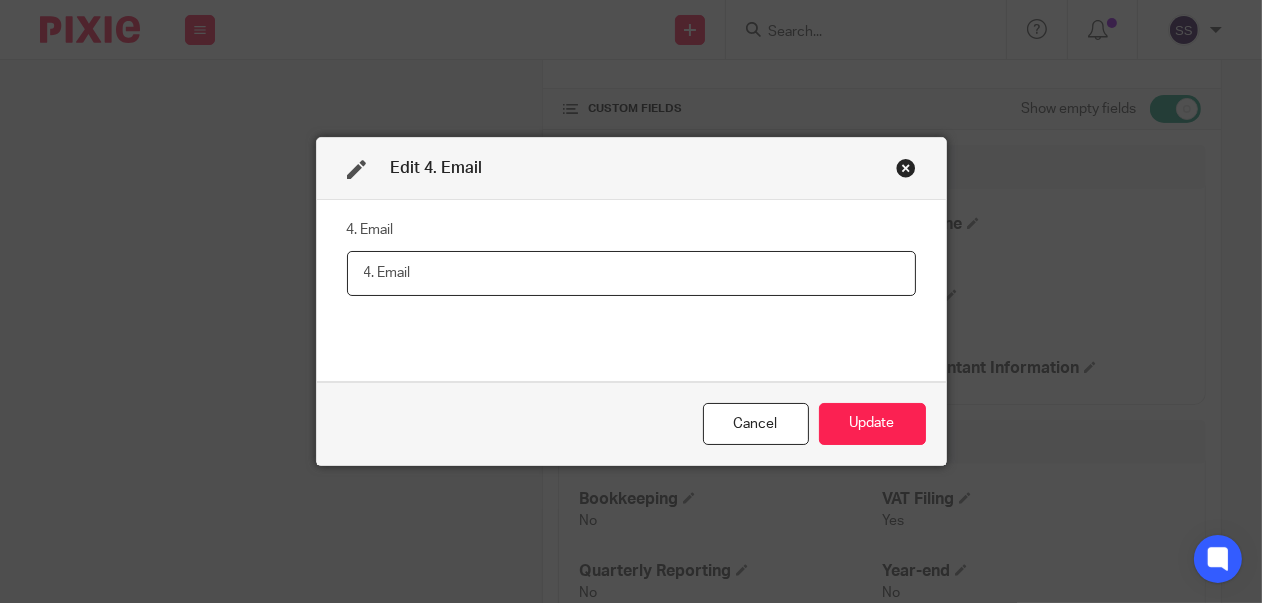 paste on "Maurice.Esterkin@spencer-west.com" 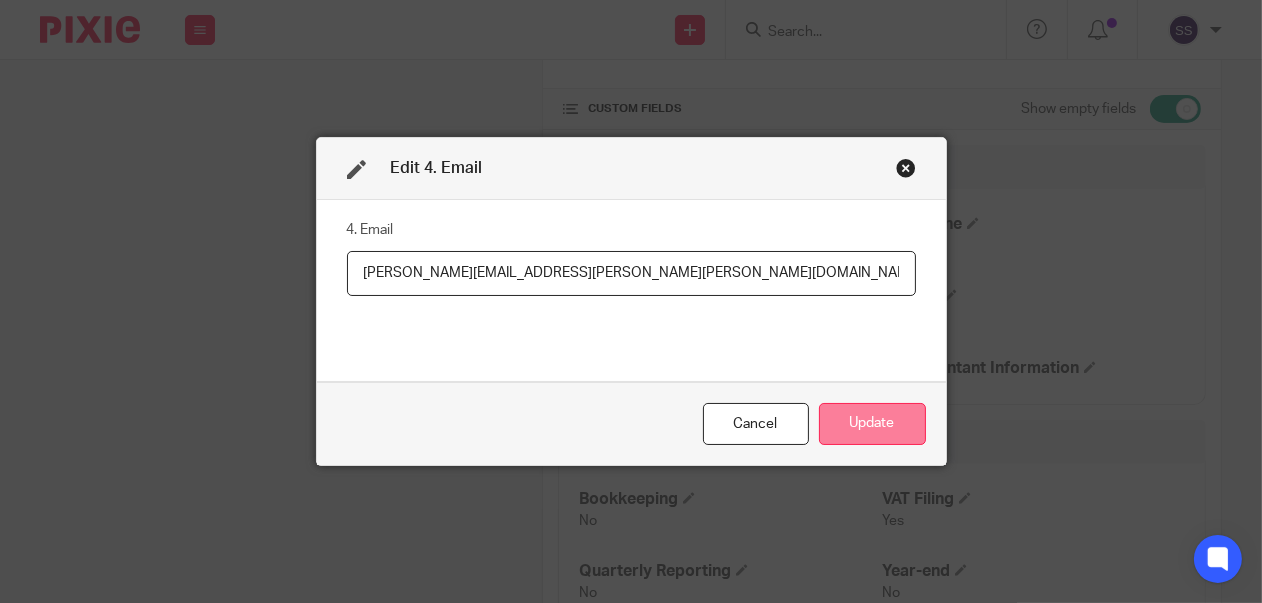 type on "Maurice.Esterkin@spencer-west.com" 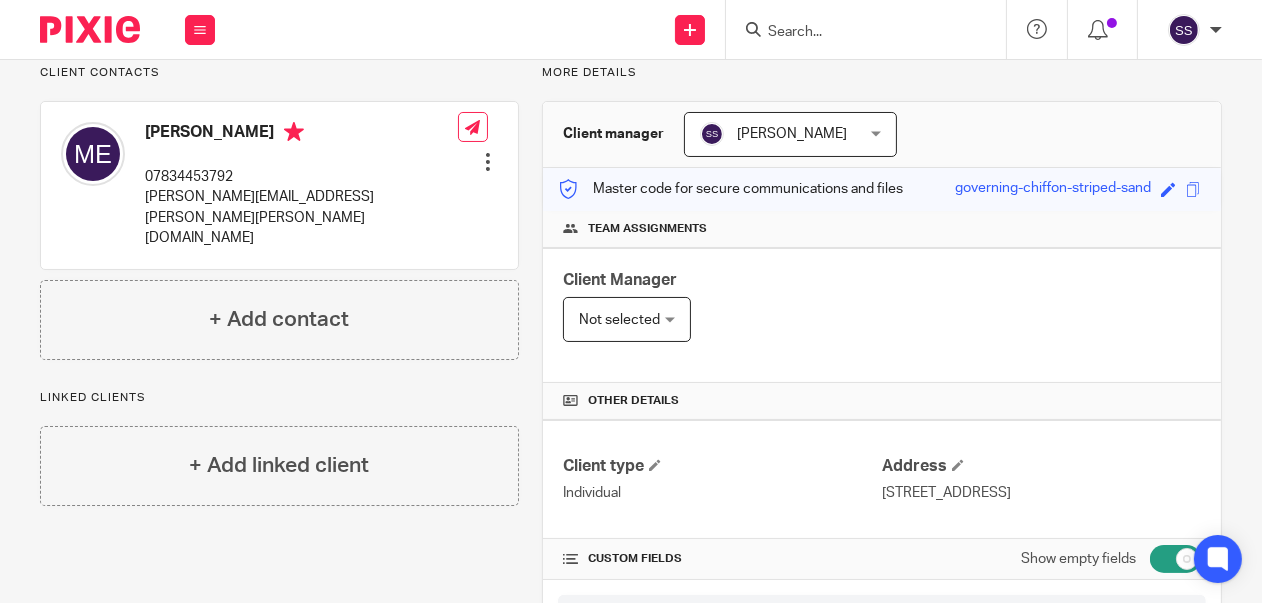 scroll, scrollTop: 138, scrollLeft: 0, axis: vertical 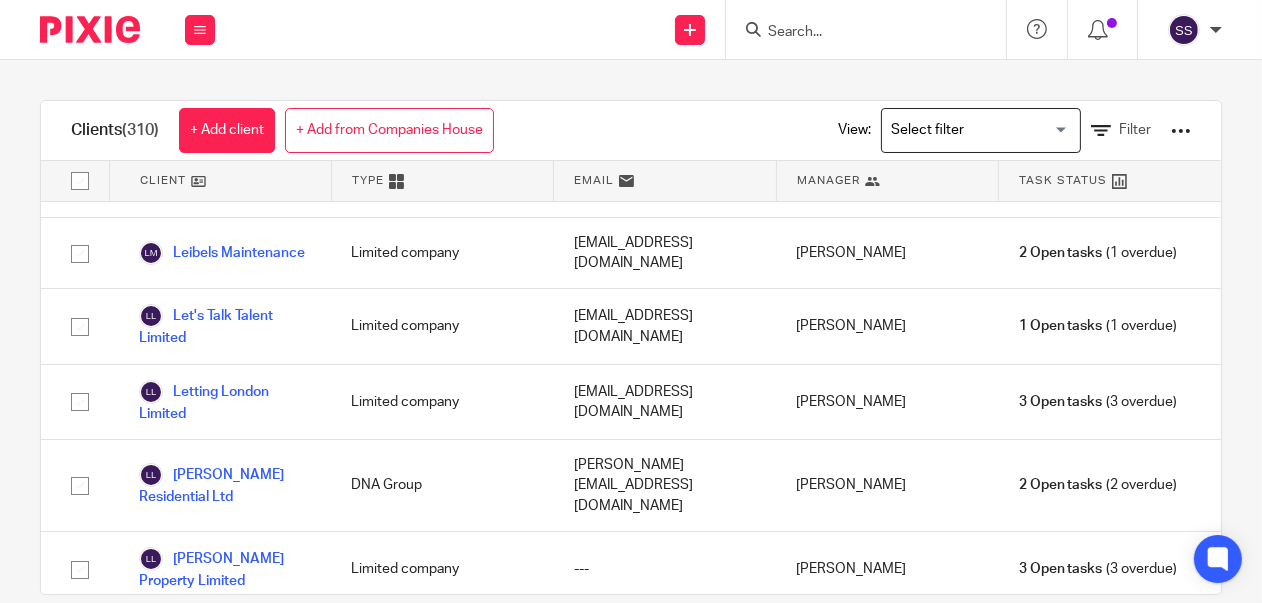 click on "[PERSON_NAME]" at bounding box center [211, 1970] 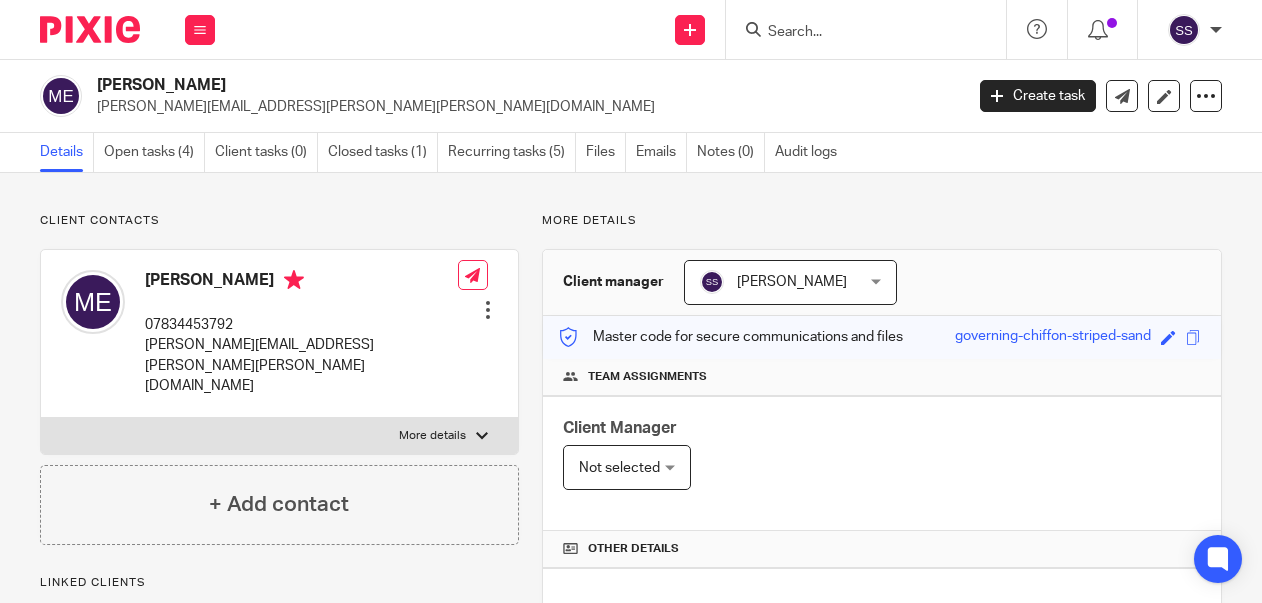 scroll, scrollTop: 0, scrollLeft: 0, axis: both 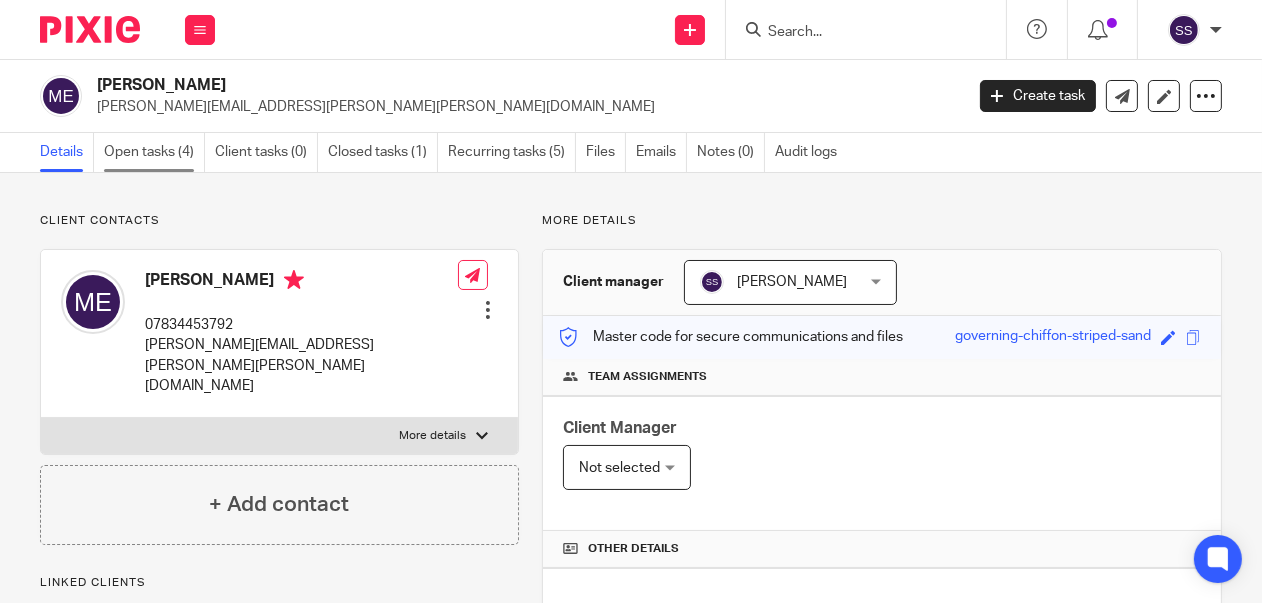 click on "Open tasks (4)" at bounding box center [154, 152] 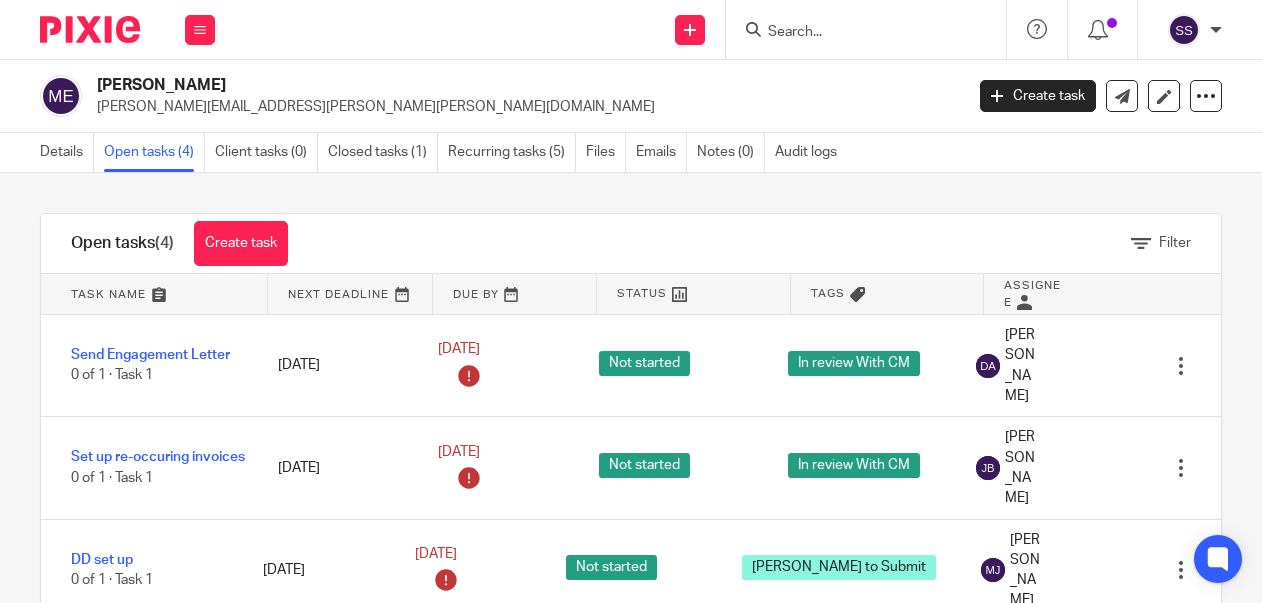 scroll, scrollTop: 0, scrollLeft: 0, axis: both 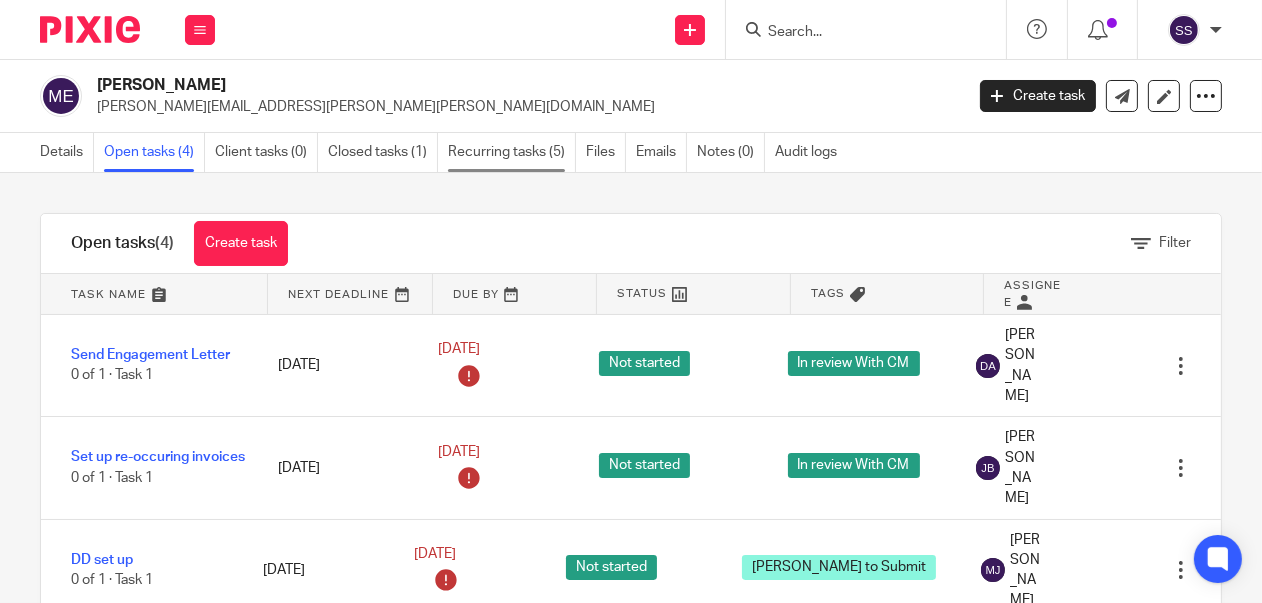 click on "Recurring tasks (5)" at bounding box center [512, 152] 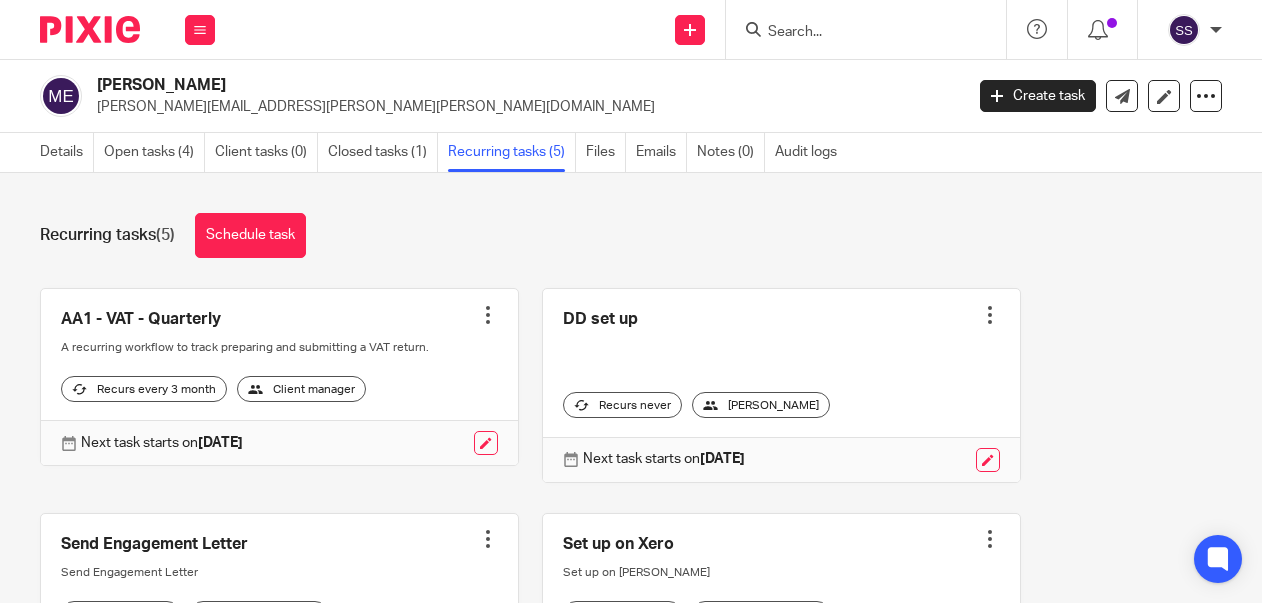 scroll, scrollTop: 0, scrollLeft: 0, axis: both 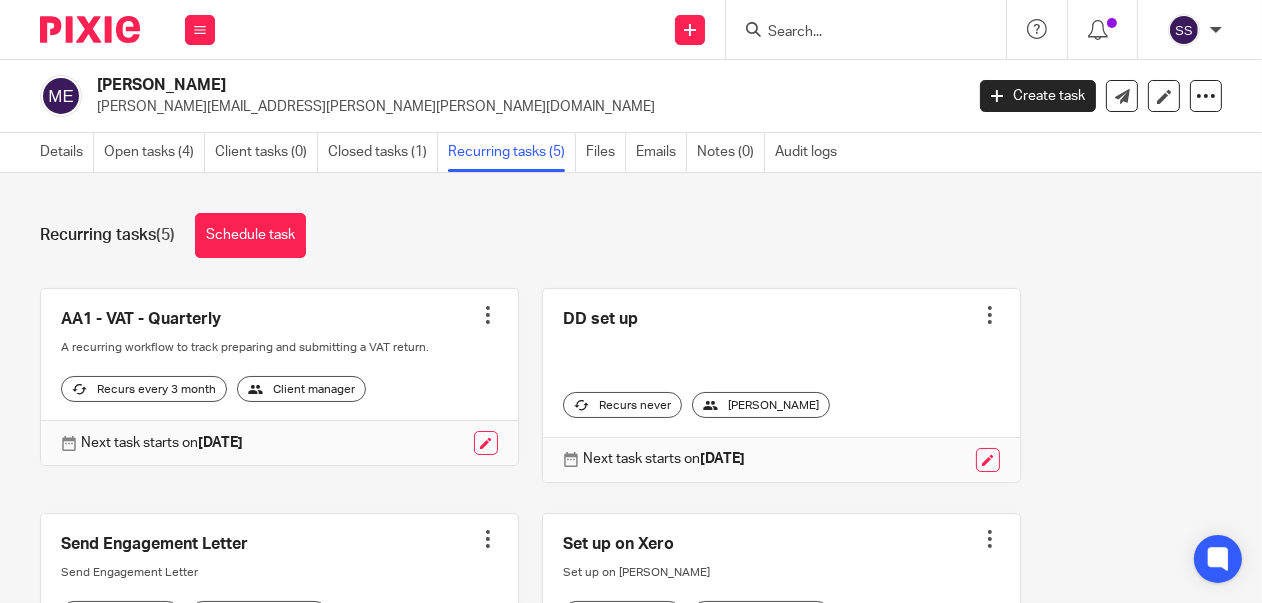 click on "Closed tasks (1)" at bounding box center (383, 152) 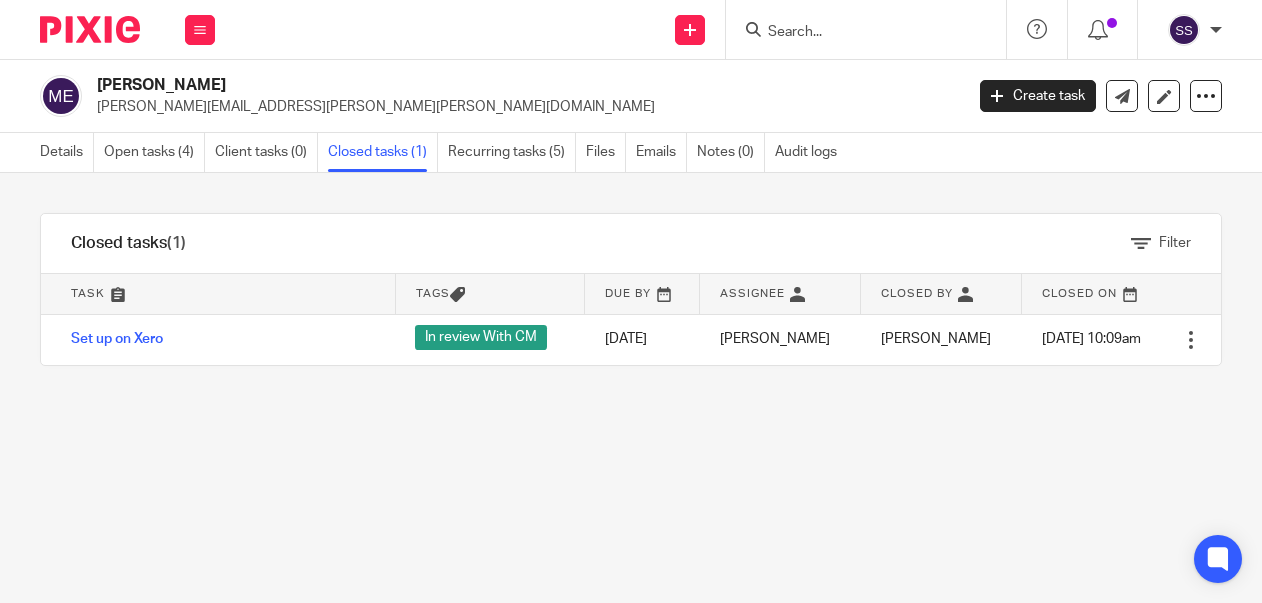 scroll, scrollTop: 0, scrollLeft: 0, axis: both 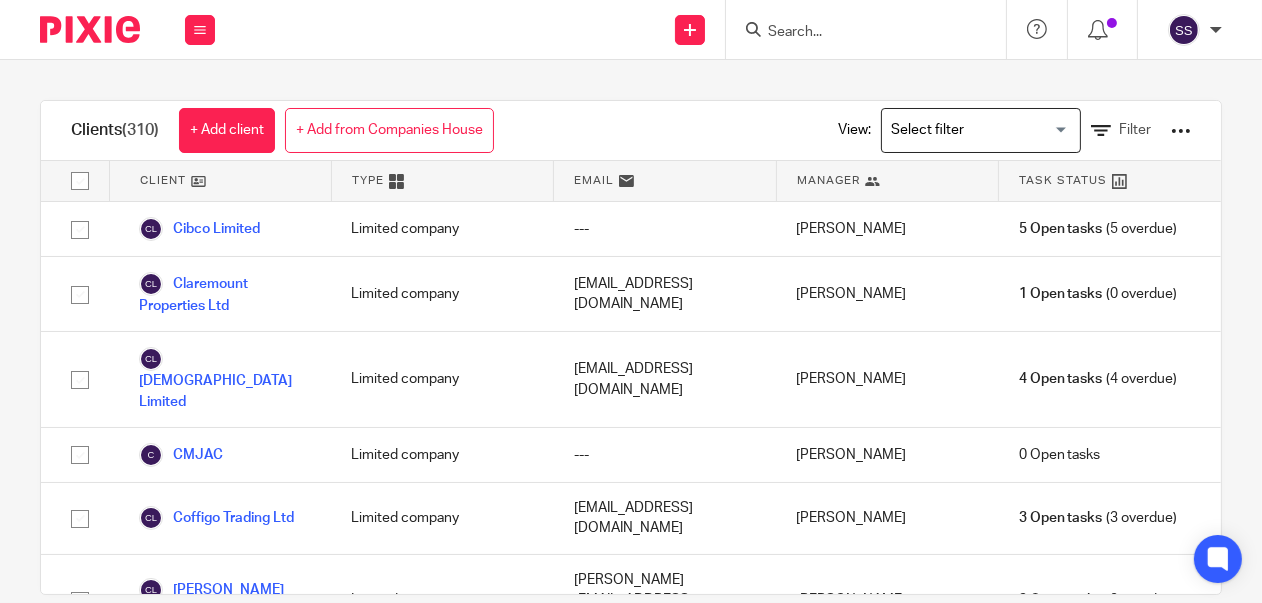 click on "Cornbread Limited" at bounding box center (215, 841) 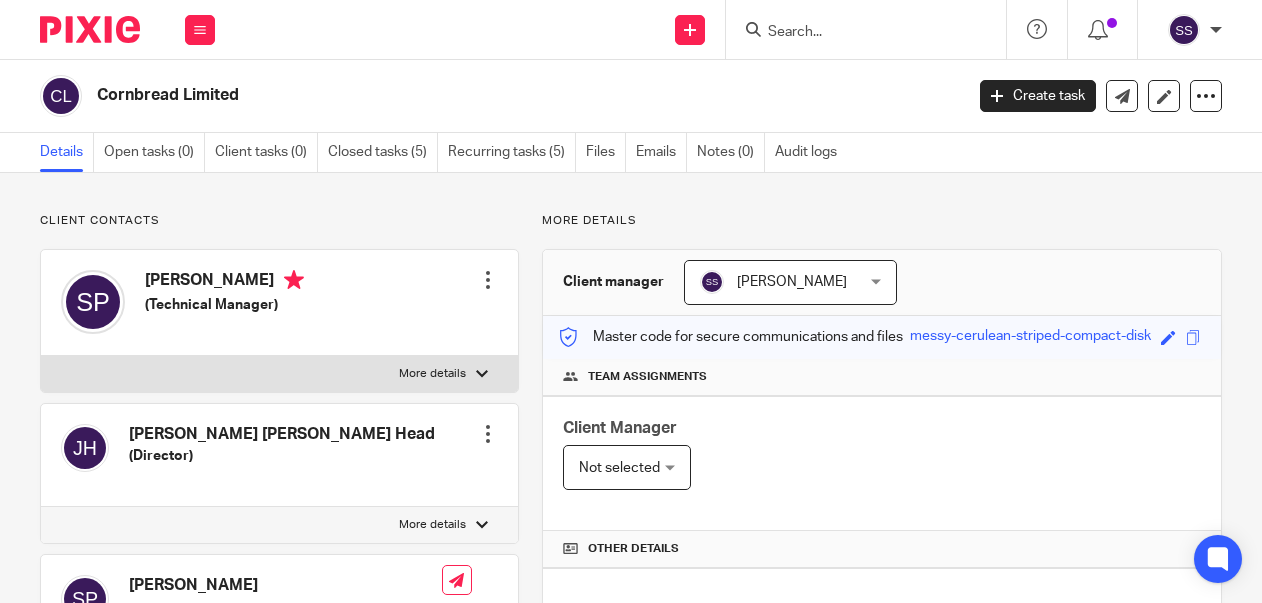 scroll, scrollTop: 0, scrollLeft: 0, axis: both 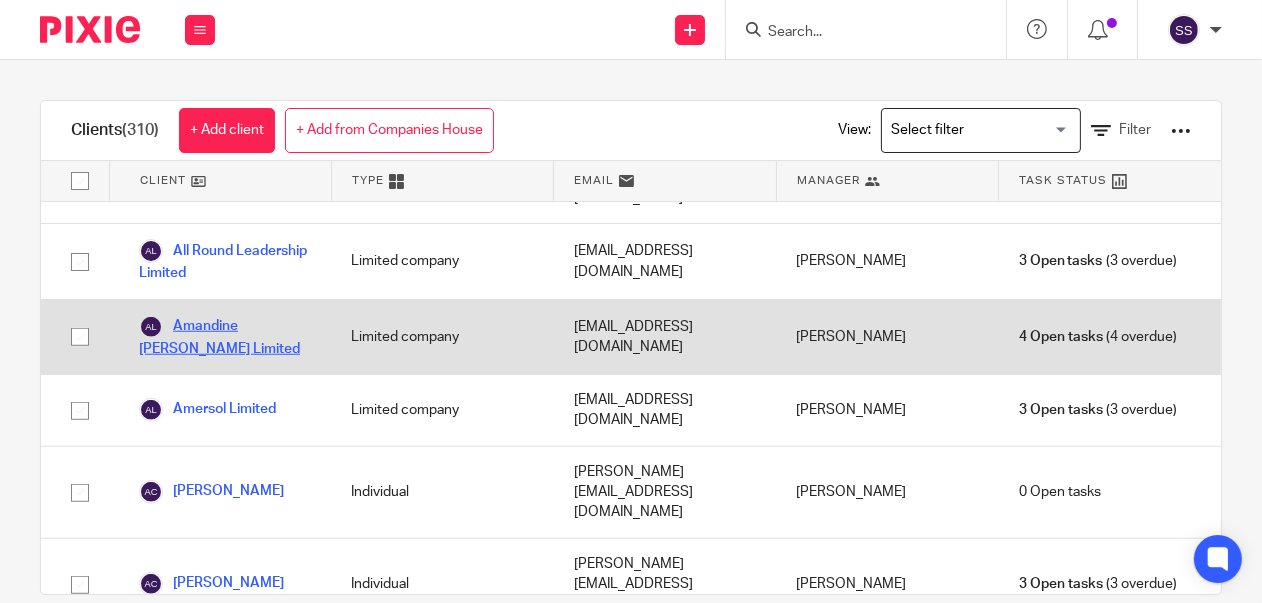 click on "Amandine Mallen Limited" at bounding box center (225, 337) 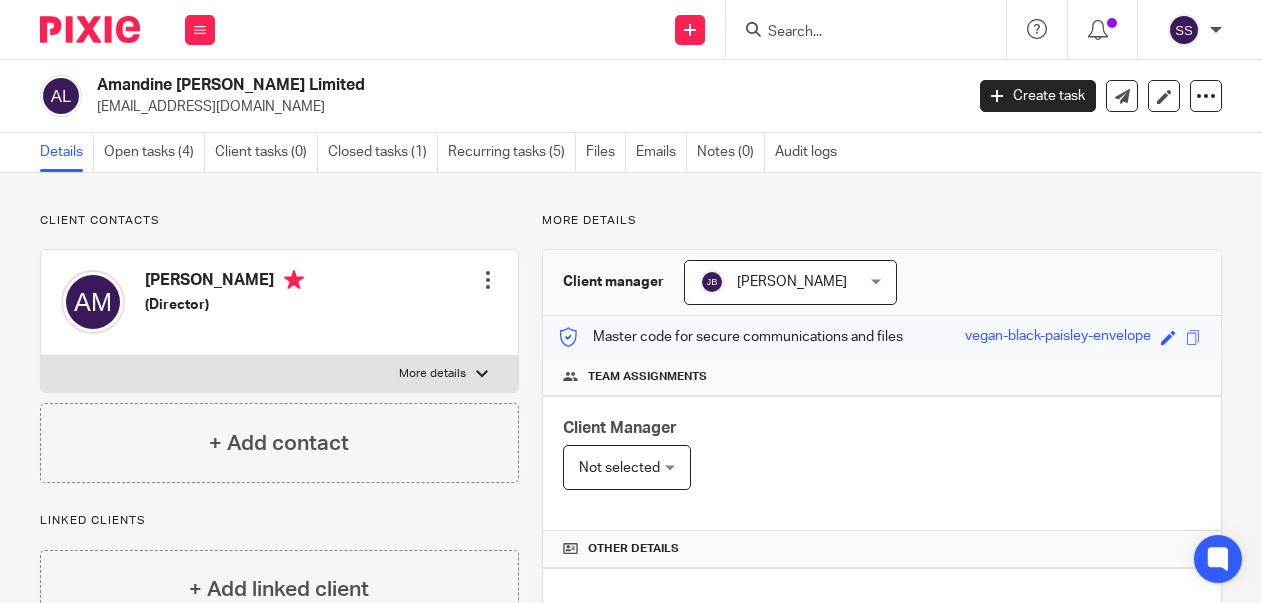 scroll, scrollTop: 0, scrollLeft: 0, axis: both 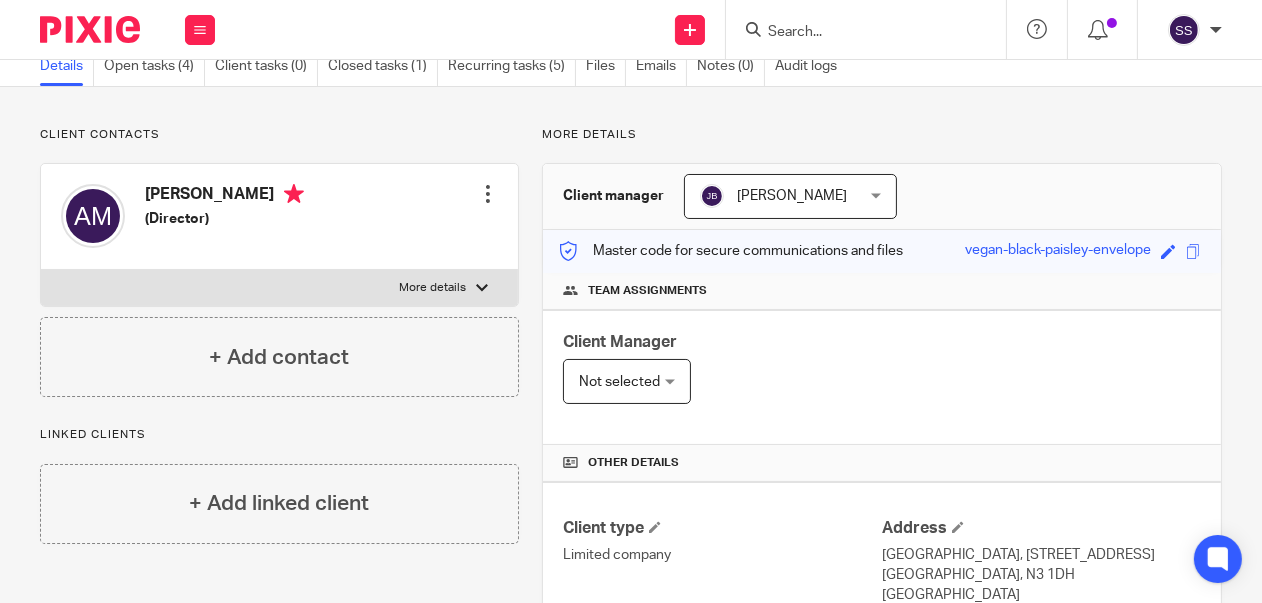click on "Jo Ball
Jo Ball" at bounding box center (790, 196) 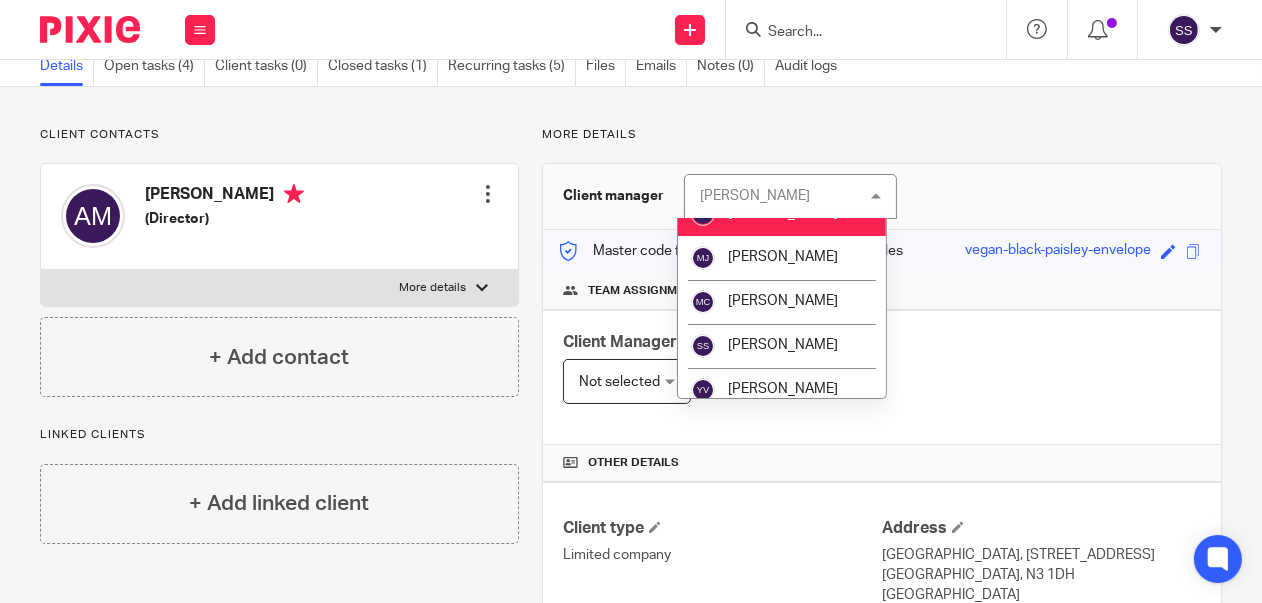 scroll, scrollTop: 302, scrollLeft: 0, axis: vertical 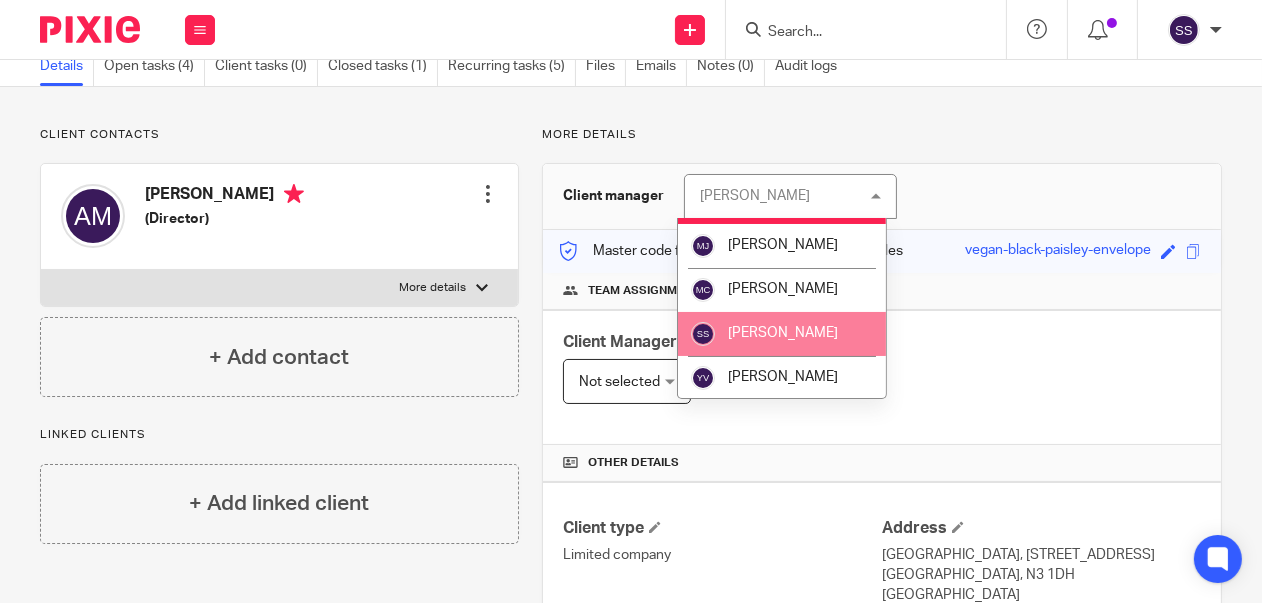 click on "[PERSON_NAME]" at bounding box center [782, 334] 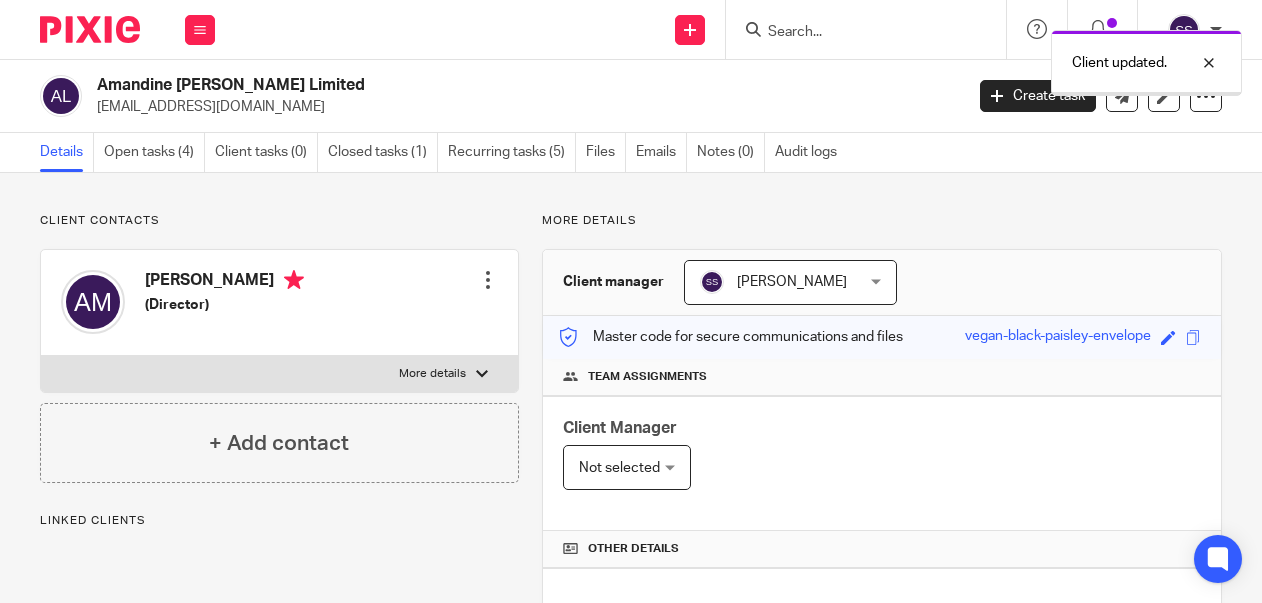 scroll, scrollTop: 0, scrollLeft: 0, axis: both 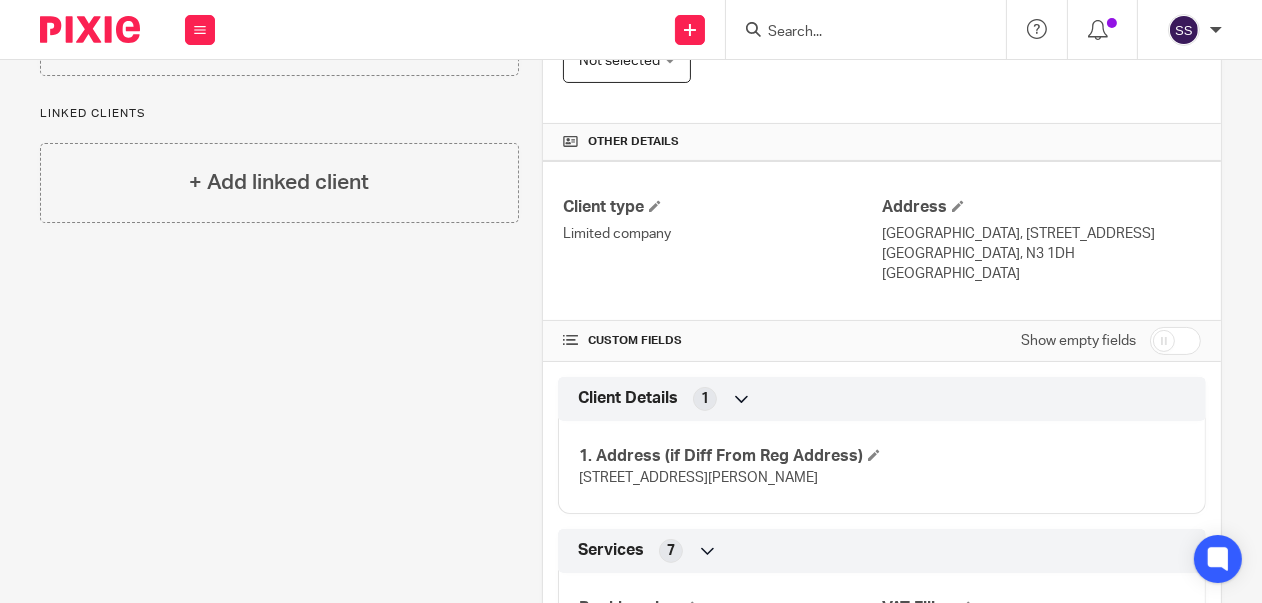 click at bounding box center [1175, 341] 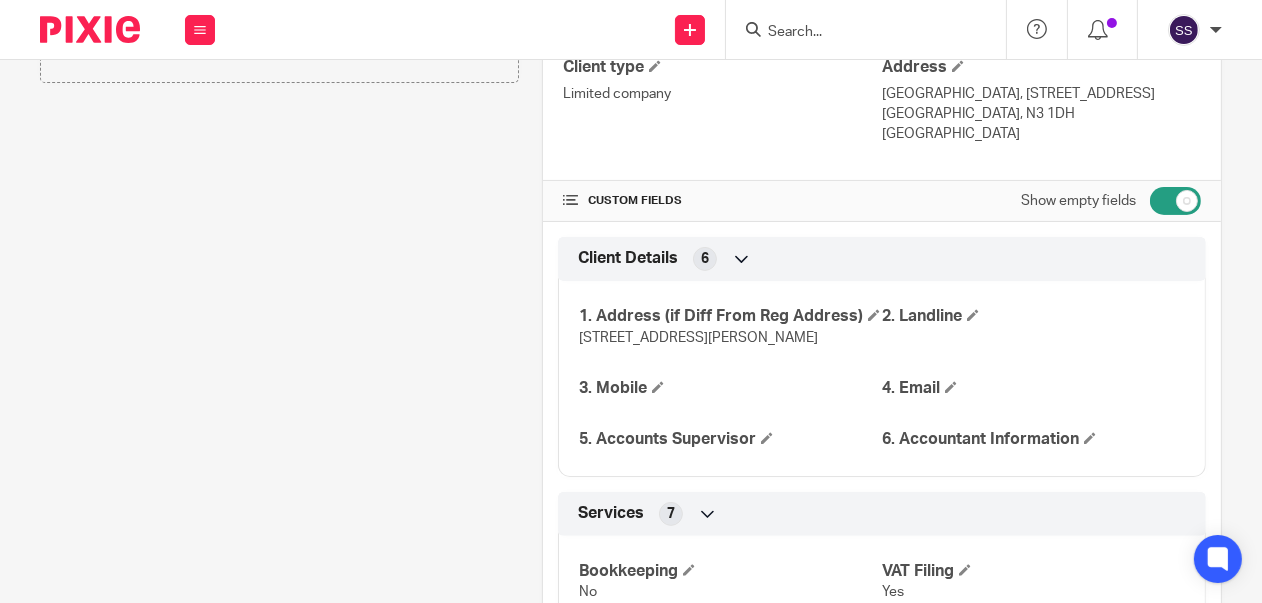 scroll, scrollTop: 550, scrollLeft: 0, axis: vertical 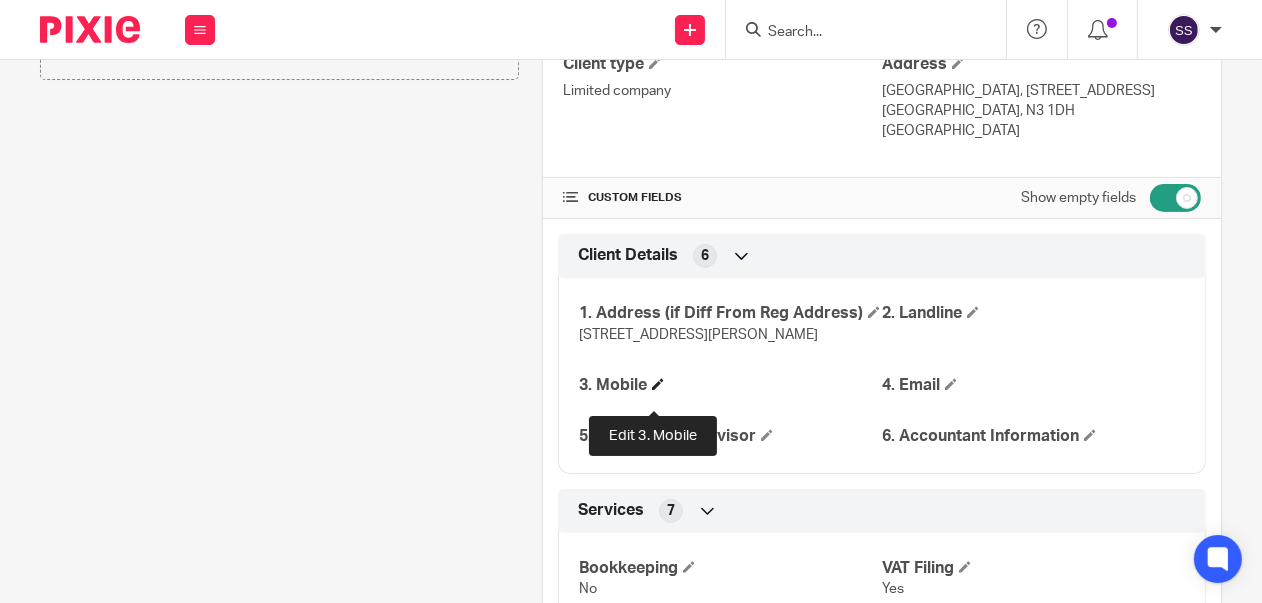 click at bounding box center (658, 384) 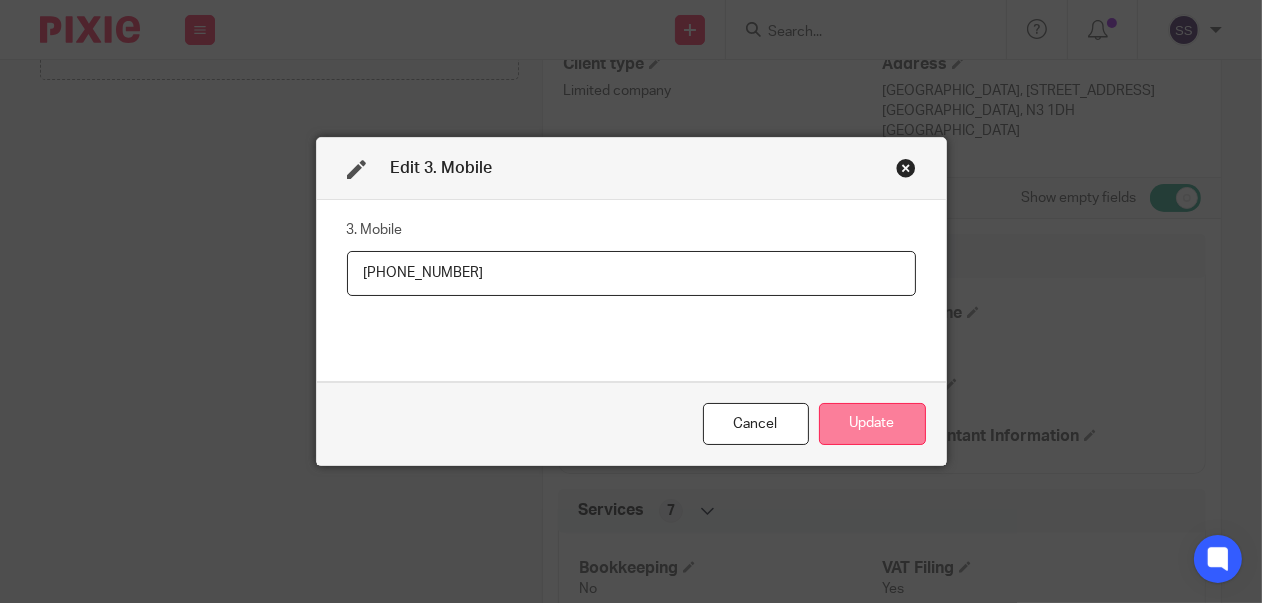 type on "+33619236754" 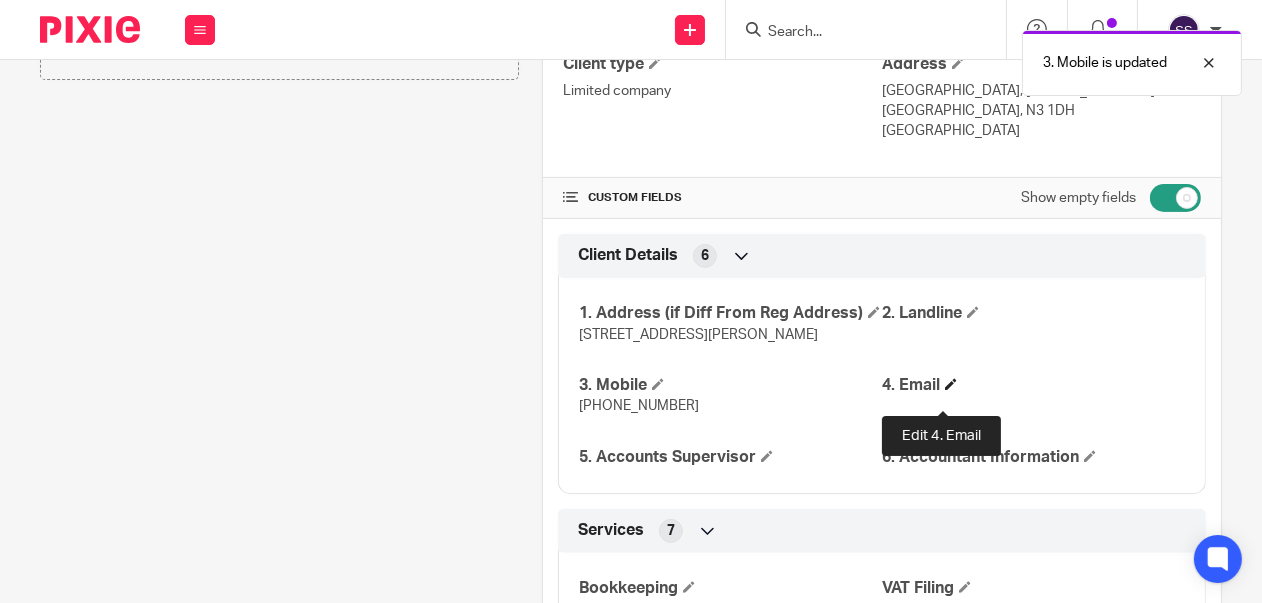click at bounding box center (951, 384) 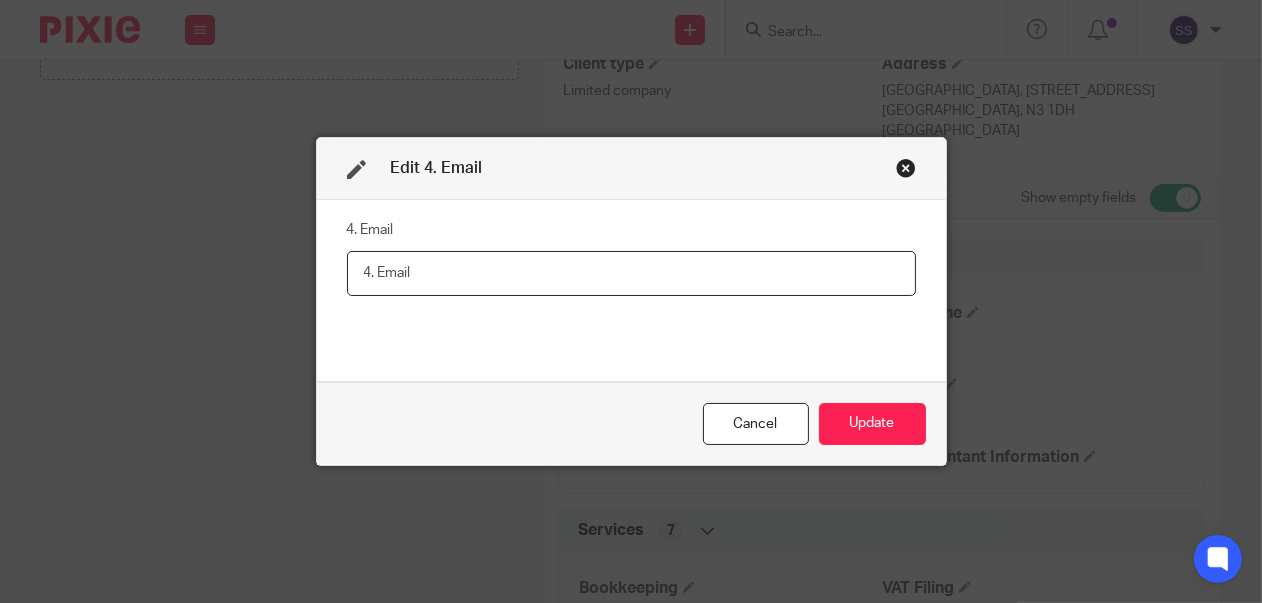 paste on "amandine@amandinemallen.com" 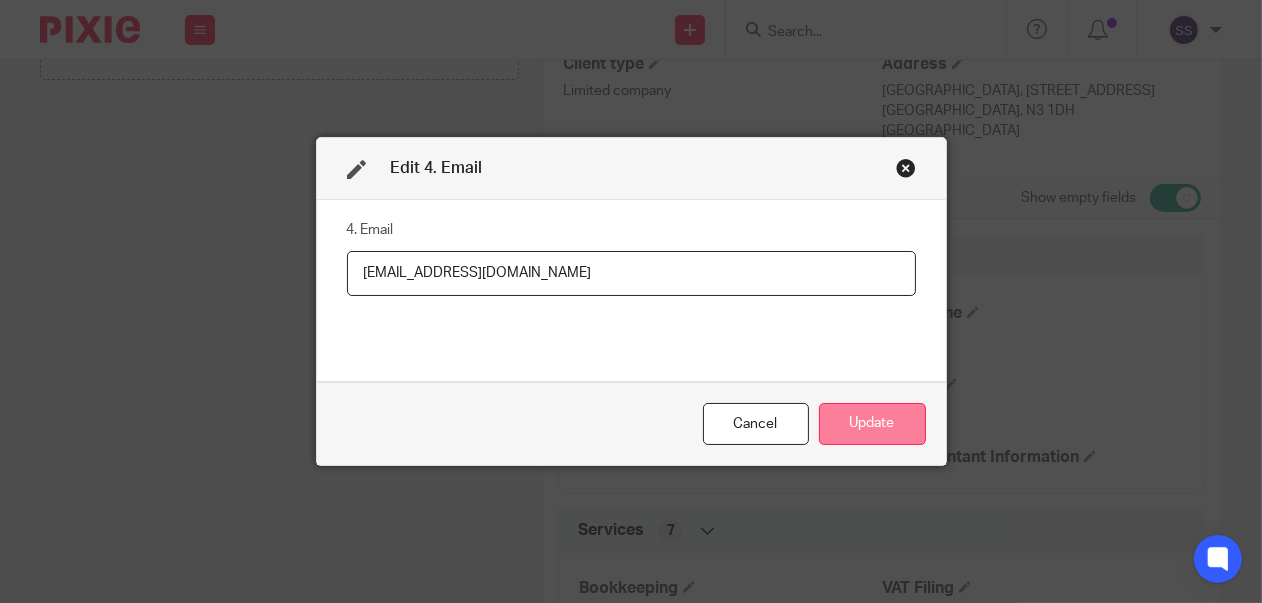 type on "amandine@amandinemallen.com" 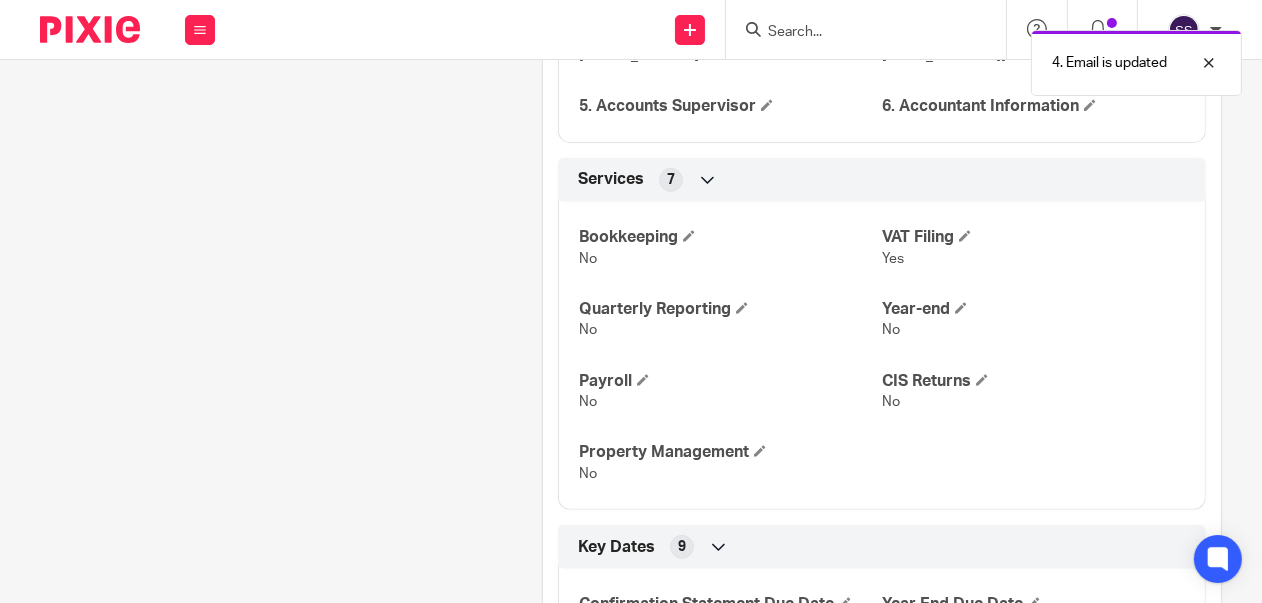 scroll, scrollTop: 911, scrollLeft: 0, axis: vertical 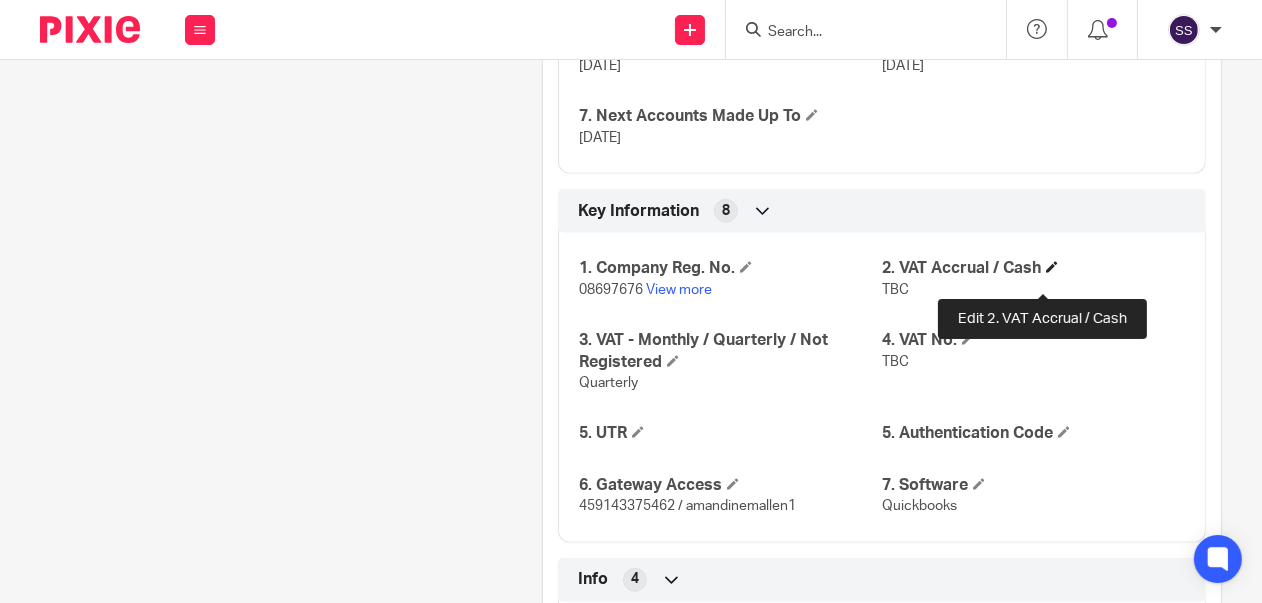 click at bounding box center (1052, 267) 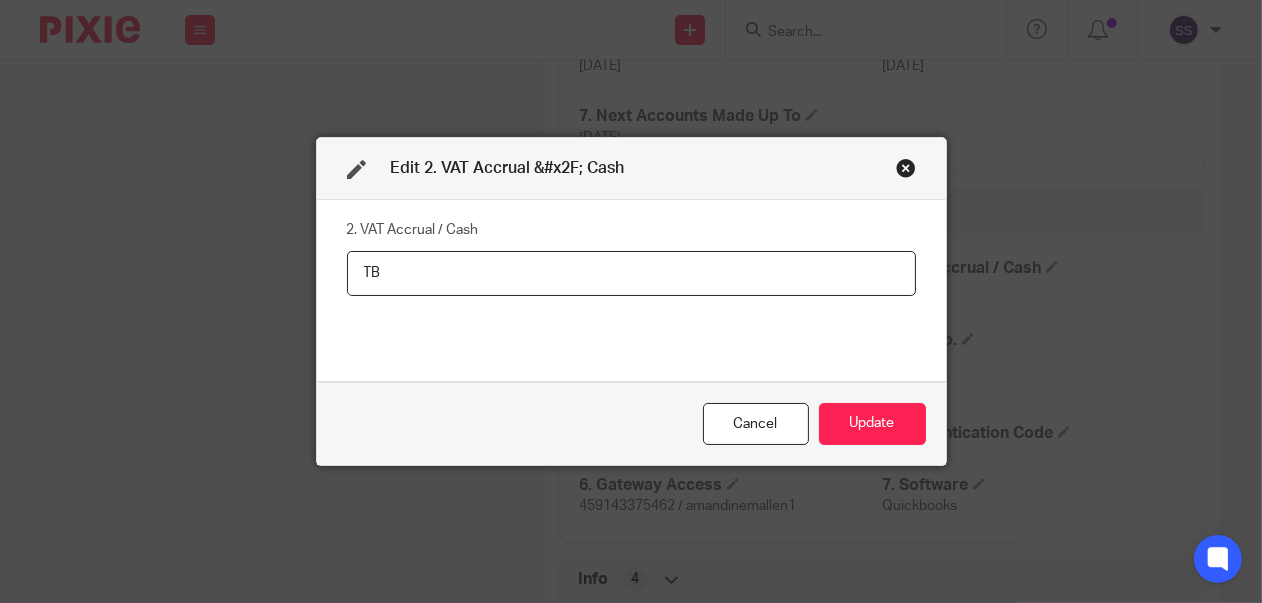 type on "T" 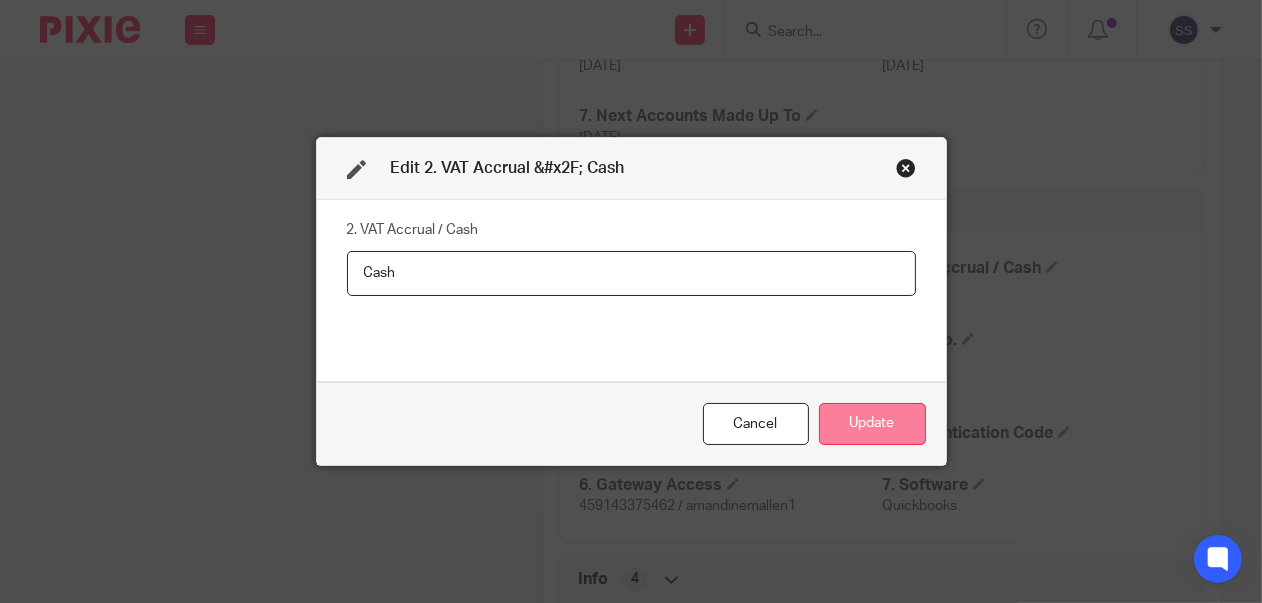 type on "Cash" 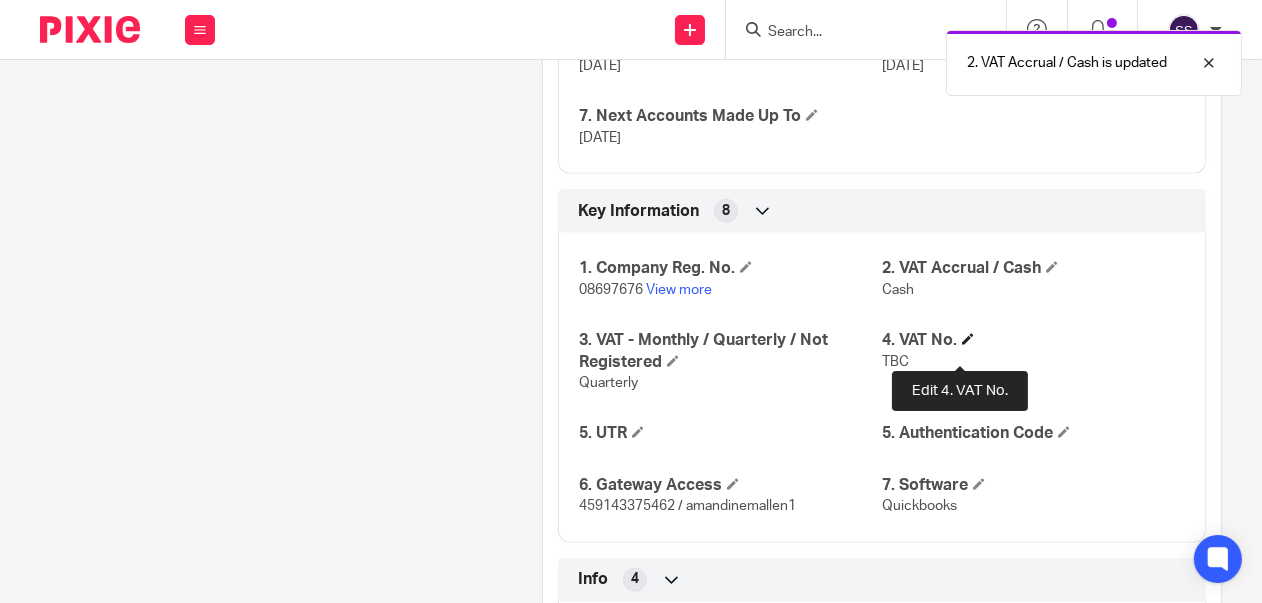 click at bounding box center [968, 339] 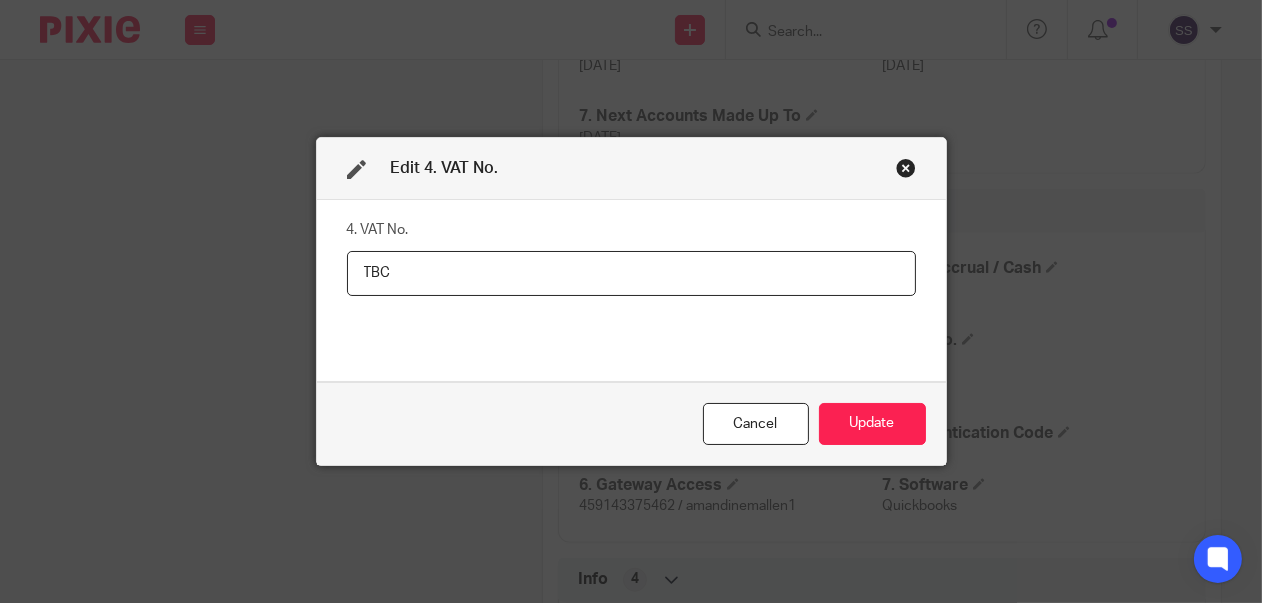 paste on "173426214" 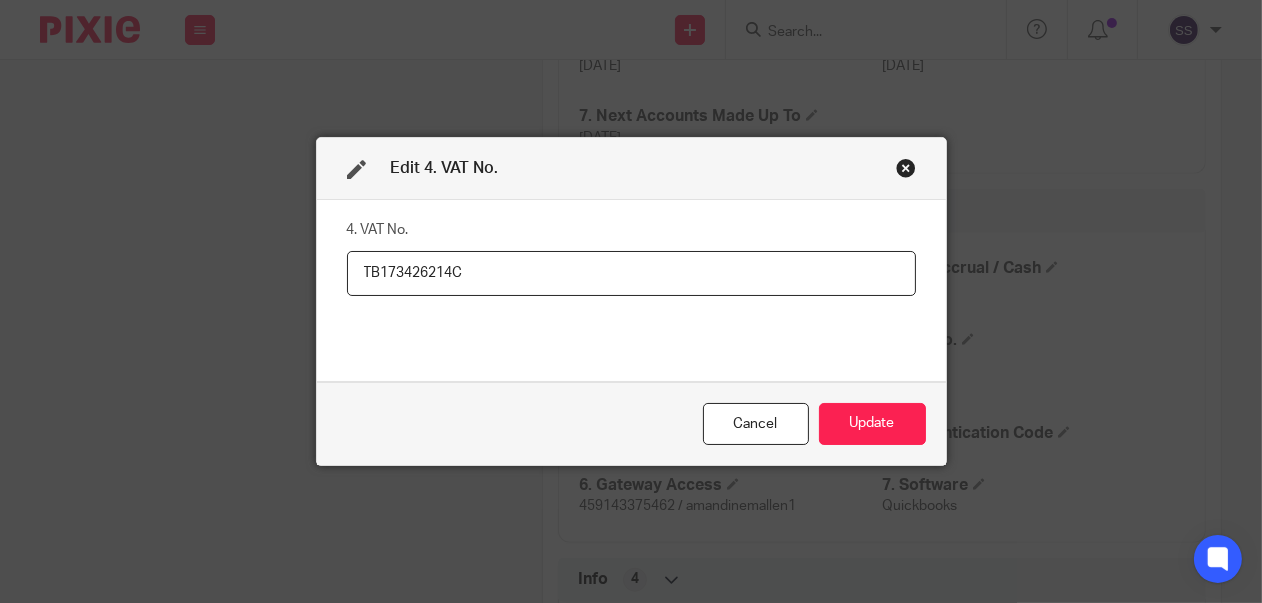 drag, startPoint x: 461, startPoint y: 271, endPoint x: 325, endPoint y: 273, distance: 136.01471 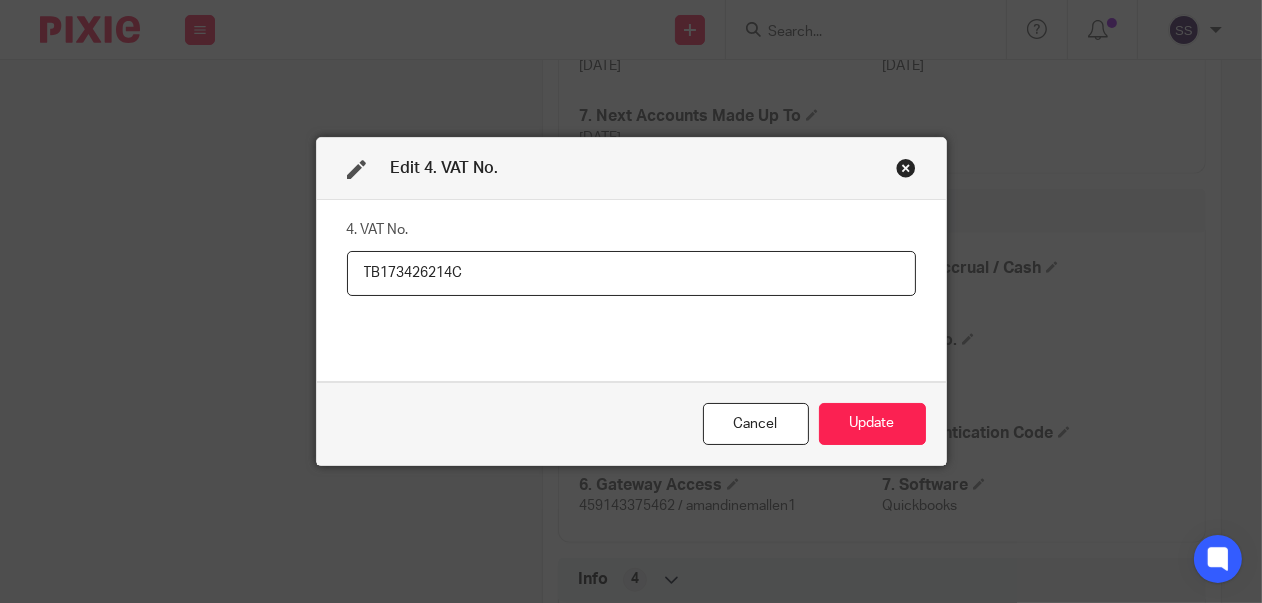 paste on "173426214" 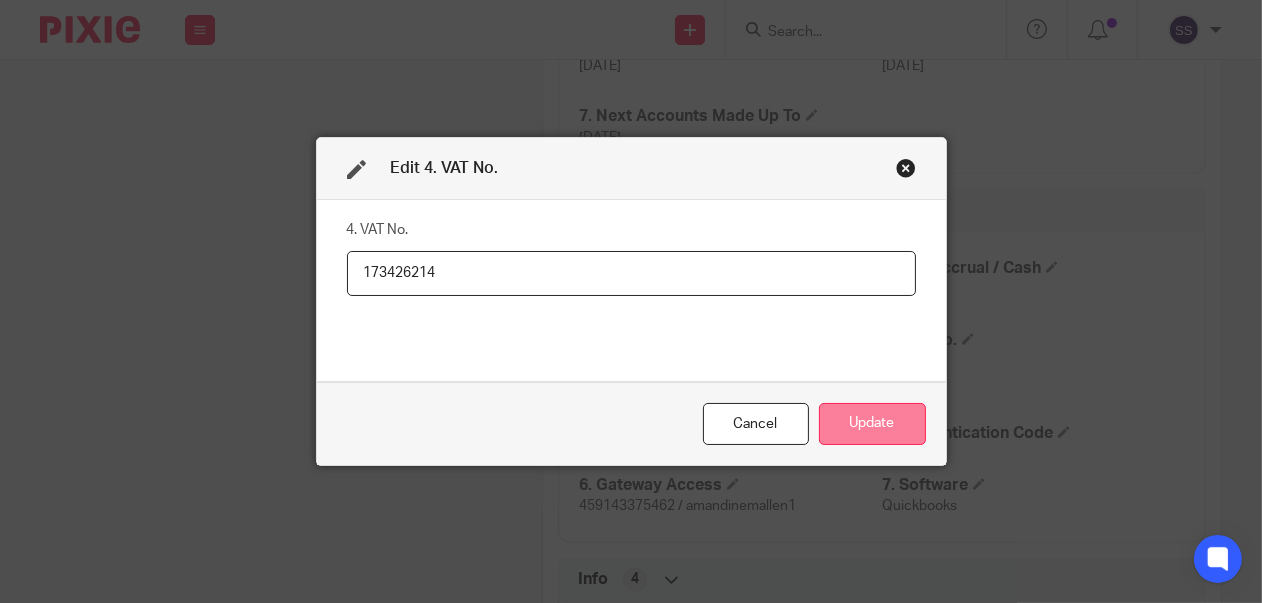 type on "173426214" 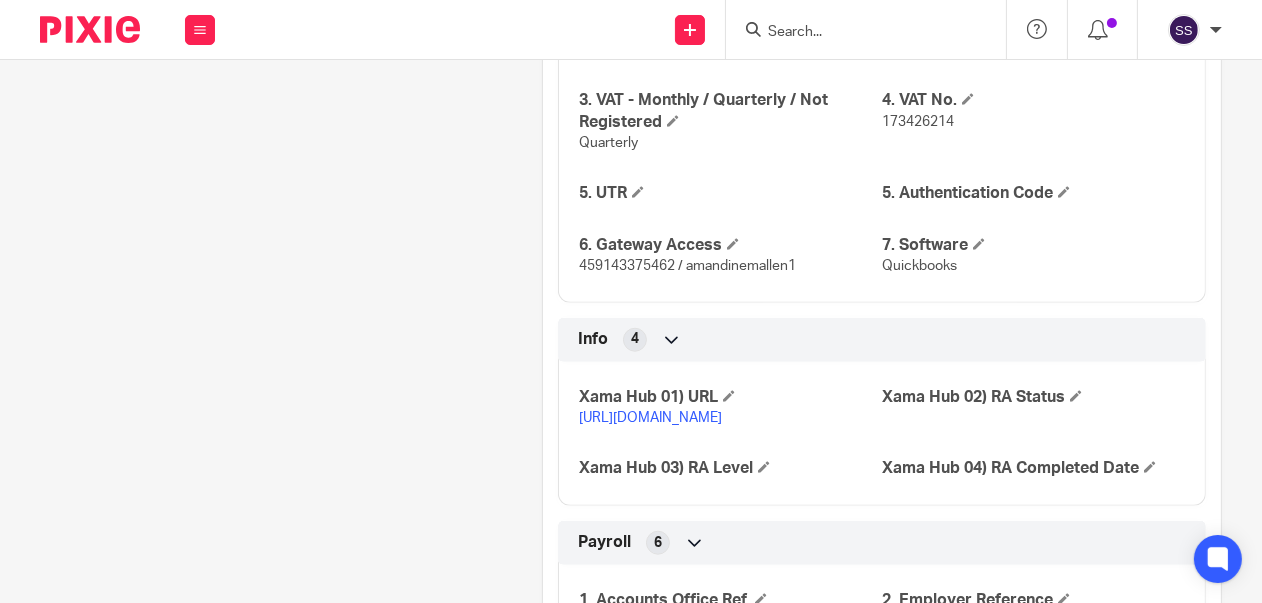 scroll, scrollTop: 1925, scrollLeft: 0, axis: vertical 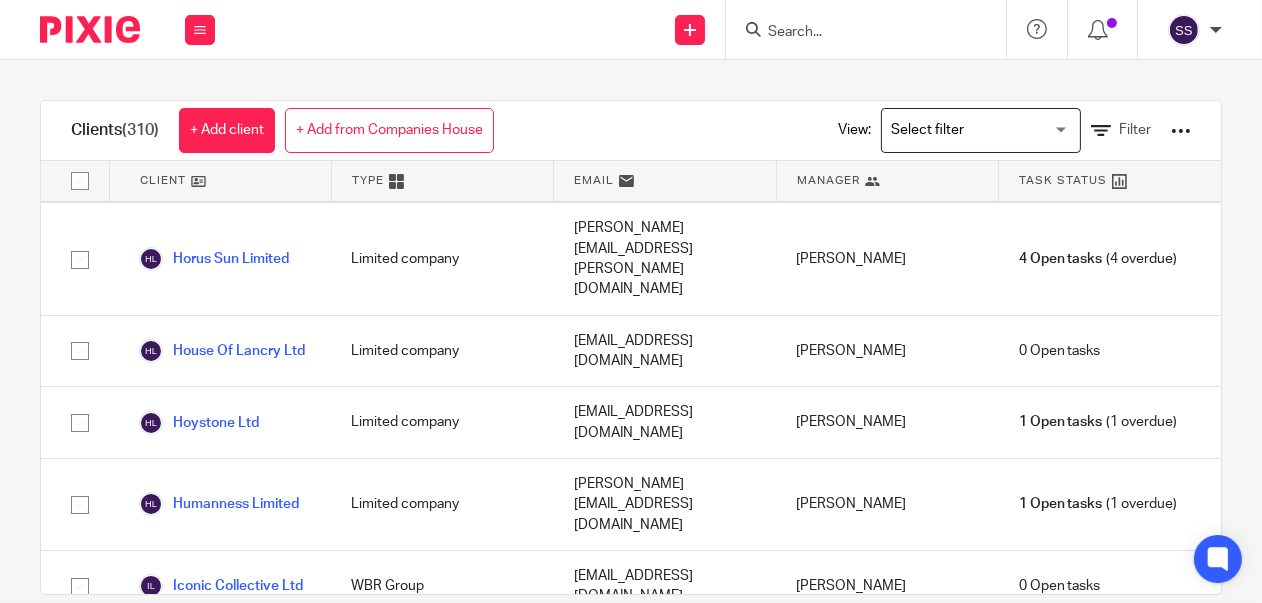 click on "Jbm Solar Projects Ltd" at bounding box center [225, 1438] 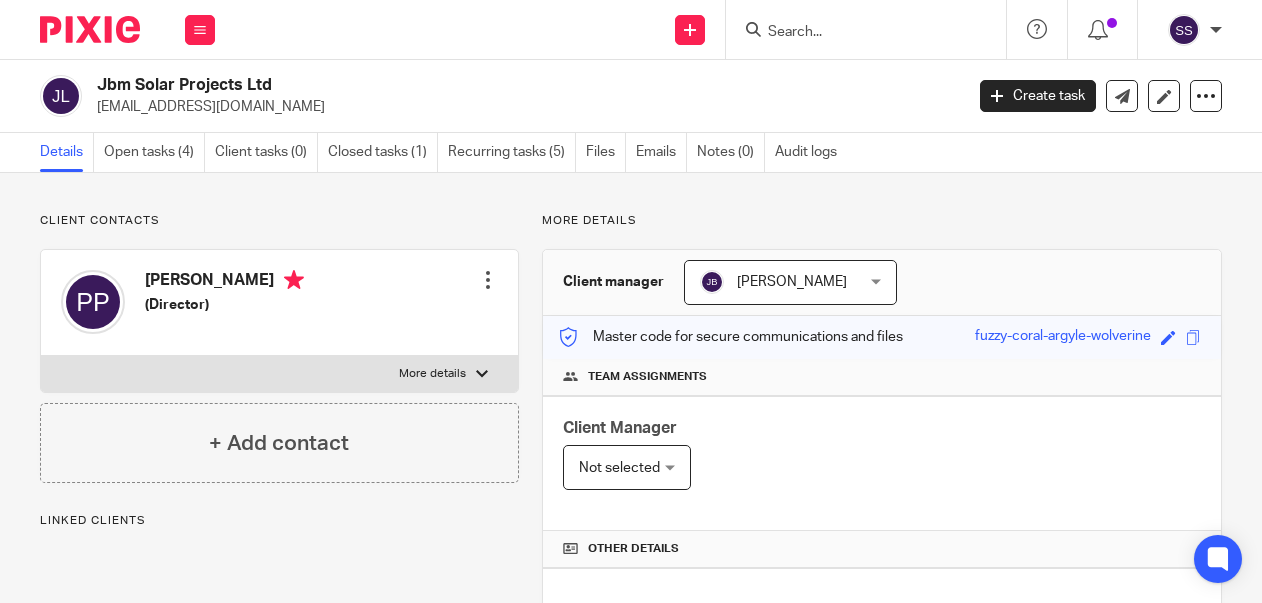 scroll, scrollTop: 0, scrollLeft: 0, axis: both 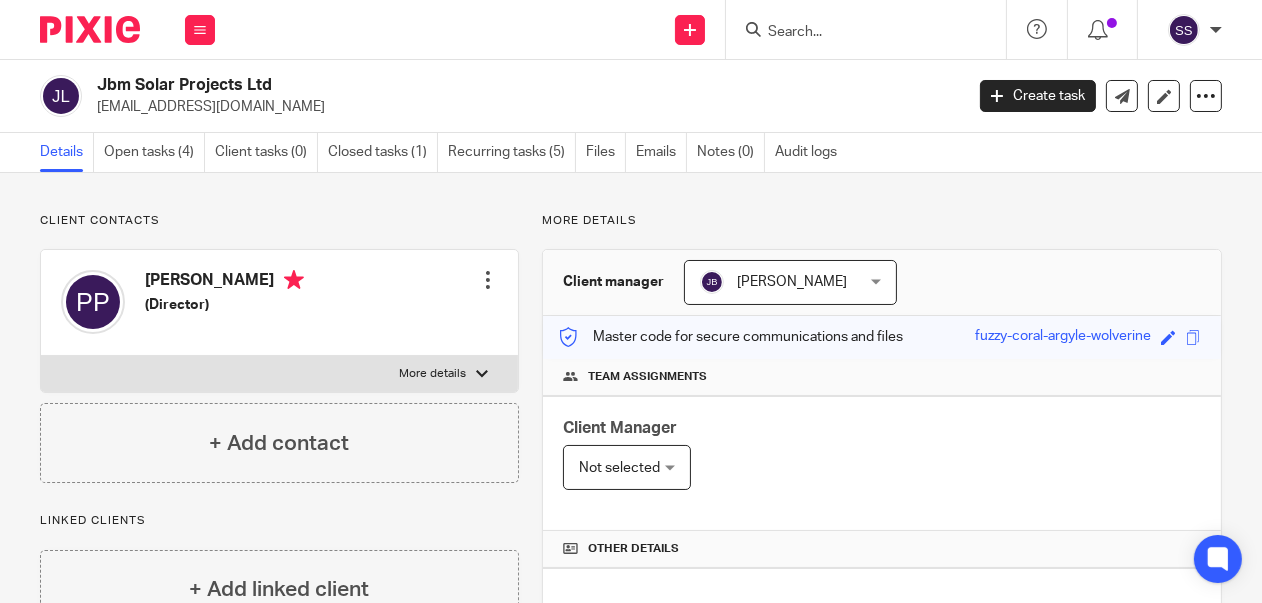 click on "[PERSON_NAME]
[PERSON_NAME]" at bounding box center (790, 282) 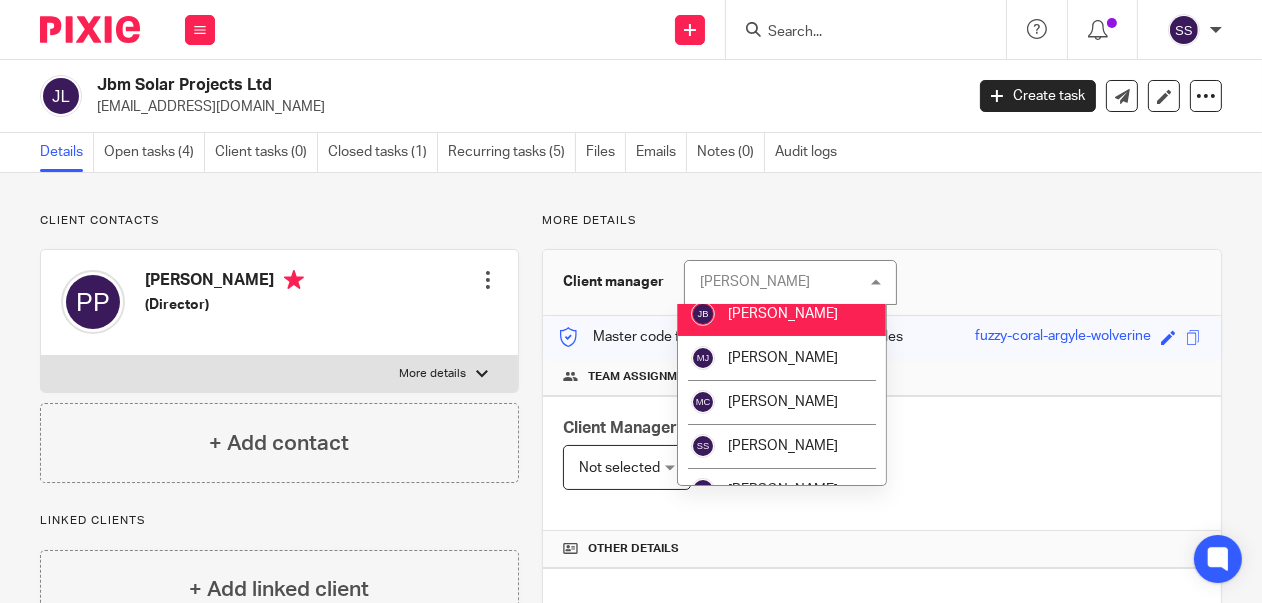 scroll, scrollTop: 279, scrollLeft: 0, axis: vertical 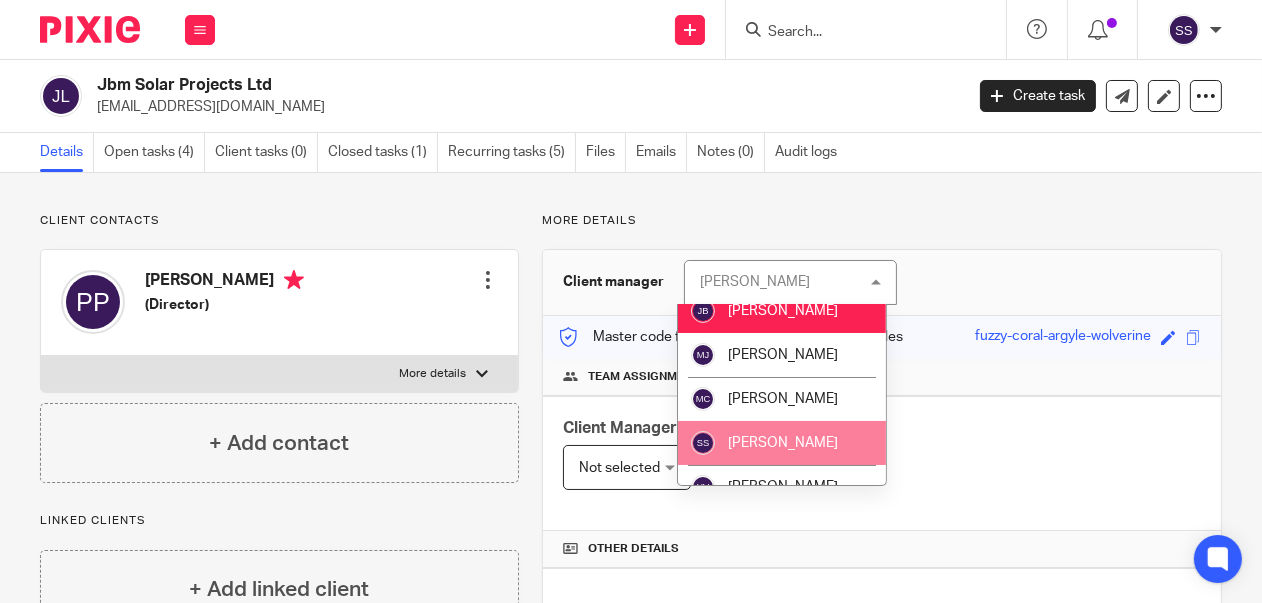 click on "[PERSON_NAME]" at bounding box center [783, 443] 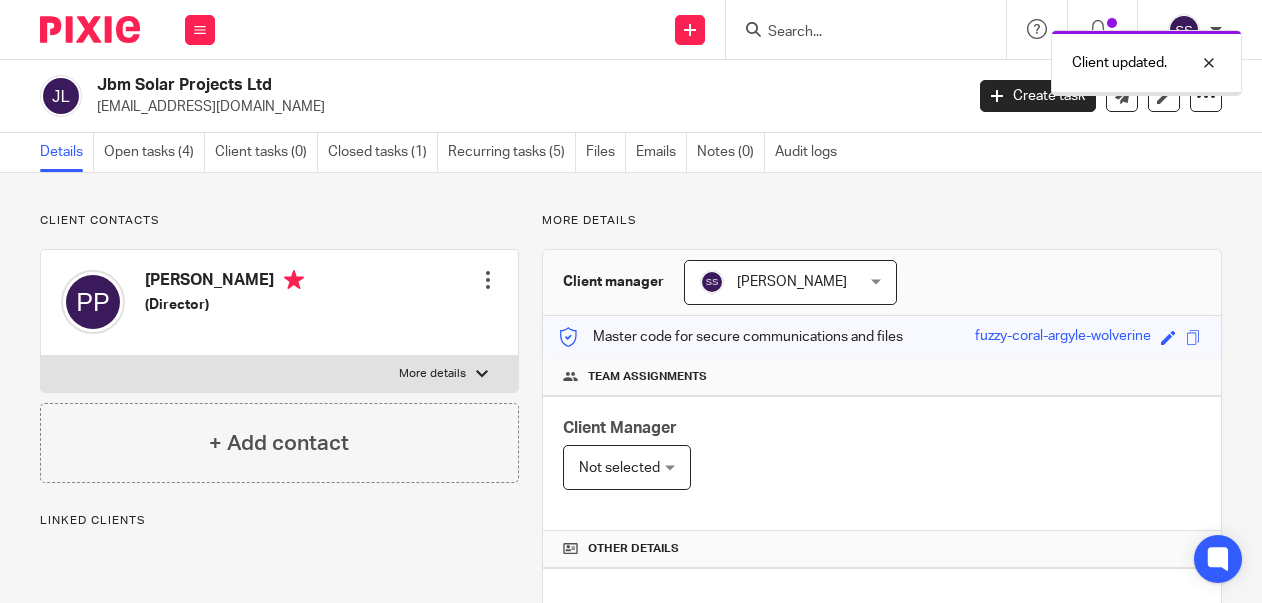 scroll, scrollTop: 0, scrollLeft: 0, axis: both 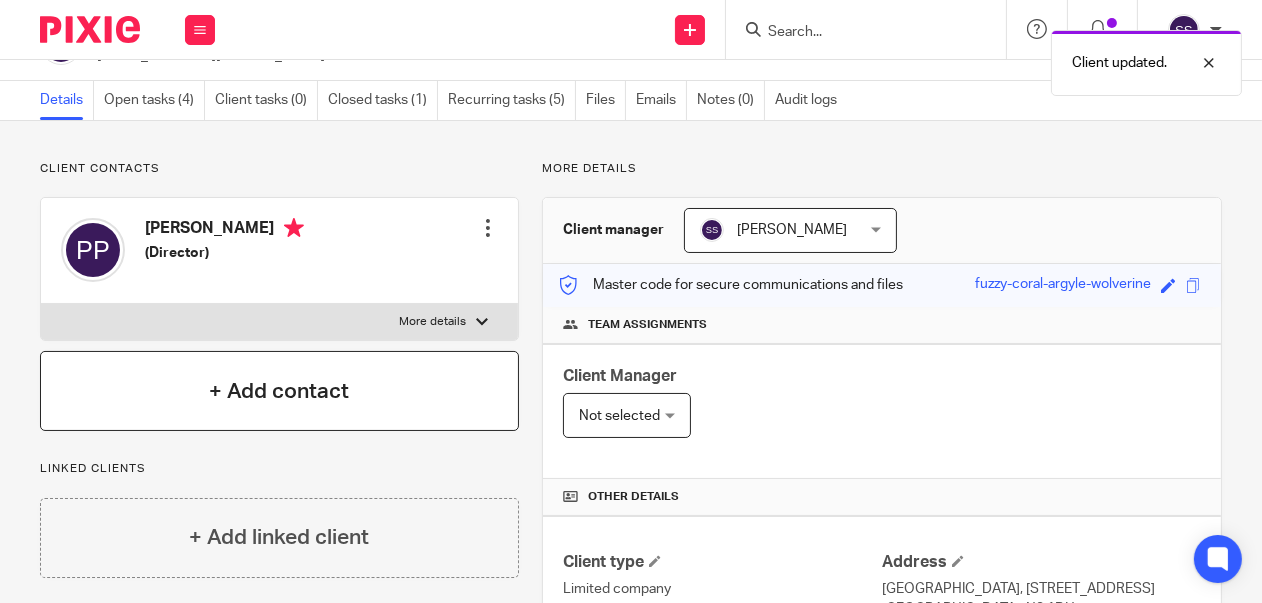 click on "+ Add contact" at bounding box center [279, 391] 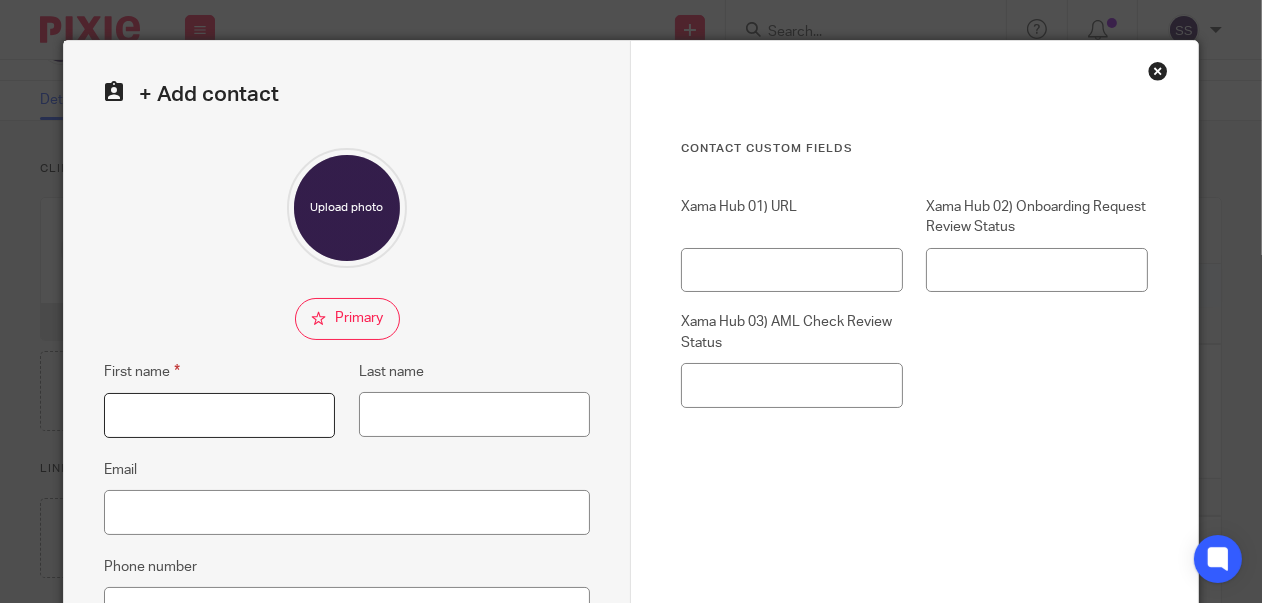 click on "First name" at bounding box center (219, 415) 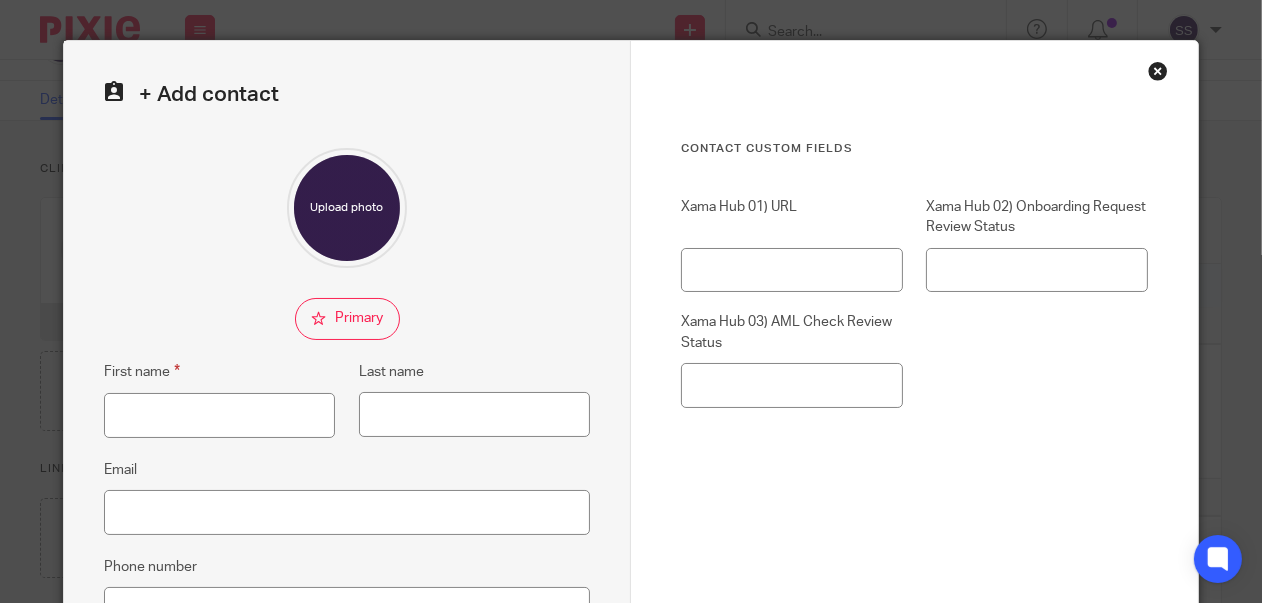 click on "Contact Custom fields
Xama Hub 01) URL
Xama Hub 02) Onboarding Request Review Status
Xama Hub 03) AML Check Review Status" at bounding box center (914, 407) 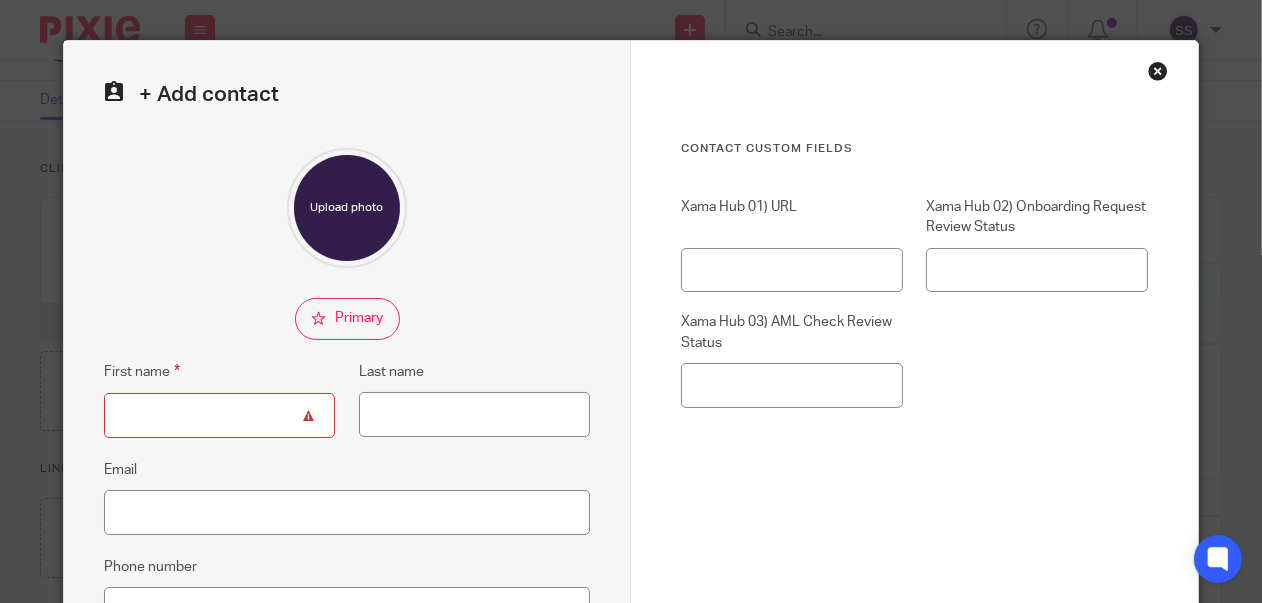 click on "First name" at bounding box center [219, 415] 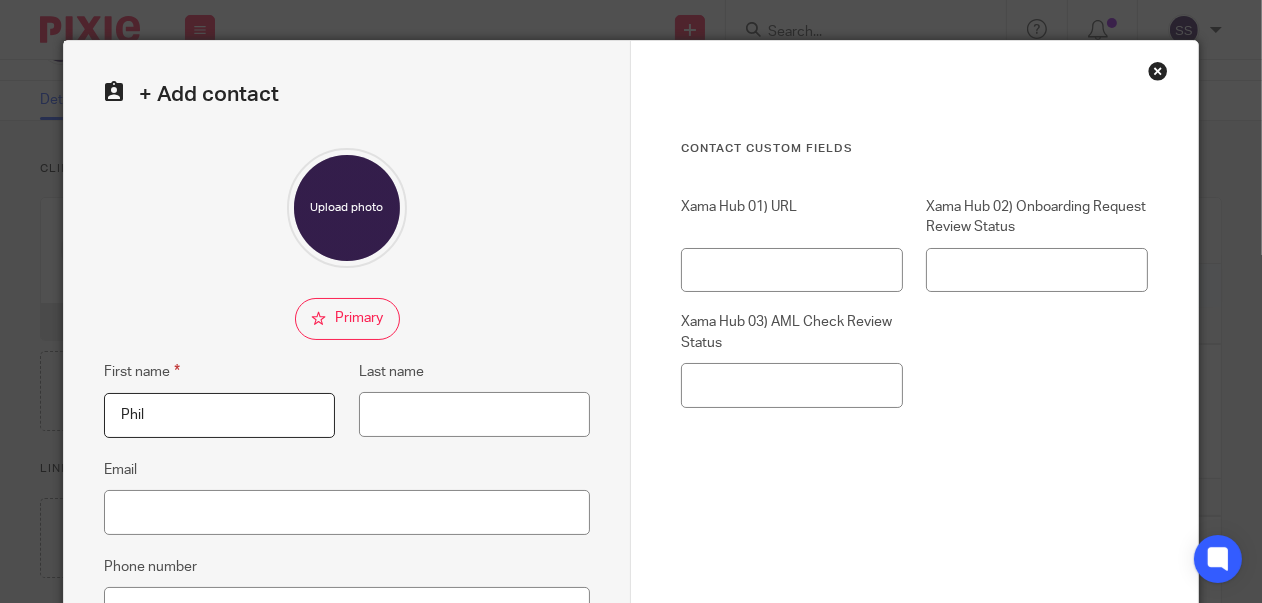 type on "Phil" 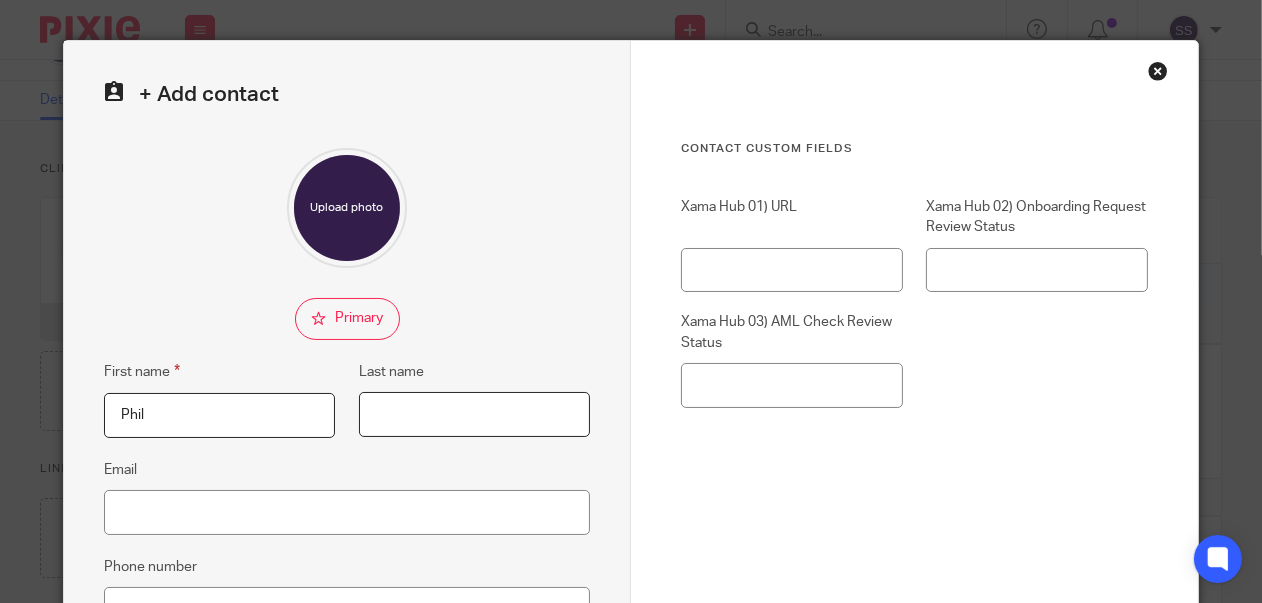 click on "Last name" at bounding box center (474, 414) 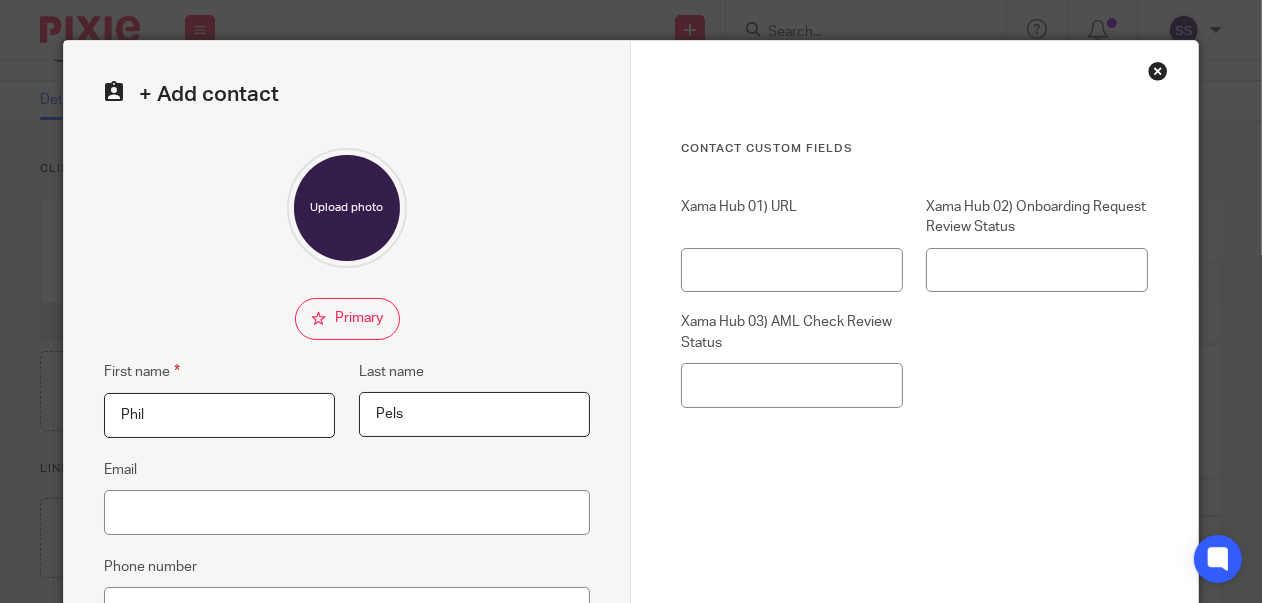 type on "Pels" 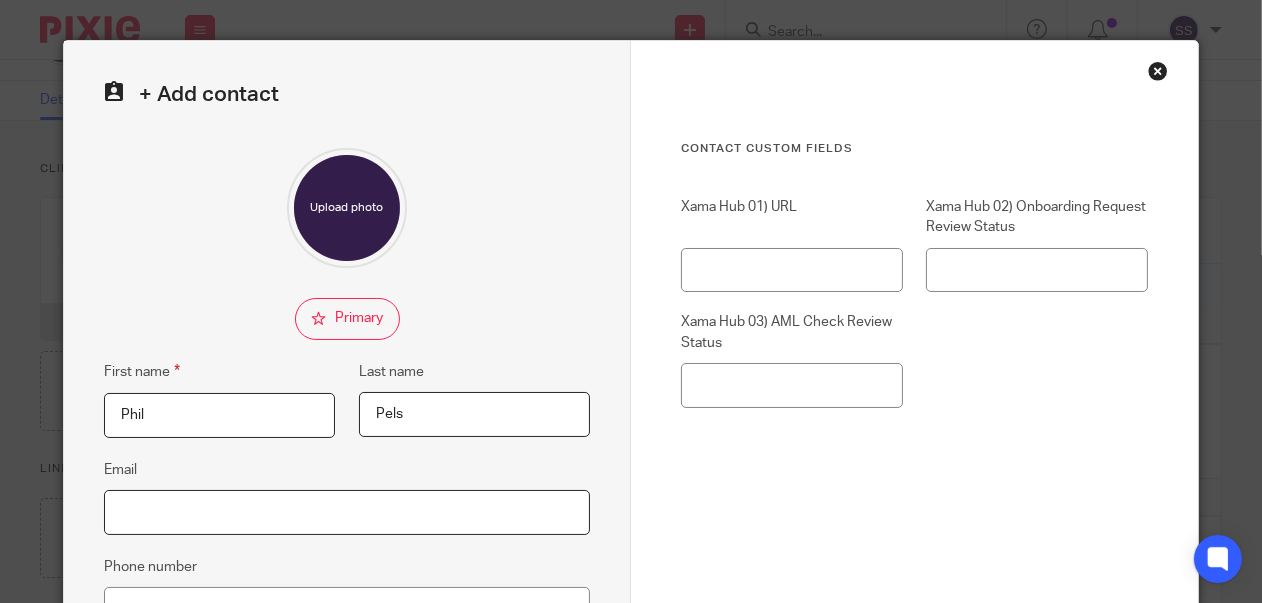 click on "Email" at bounding box center [347, 512] 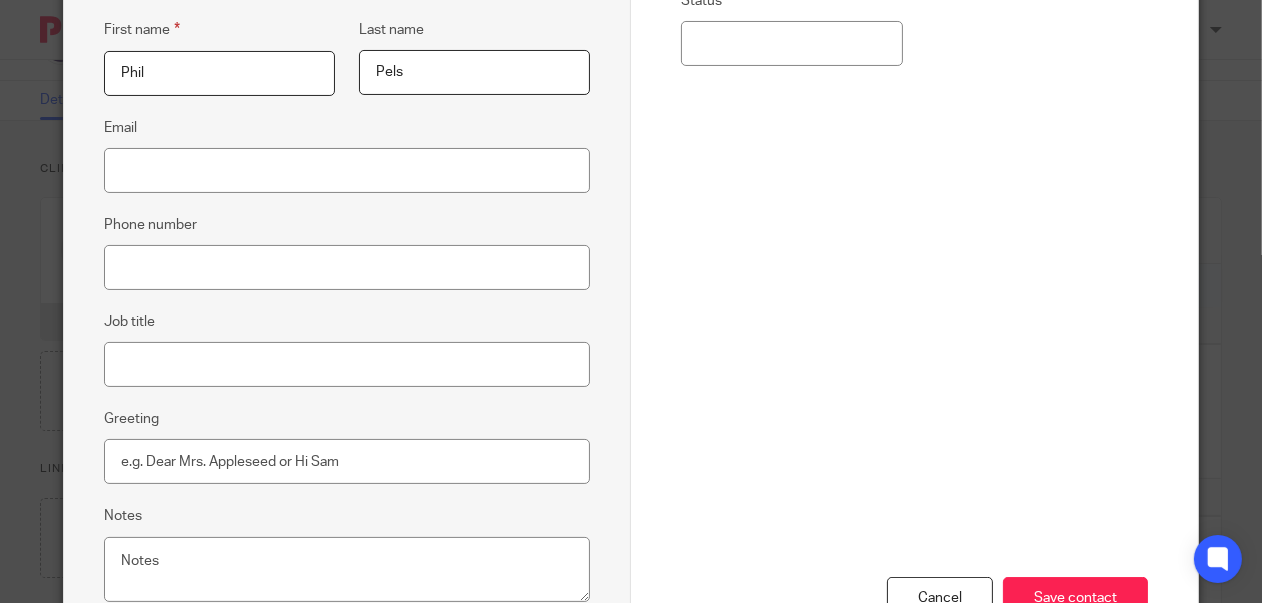 scroll, scrollTop: 343, scrollLeft: 0, axis: vertical 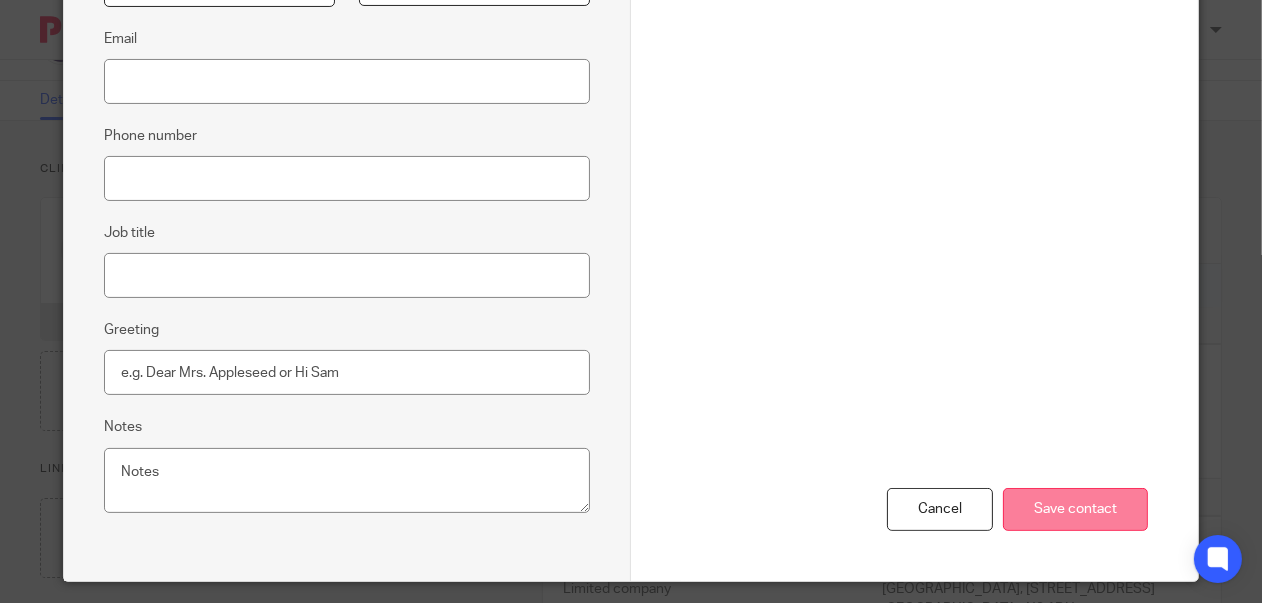 click on "Save contact" at bounding box center (1075, 509) 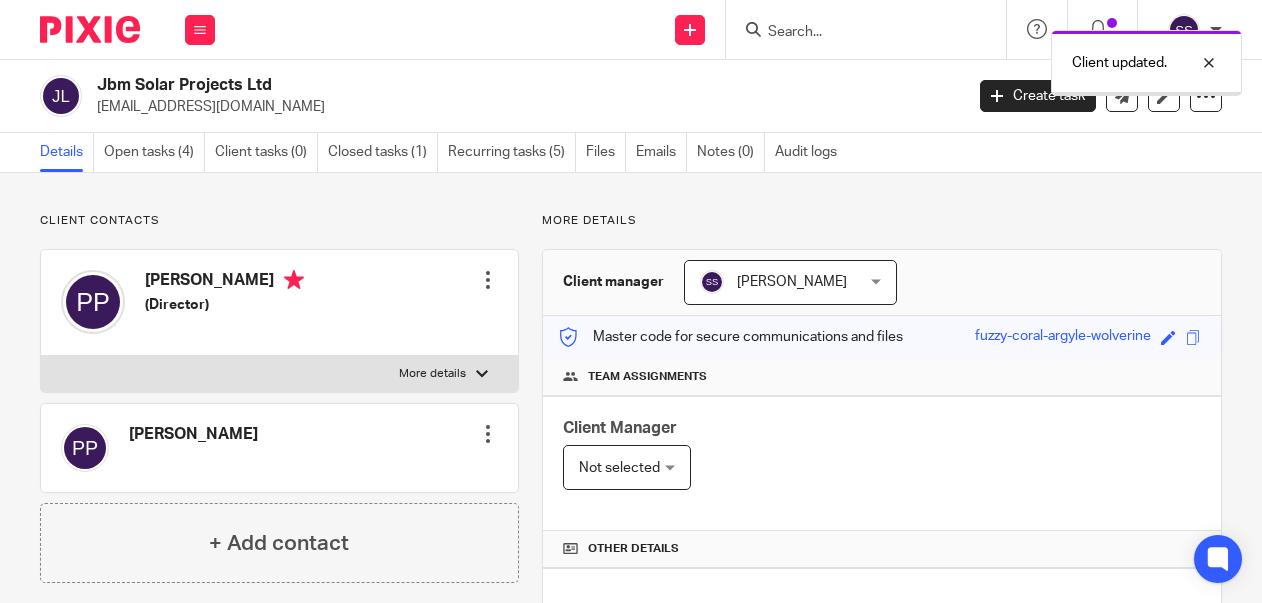 scroll, scrollTop: 0, scrollLeft: 0, axis: both 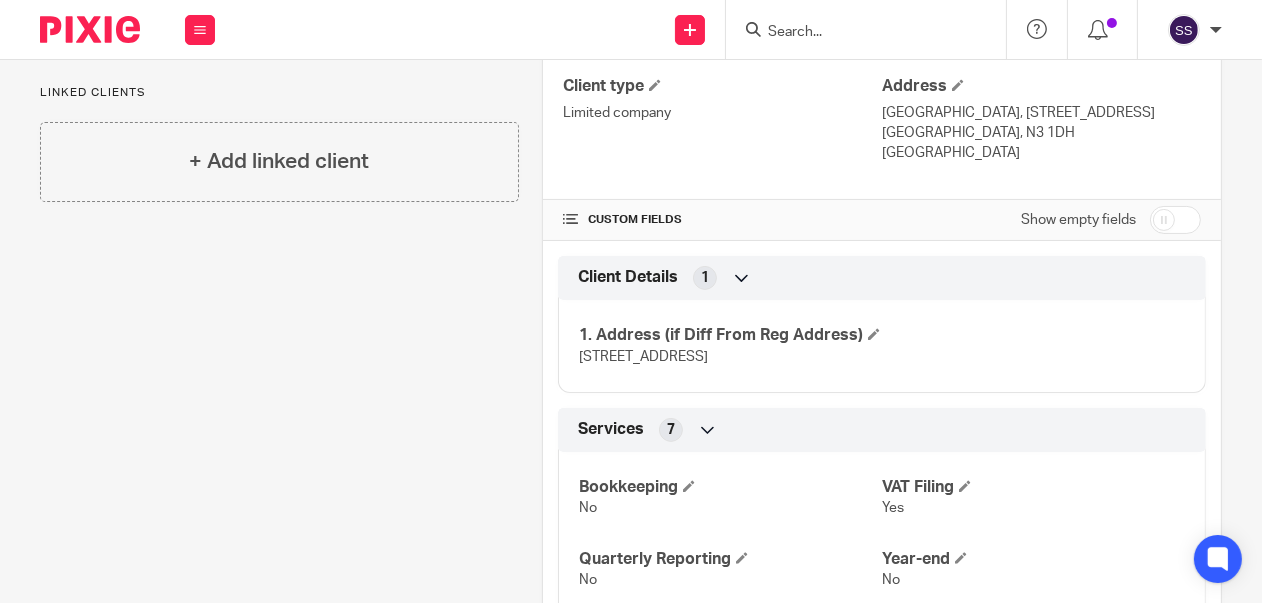 click at bounding box center (1175, 220) 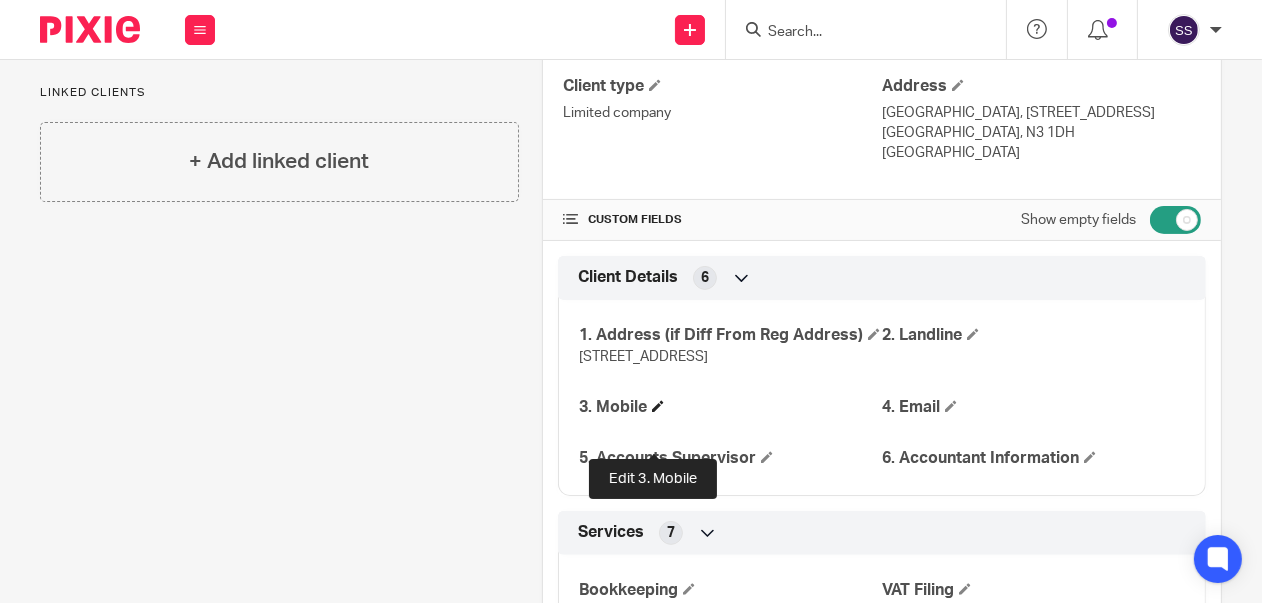 click at bounding box center (658, 406) 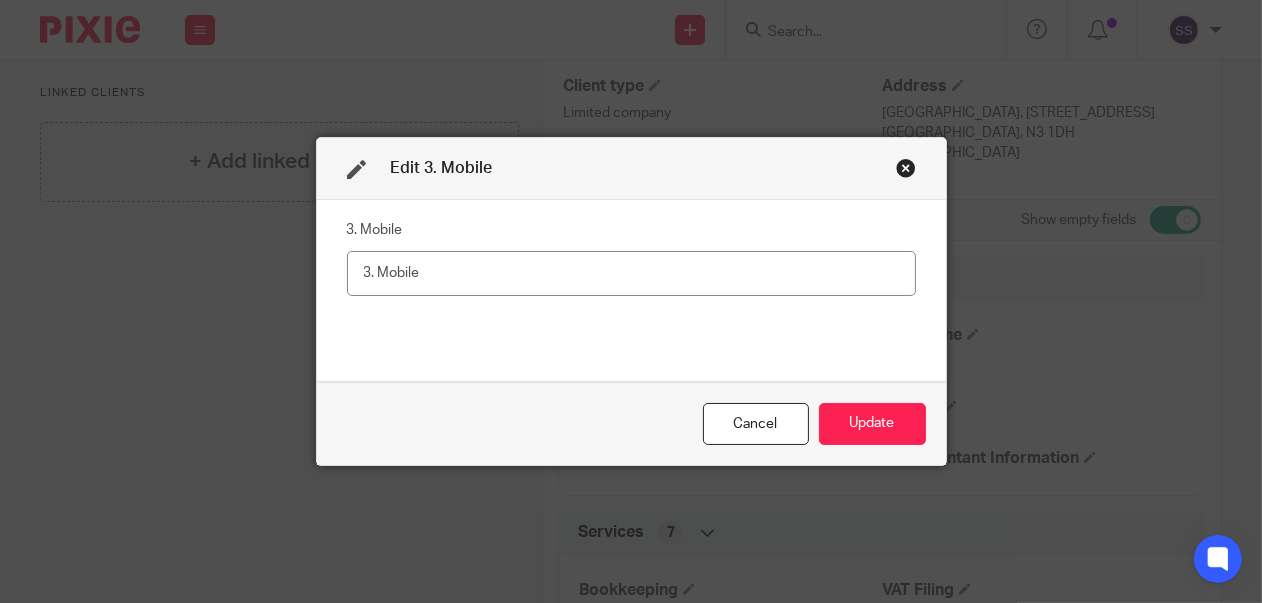 drag, startPoint x: 355, startPoint y: 273, endPoint x: 491, endPoint y: 300, distance: 138.65425 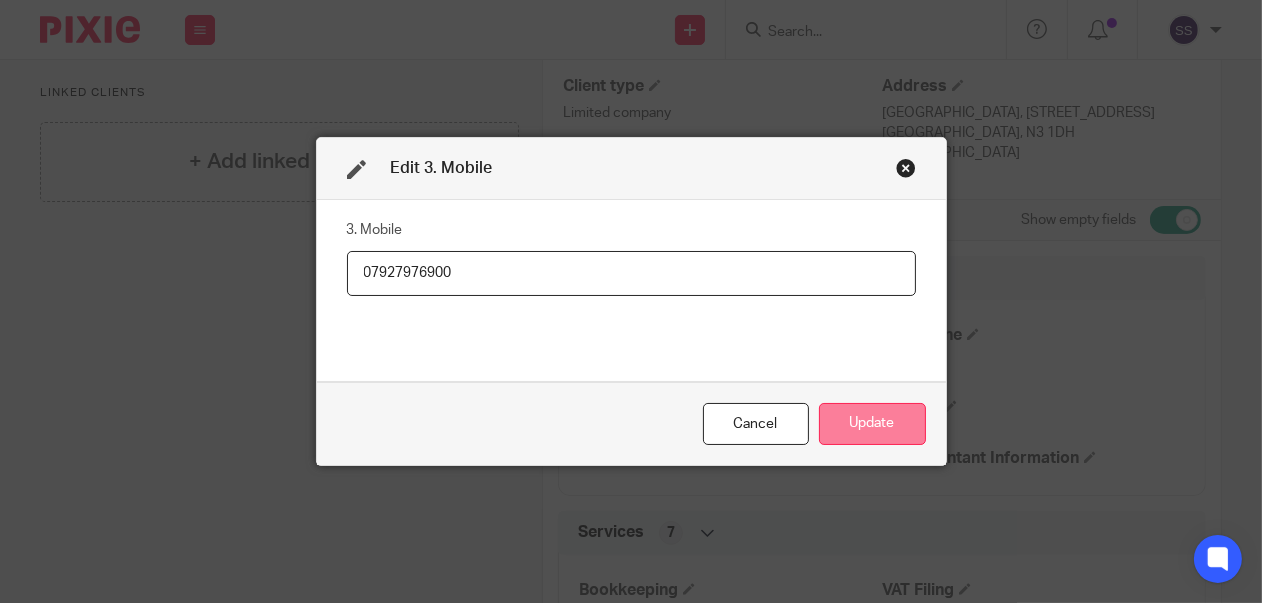 type on "07927976900" 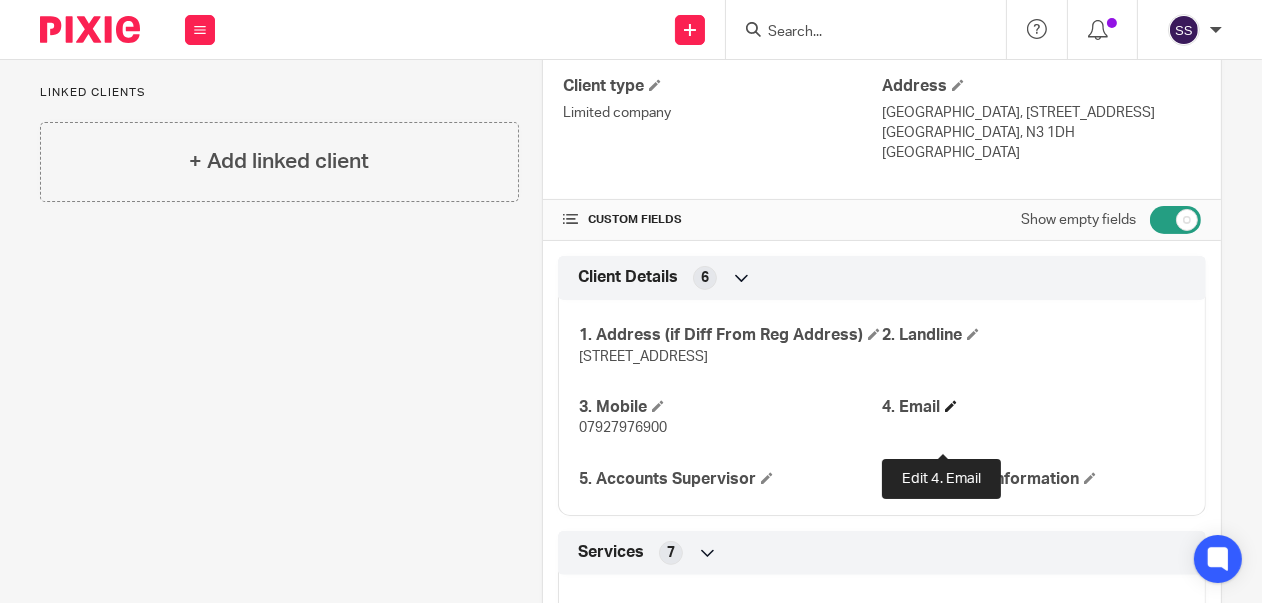 click at bounding box center (951, 406) 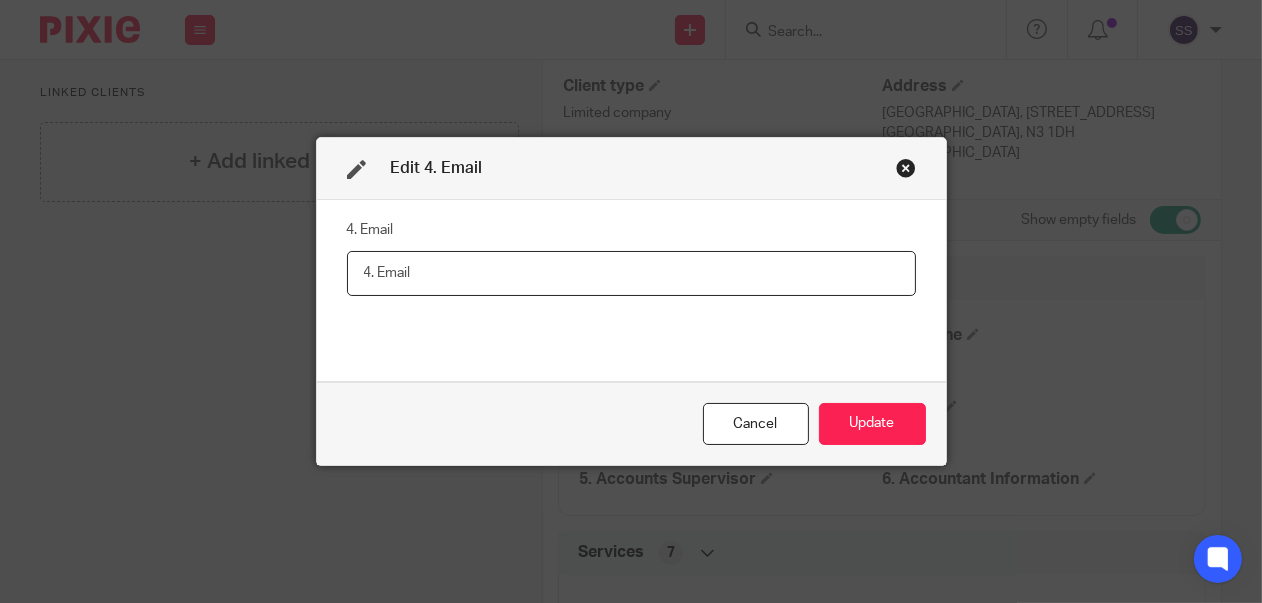 paste on "[EMAIL_ADDRESS][PERSON_NAME][DOMAIN_NAME]" 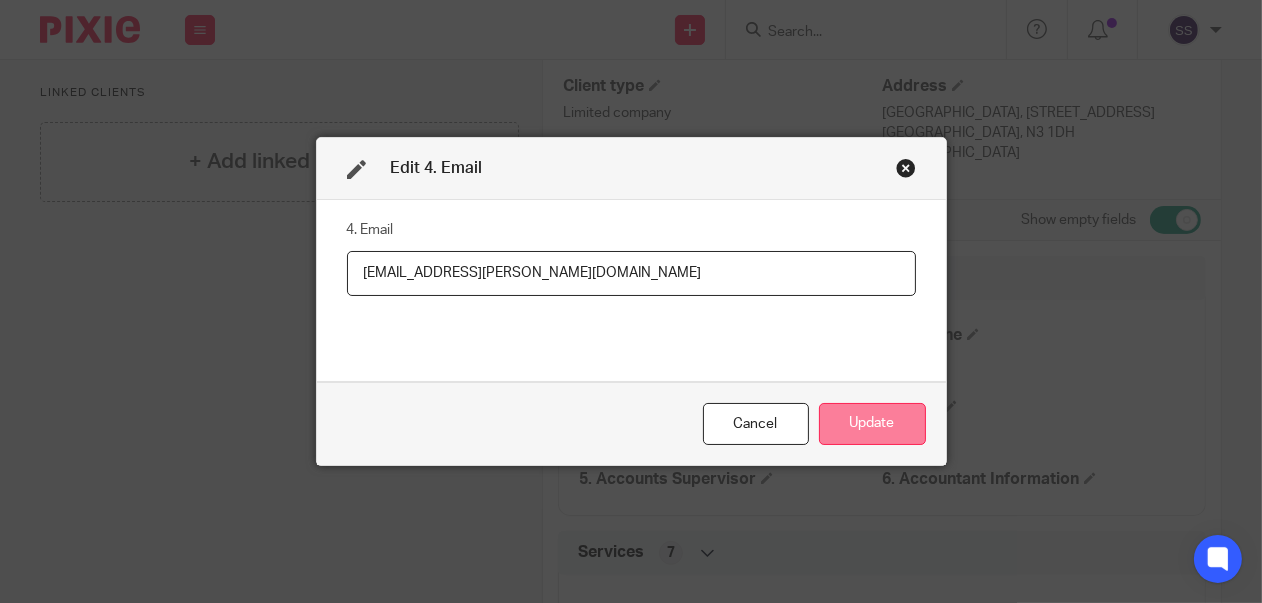 type on "[EMAIL_ADDRESS][PERSON_NAME][DOMAIN_NAME]" 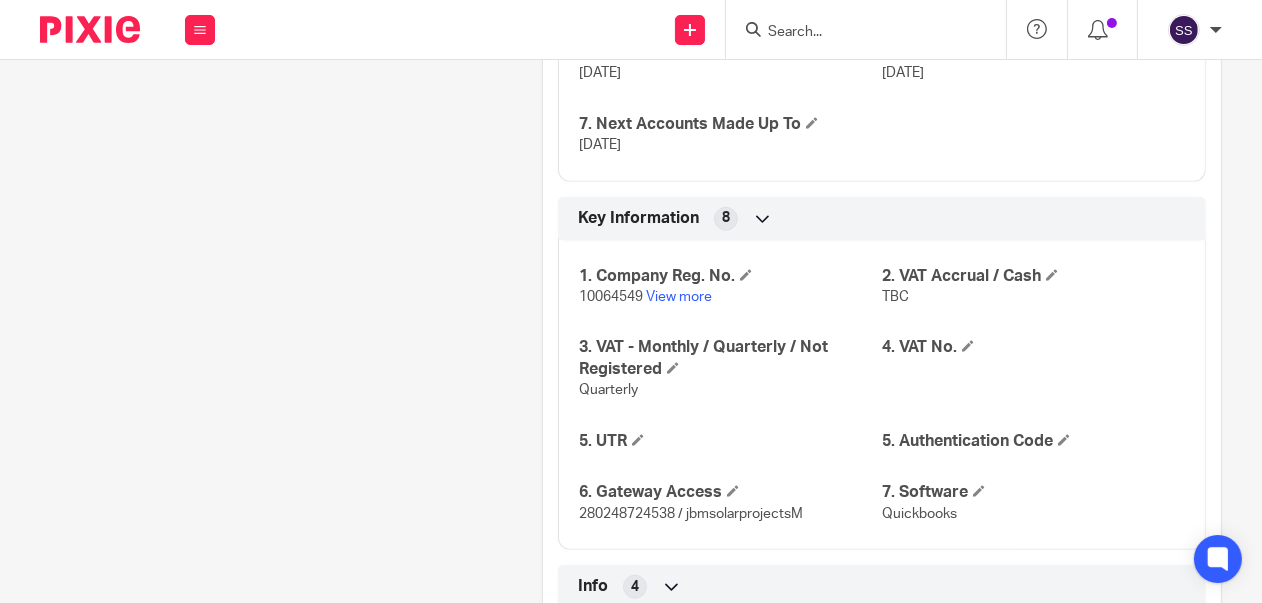 scroll, scrollTop: 1712, scrollLeft: 0, axis: vertical 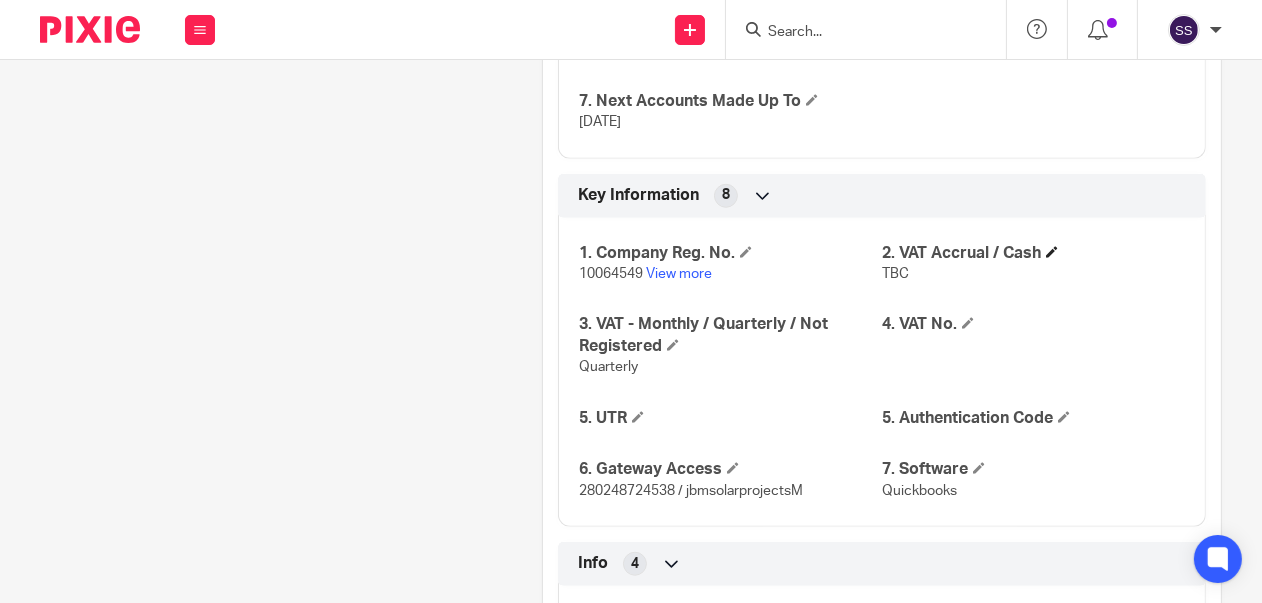 click on "2. VAT Accrual / Cash" at bounding box center (1033, 253) 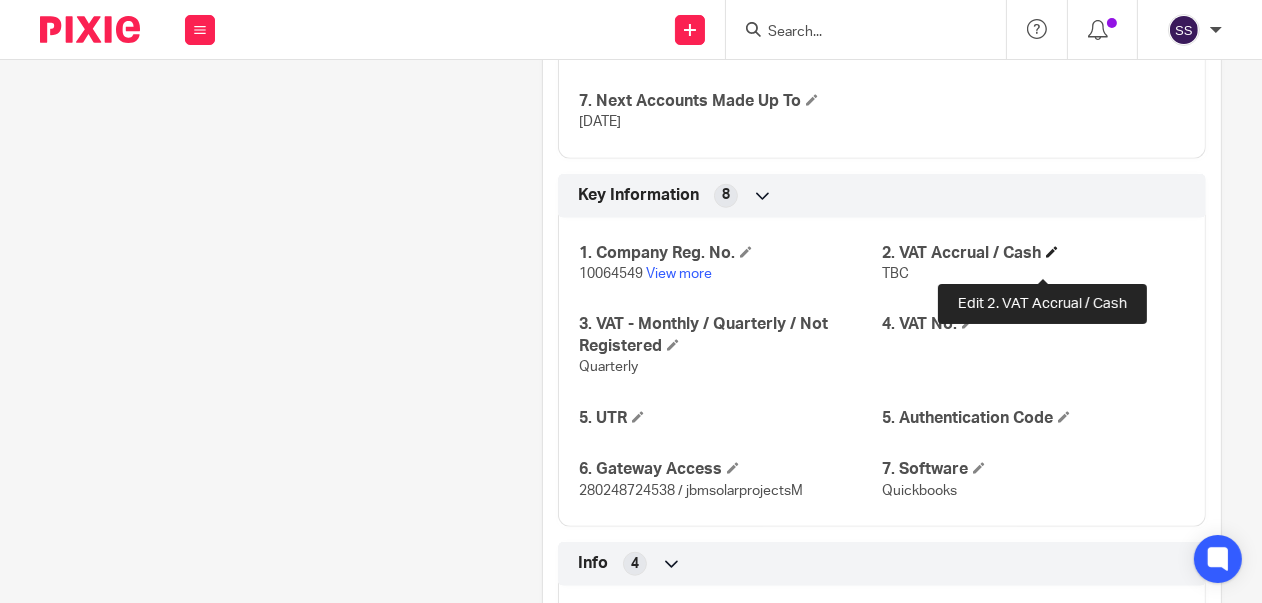 click at bounding box center (1052, 252) 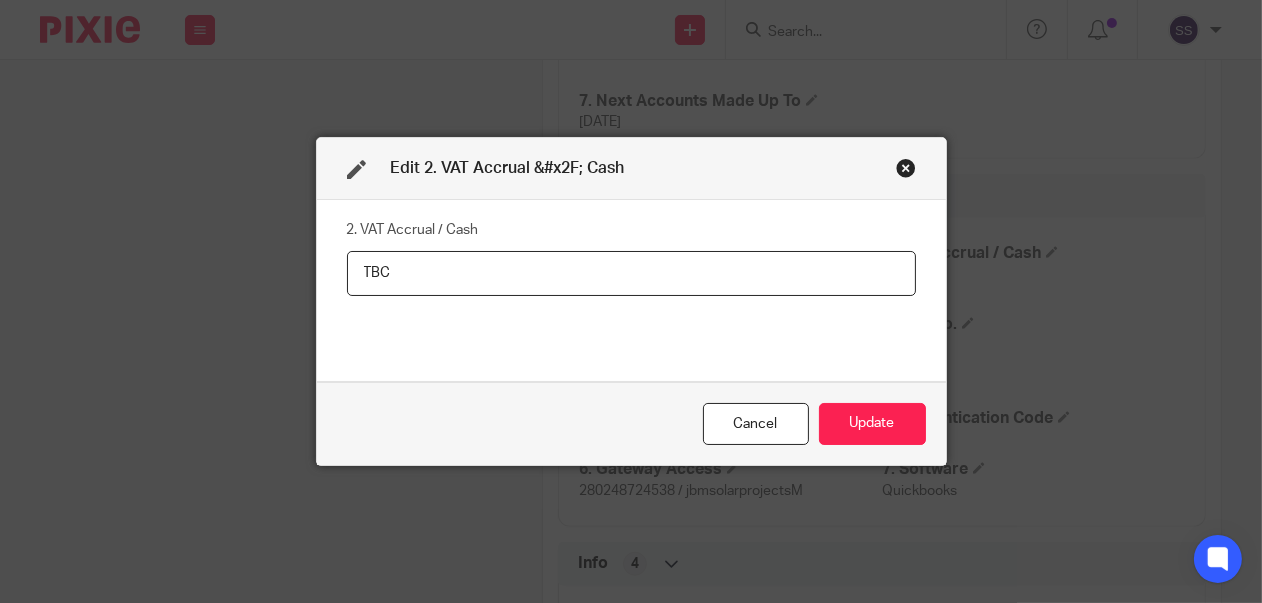 drag, startPoint x: 427, startPoint y: 269, endPoint x: 306, endPoint y: 256, distance: 121.69634 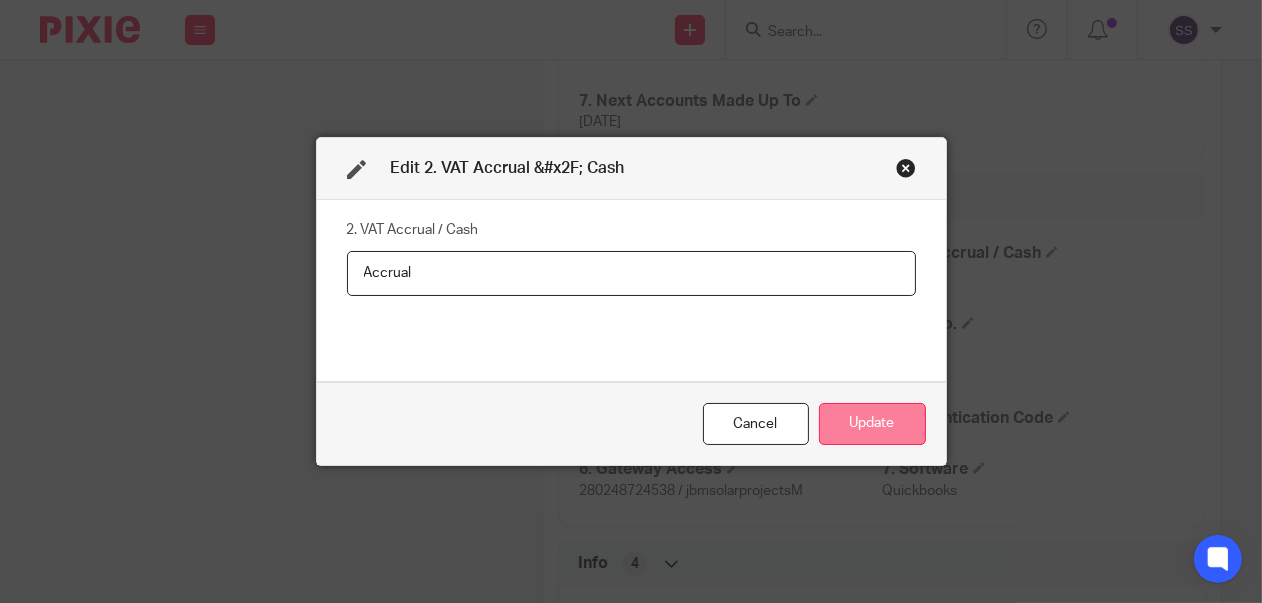type on "Accrual" 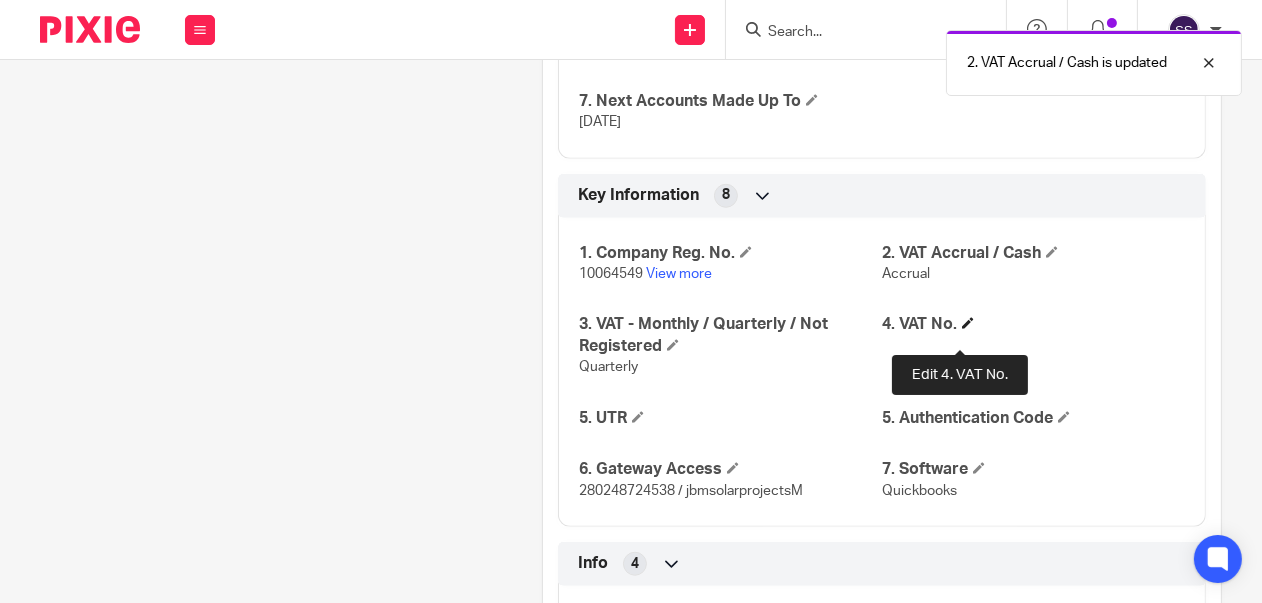 click at bounding box center [968, 323] 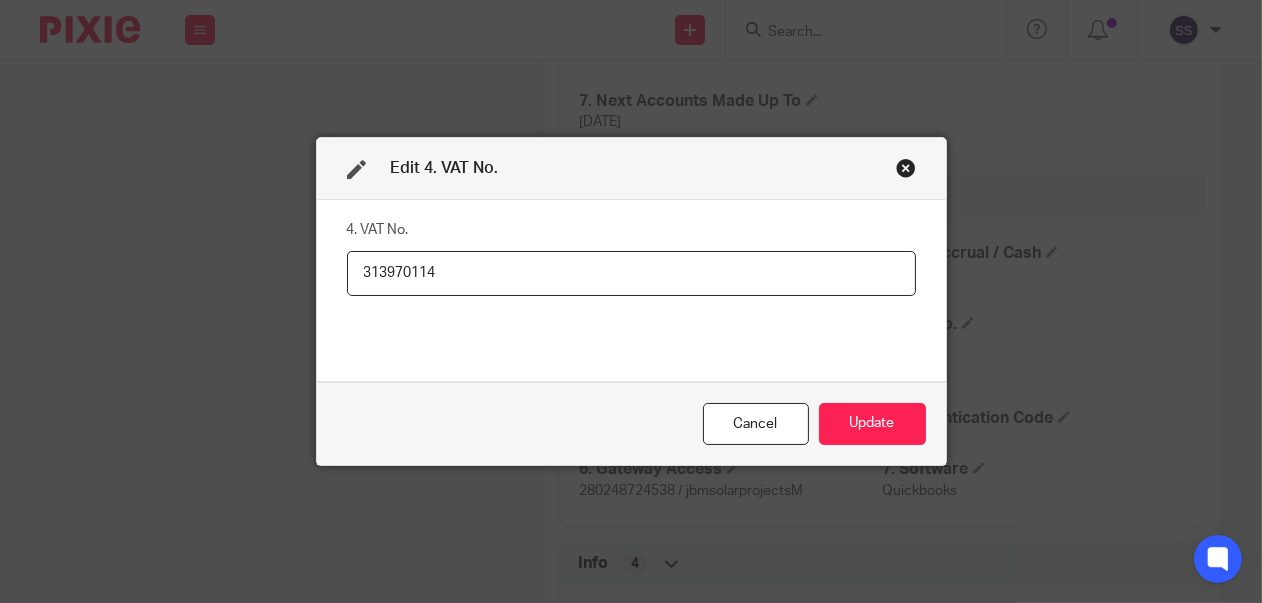 drag, startPoint x: 434, startPoint y: 271, endPoint x: 397, endPoint y: 271, distance: 37 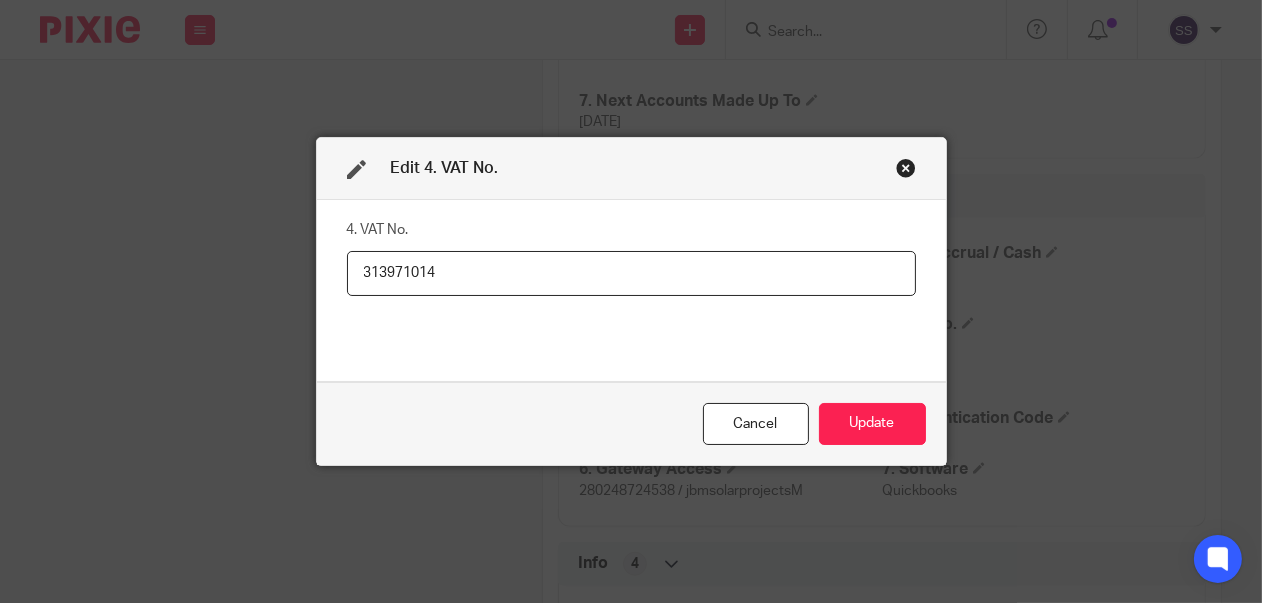type on "313971014" 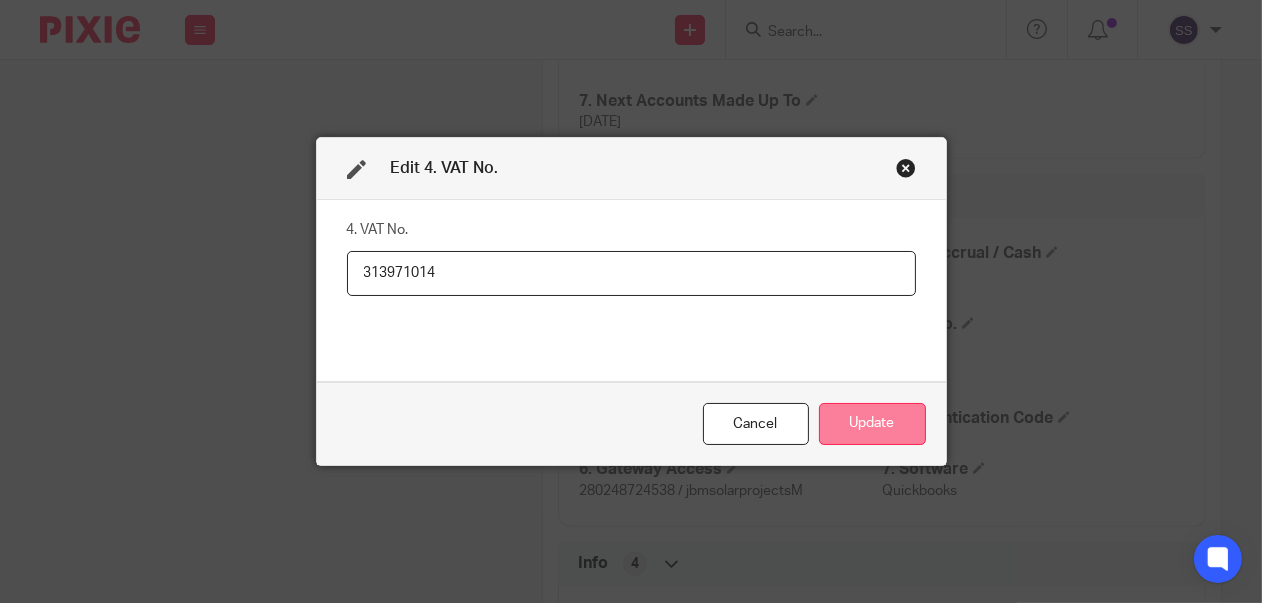 click on "Update" at bounding box center [872, 424] 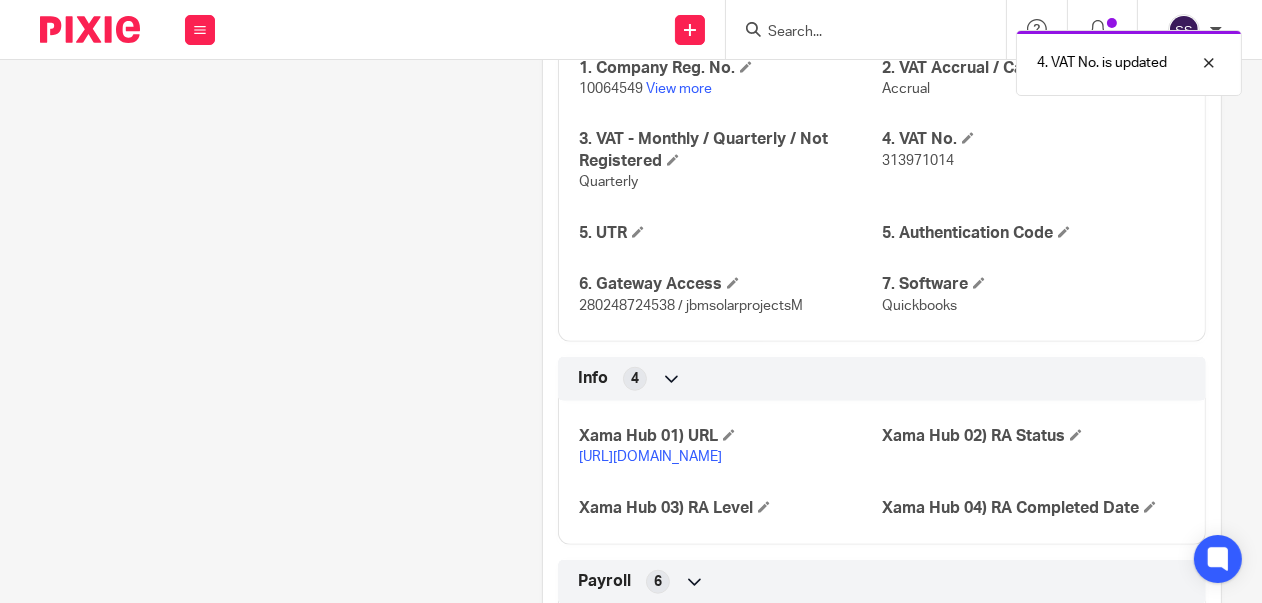 scroll, scrollTop: 1907, scrollLeft: 0, axis: vertical 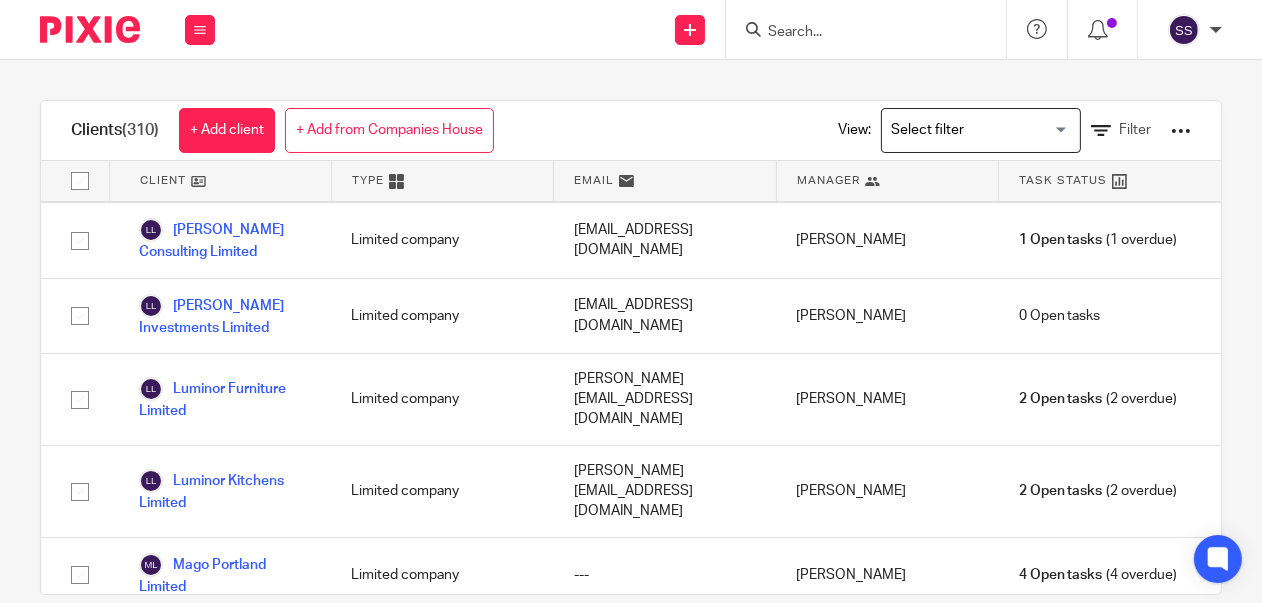 click on "Nevergreen Ltd" at bounding box center [206, 2093] 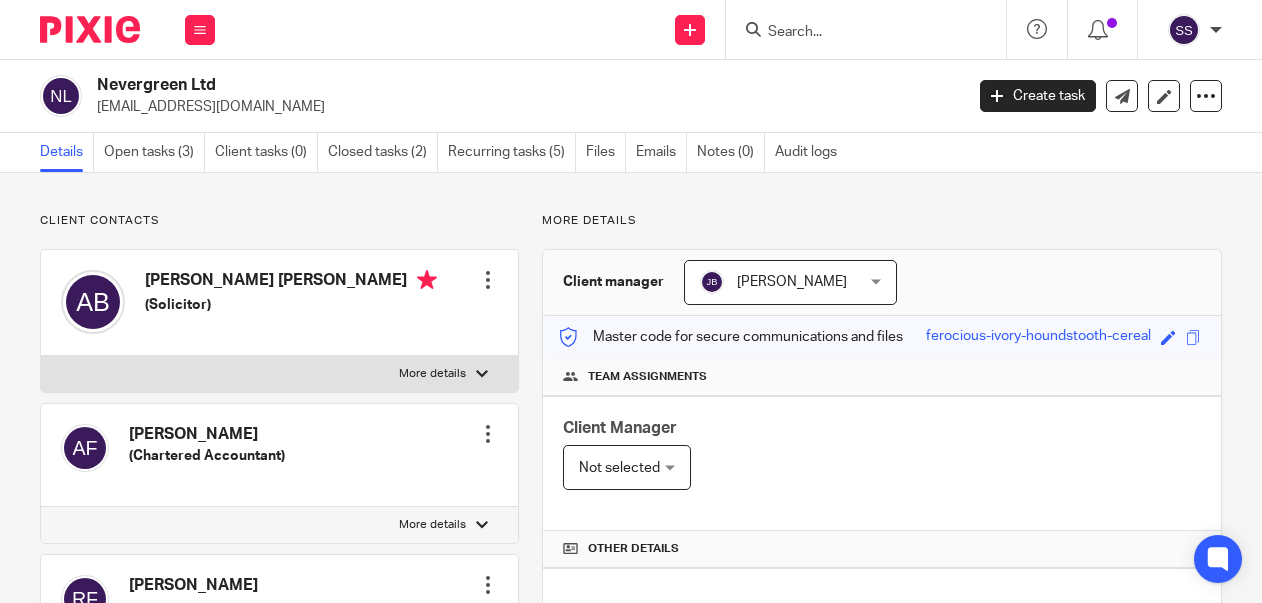 scroll, scrollTop: 0, scrollLeft: 0, axis: both 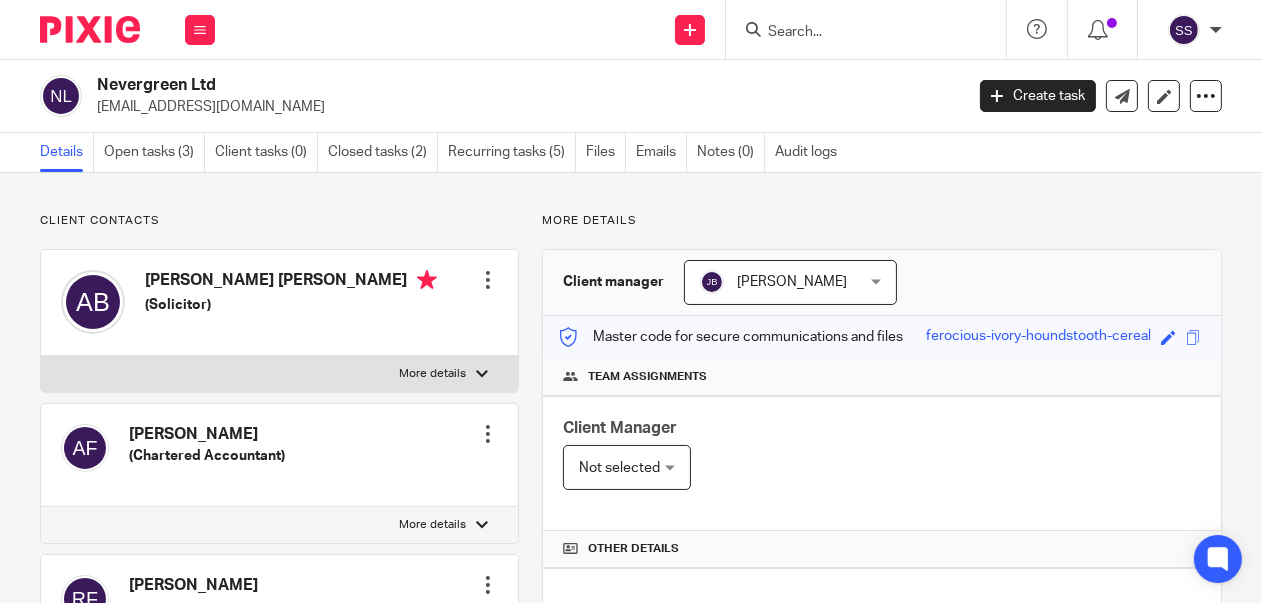 click on "Jo Ball
Jo Ball" at bounding box center (790, 282) 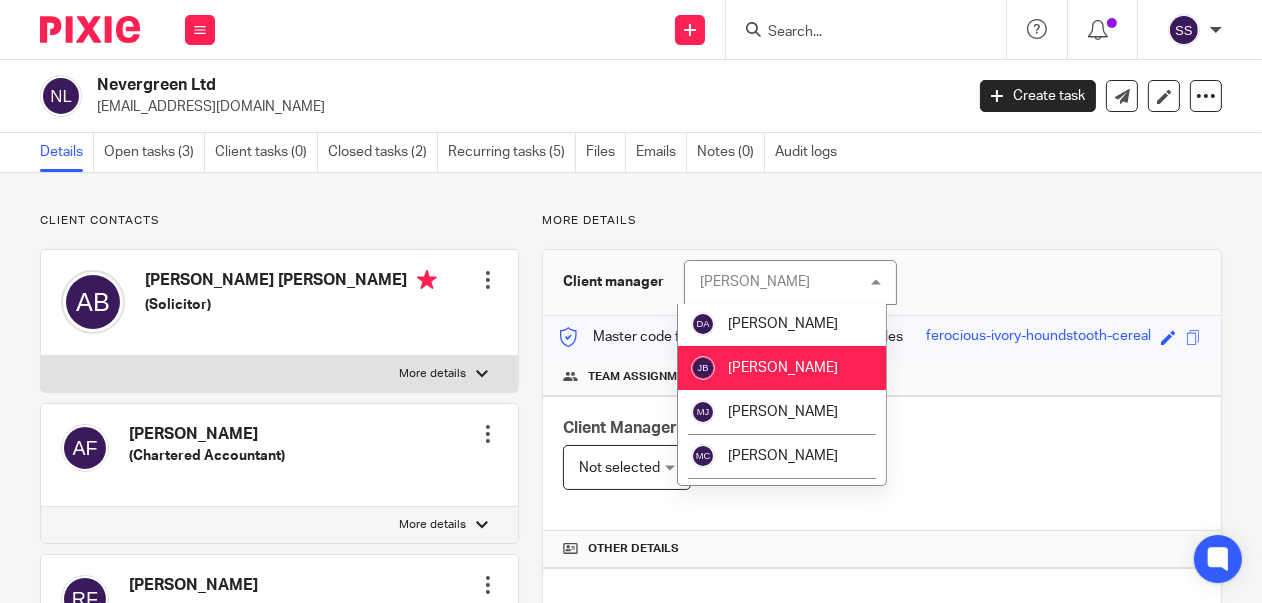 scroll, scrollTop: 247, scrollLeft: 0, axis: vertical 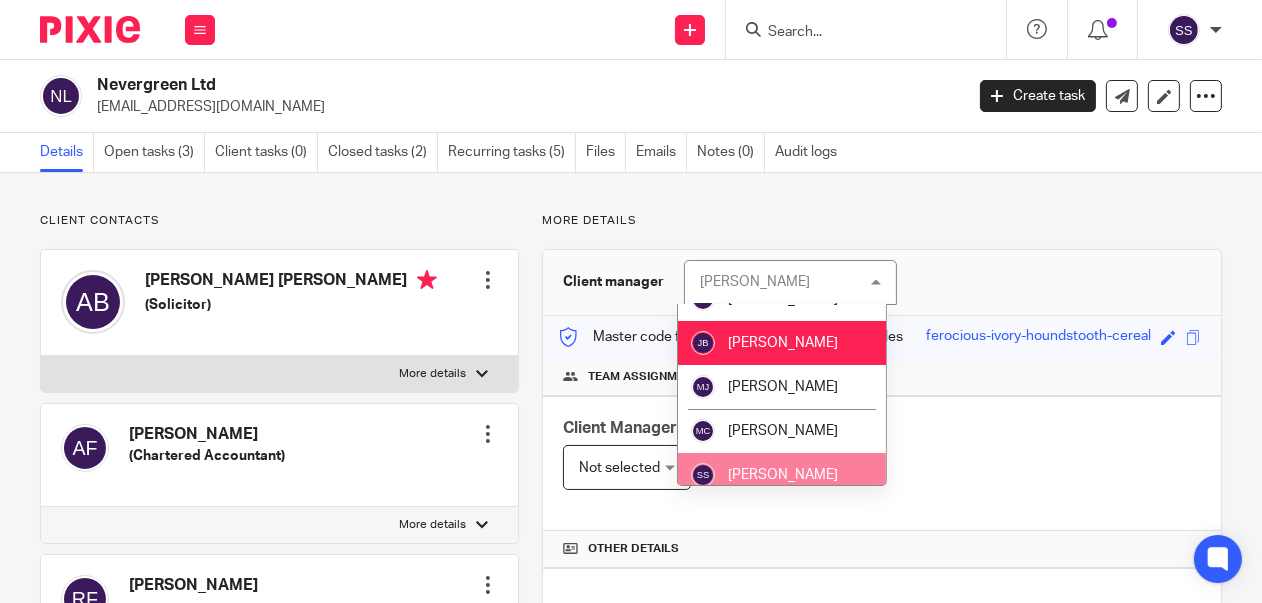 click on "[PERSON_NAME]" at bounding box center (783, 475) 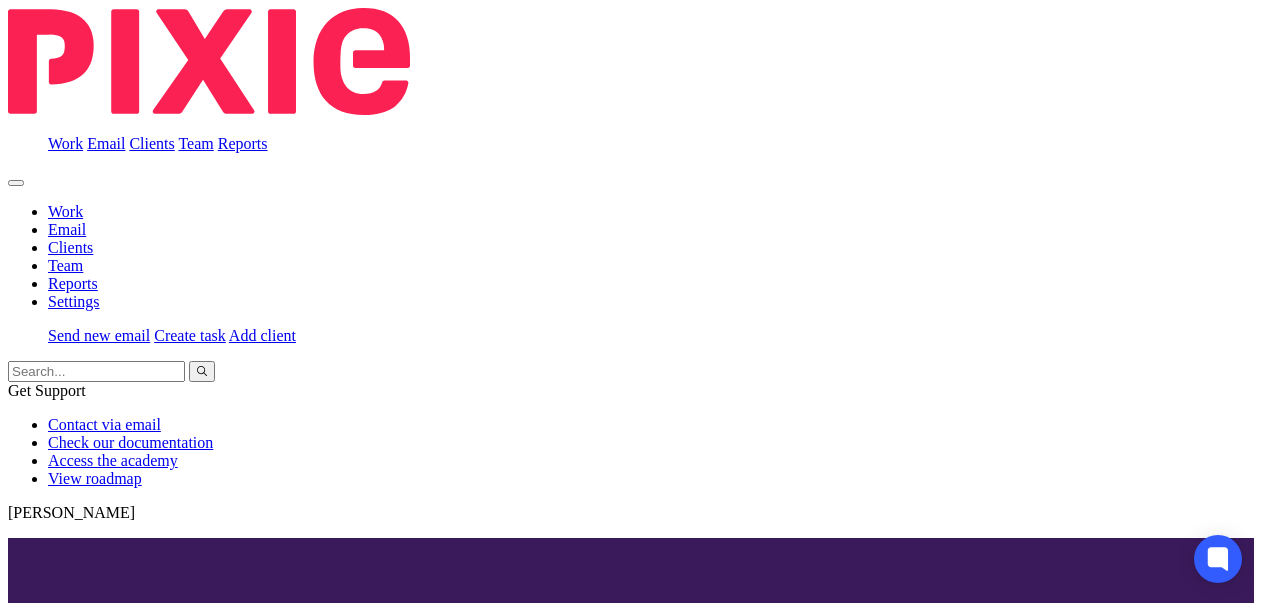 scroll, scrollTop: 0, scrollLeft: 0, axis: both 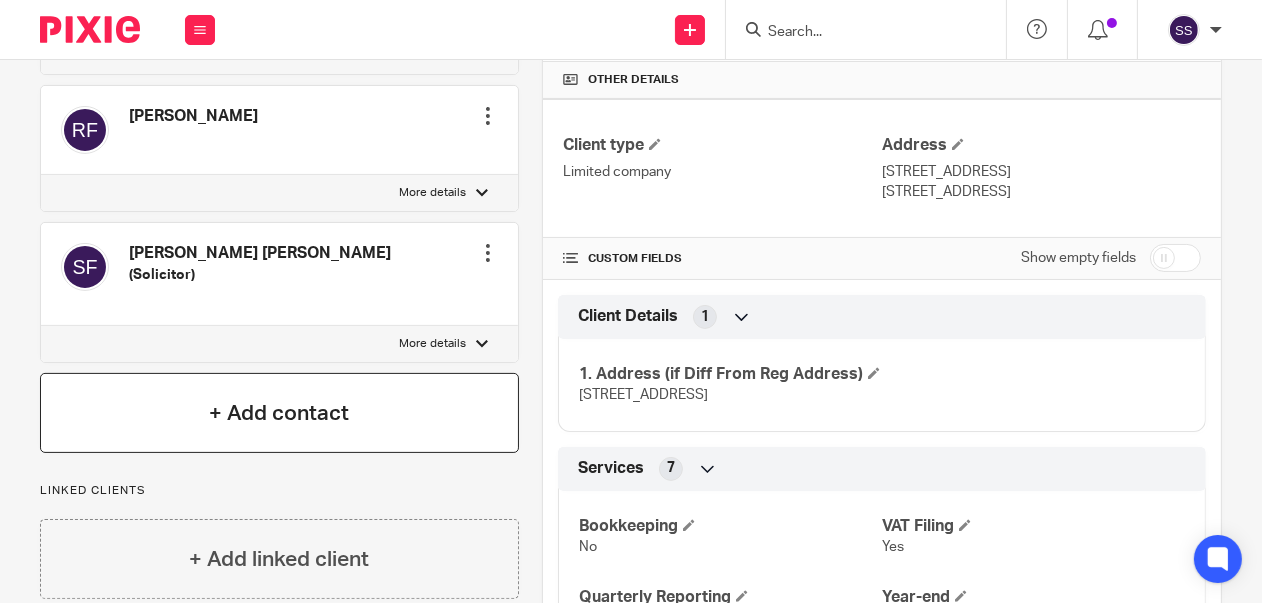 click on "+ Add contact" 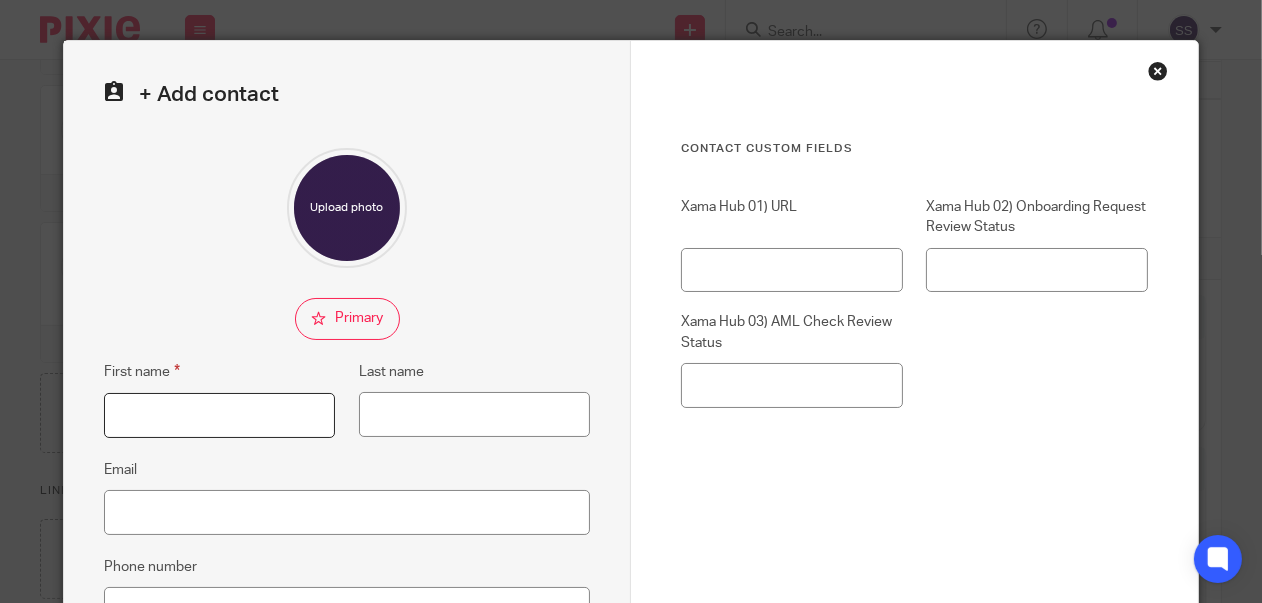 click on "First name" 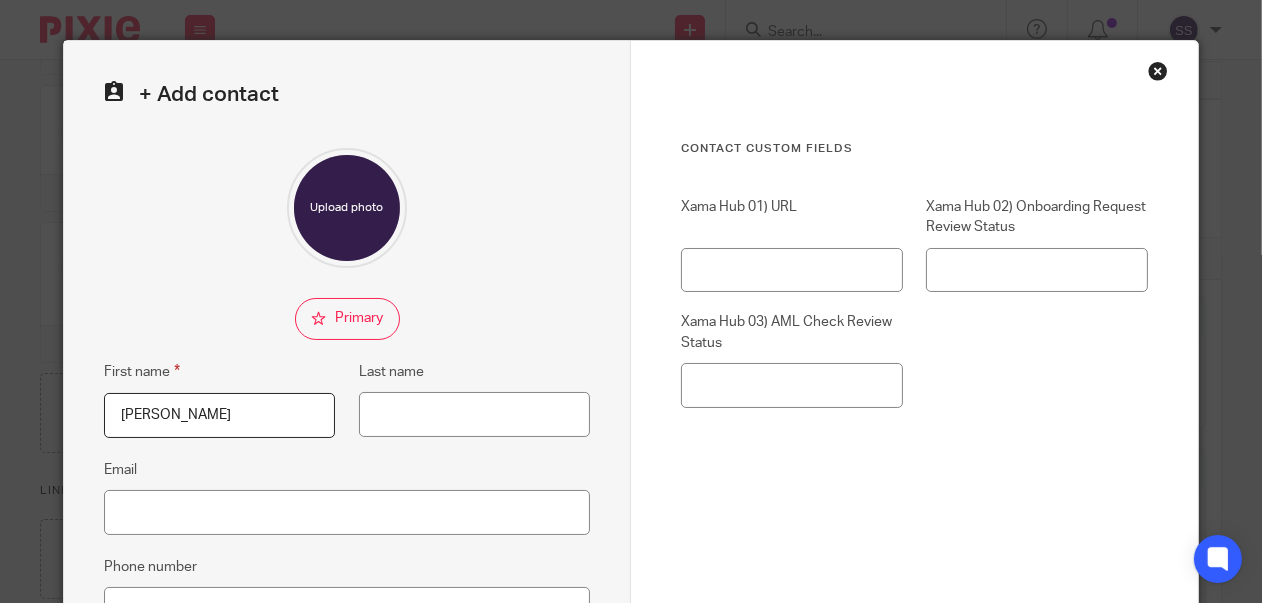 type on "Ari" 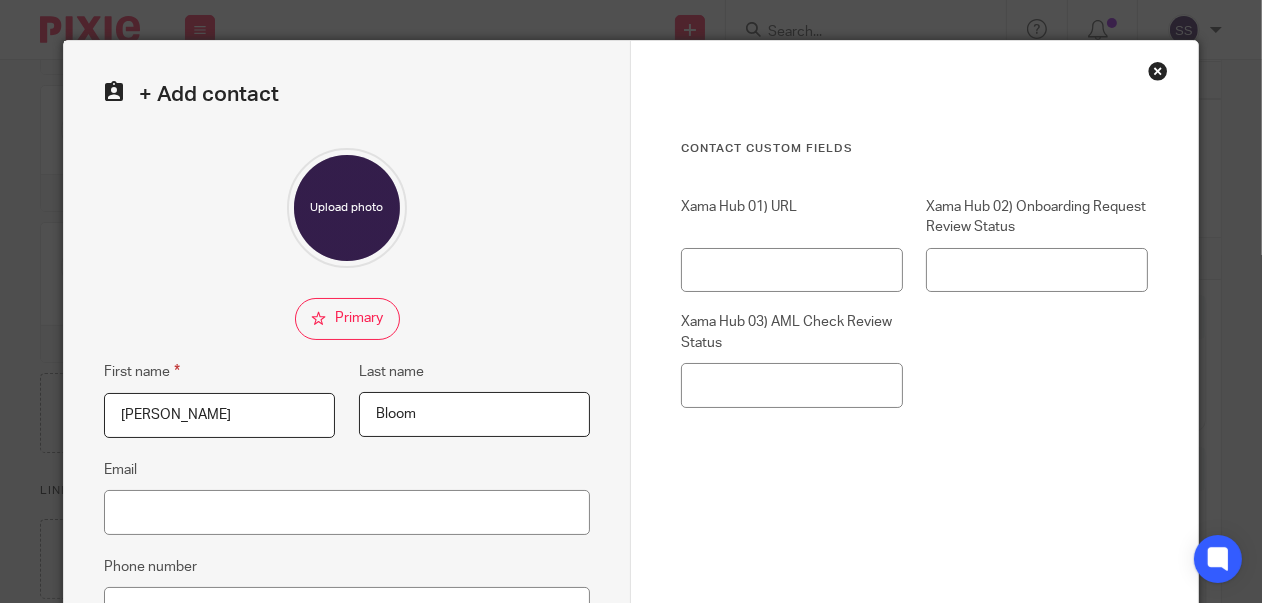 type on "Bloom" 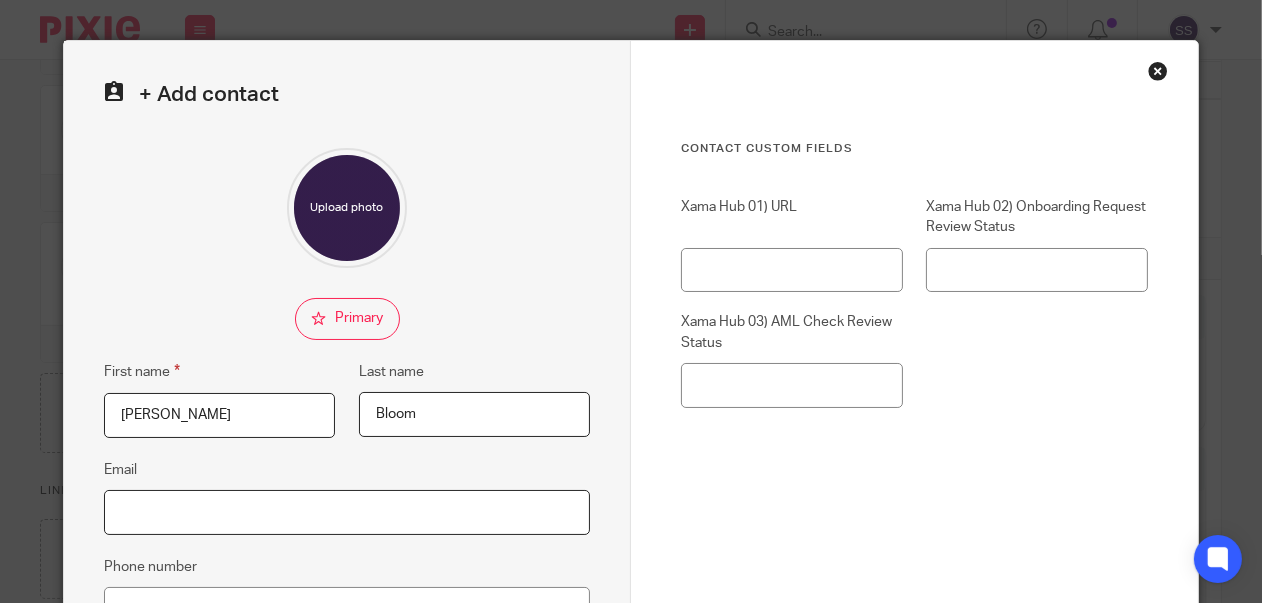 paste on "[EMAIL_ADDRESS][DOMAIN_NAME]" 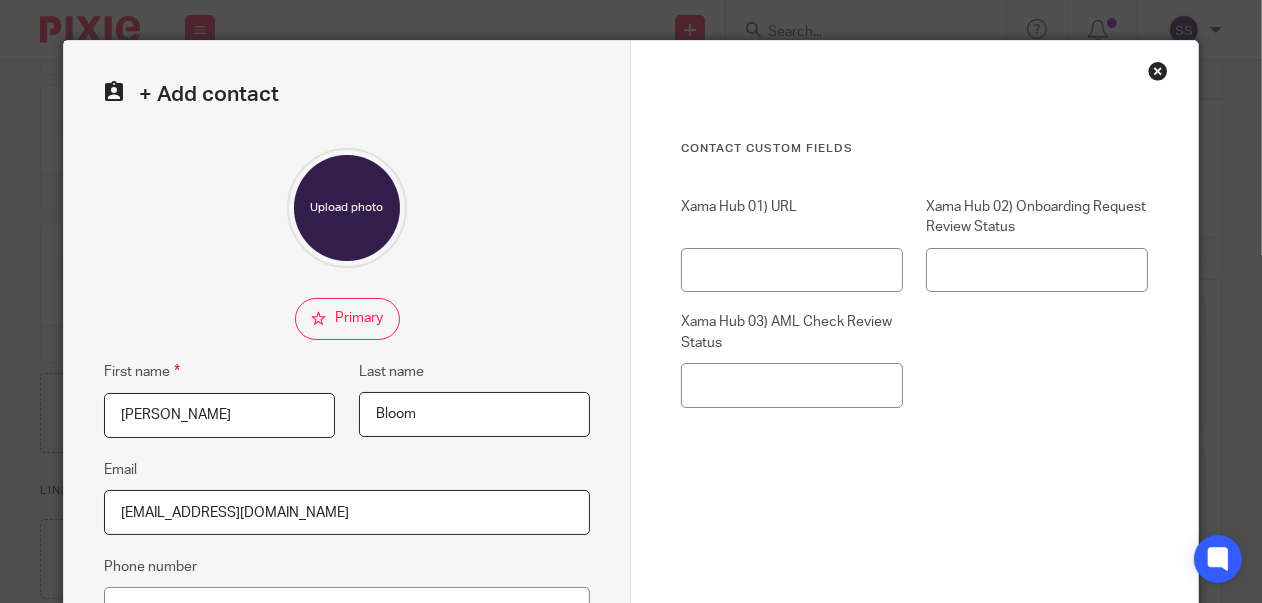 type on "[EMAIL_ADDRESS][DOMAIN_NAME]" 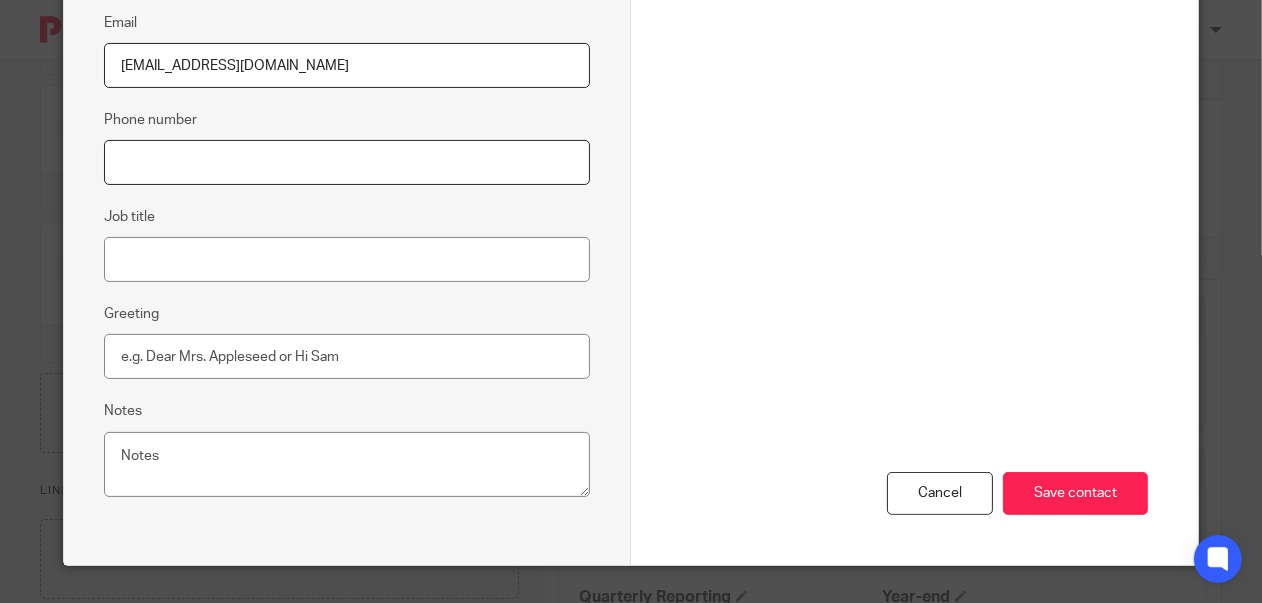 click on "Phone number" 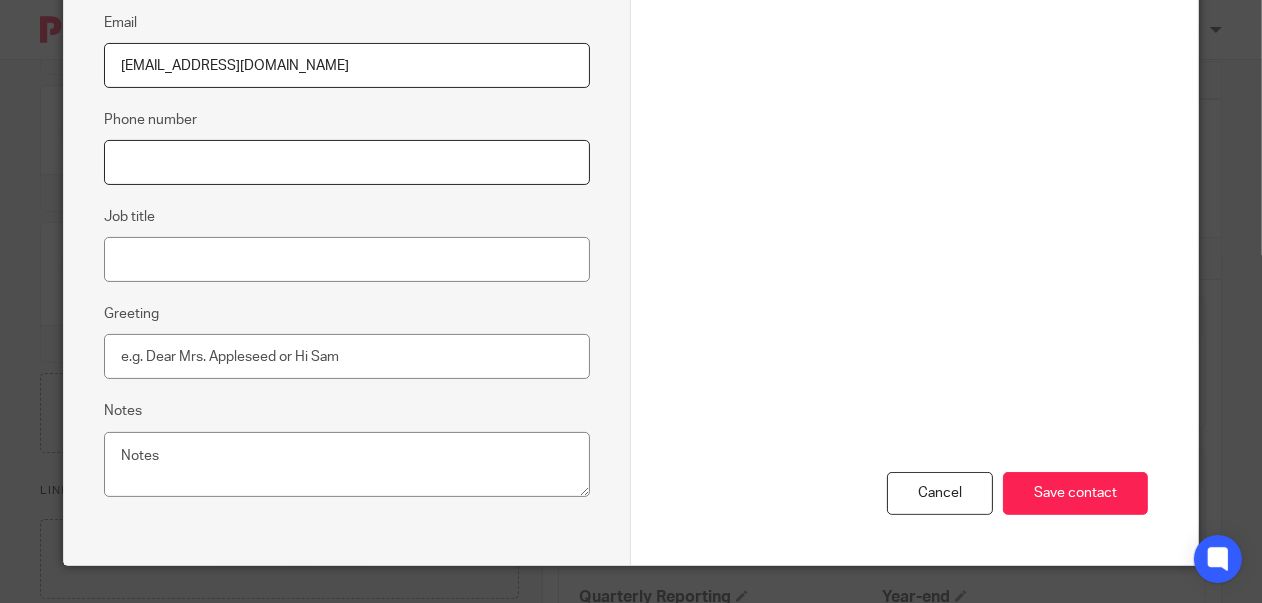 paste on "0207 317 8683" 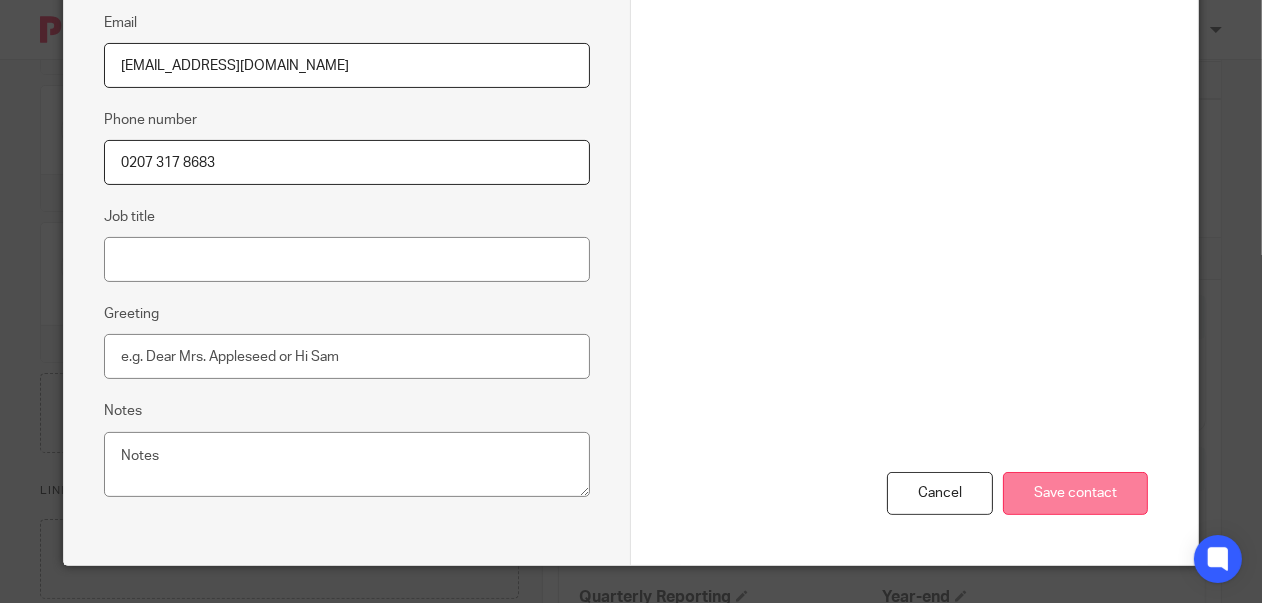 type on "0207 317 8683" 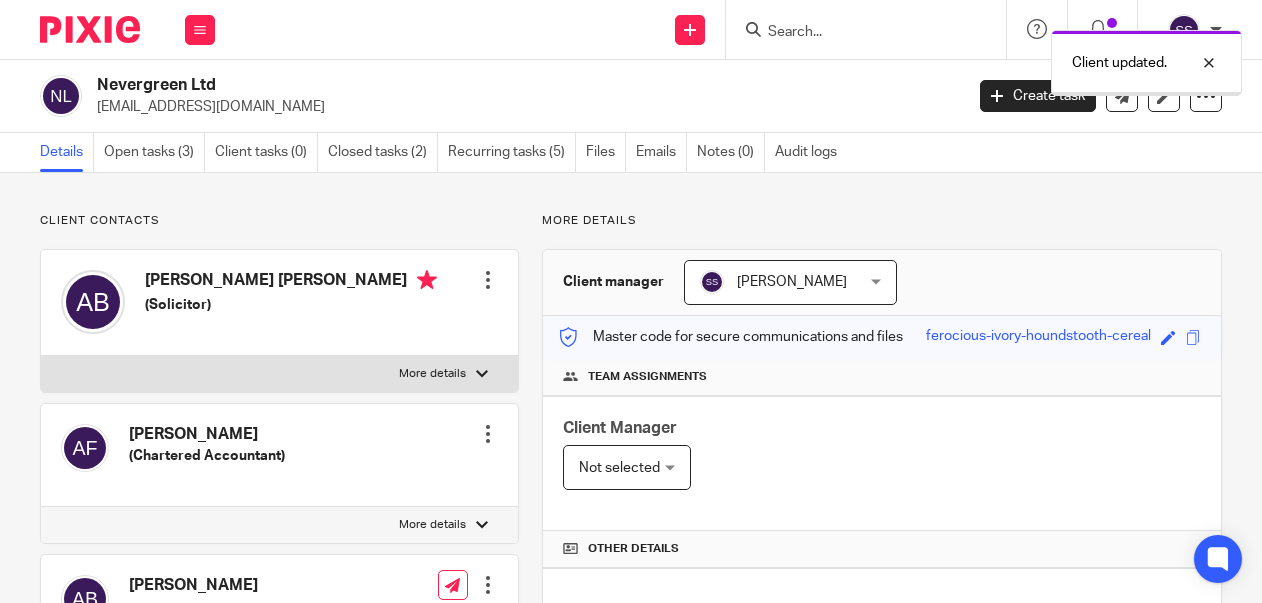 scroll, scrollTop: 0, scrollLeft: 0, axis: both 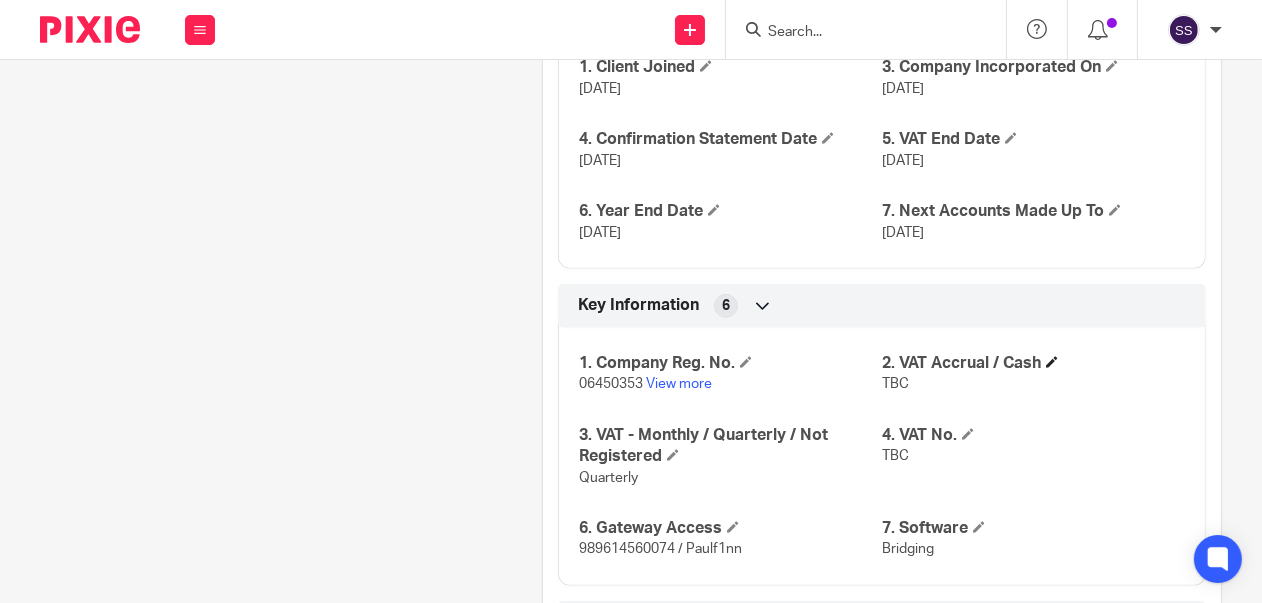 click on "2. VAT Accrual / Cash" at bounding box center (1033, 363) 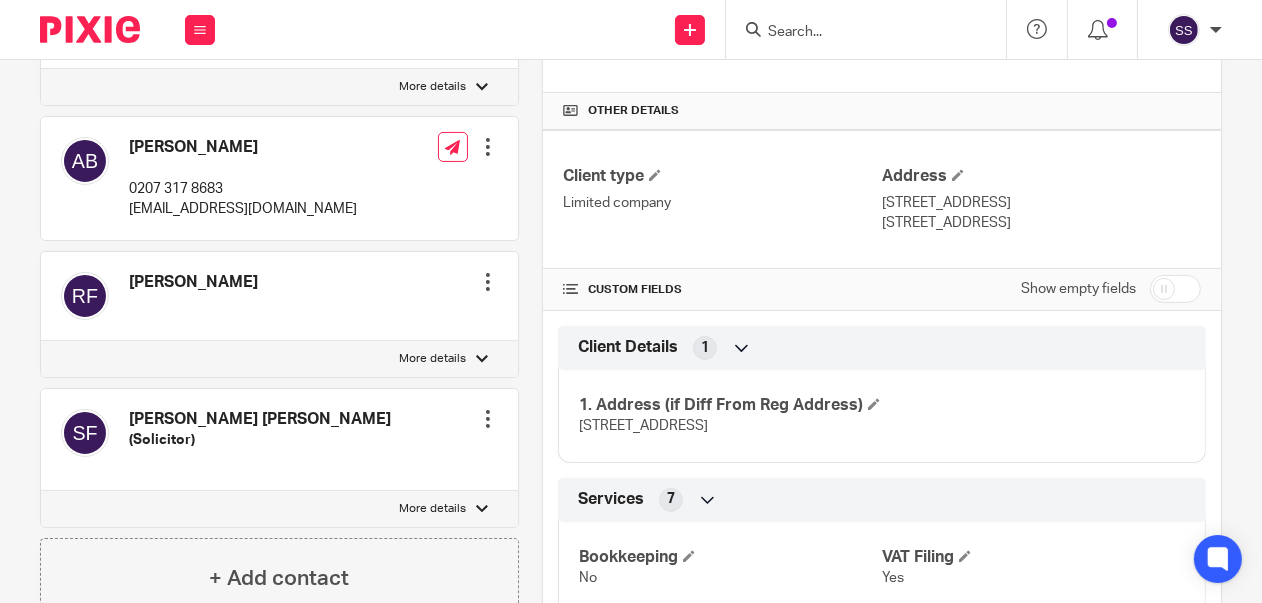 scroll, scrollTop: 350, scrollLeft: 0, axis: vertical 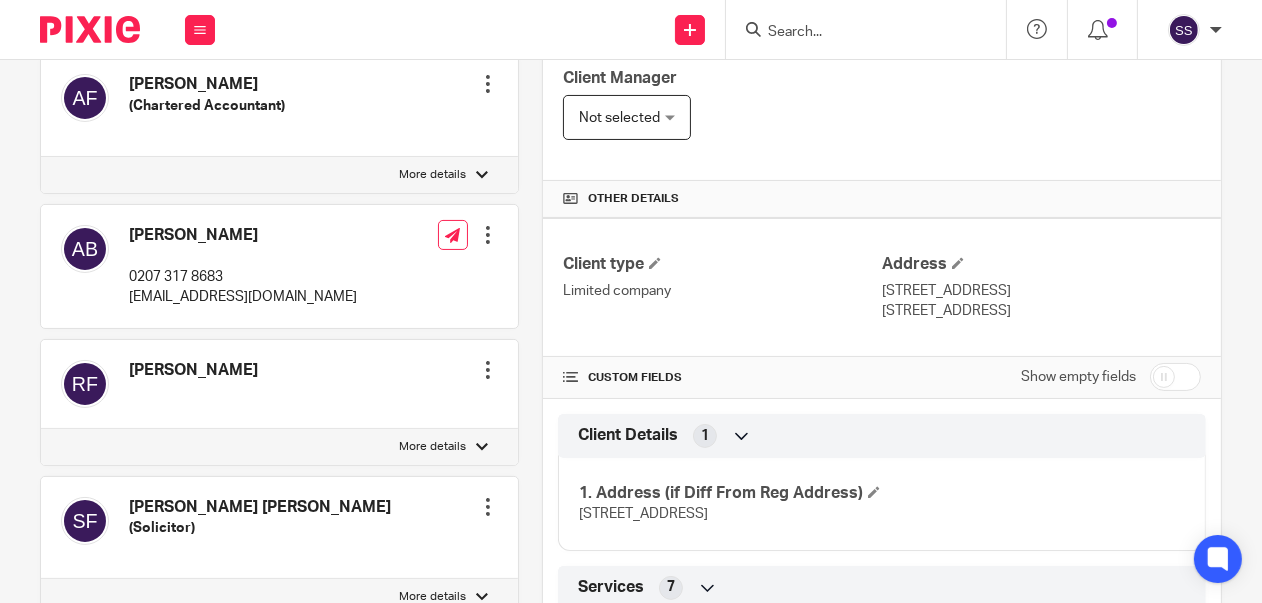 click at bounding box center (1175, 377) 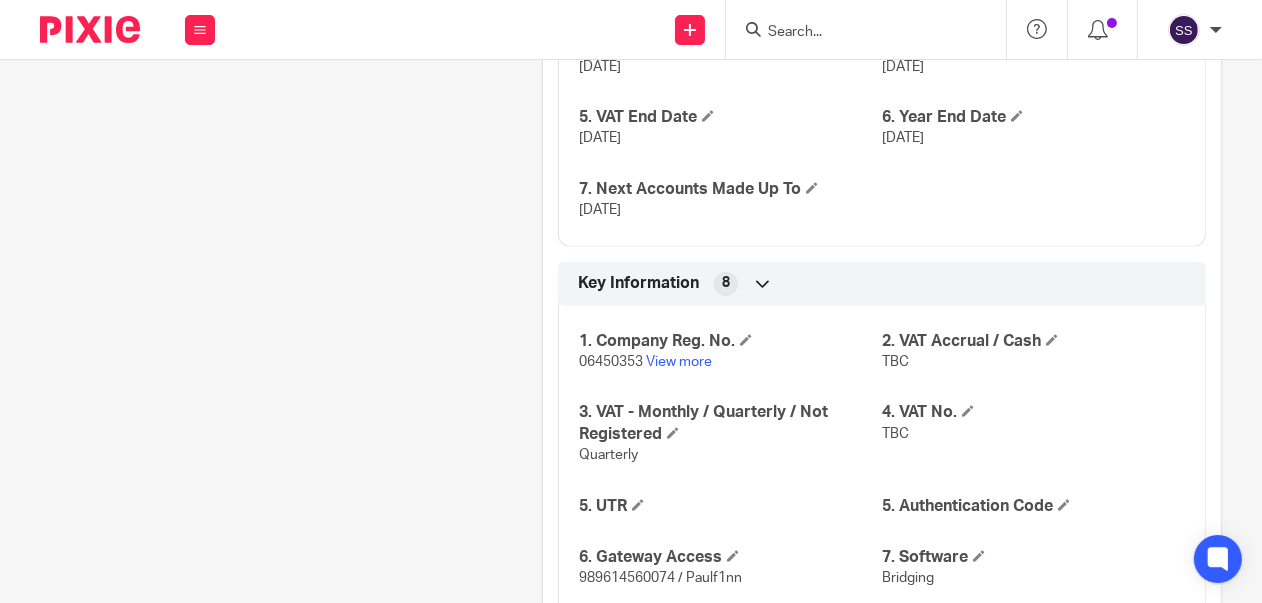 scroll, scrollTop: 1596, scrollLeft: 0, axis: vertical 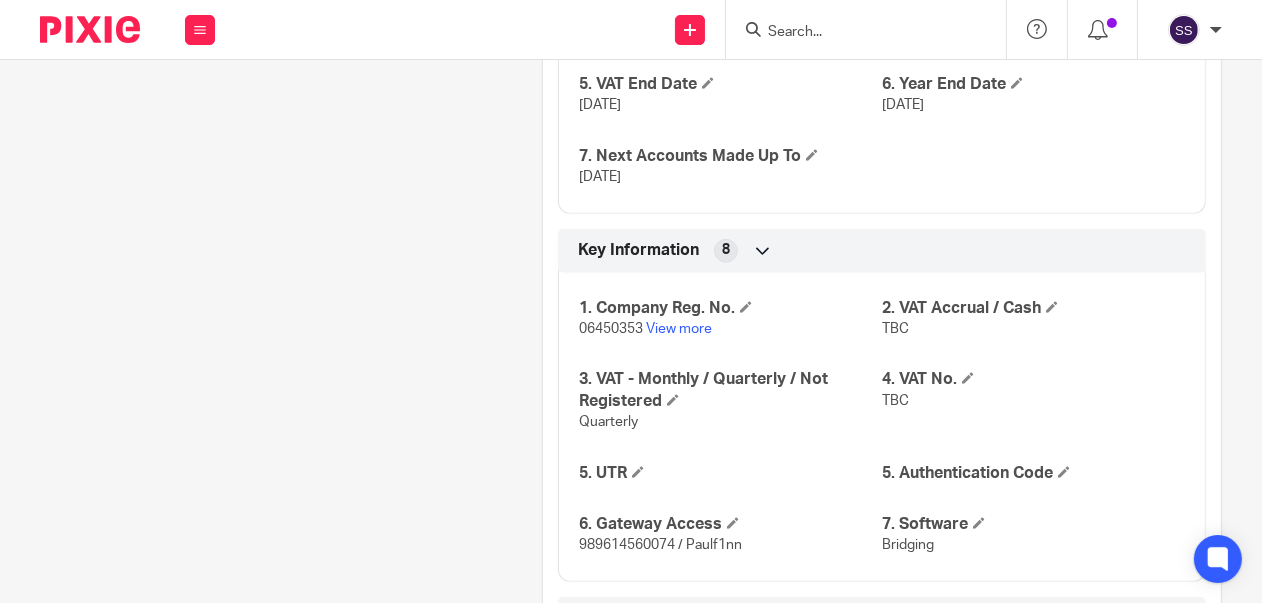 click on "TBC" at bounding box center (1033, 329) 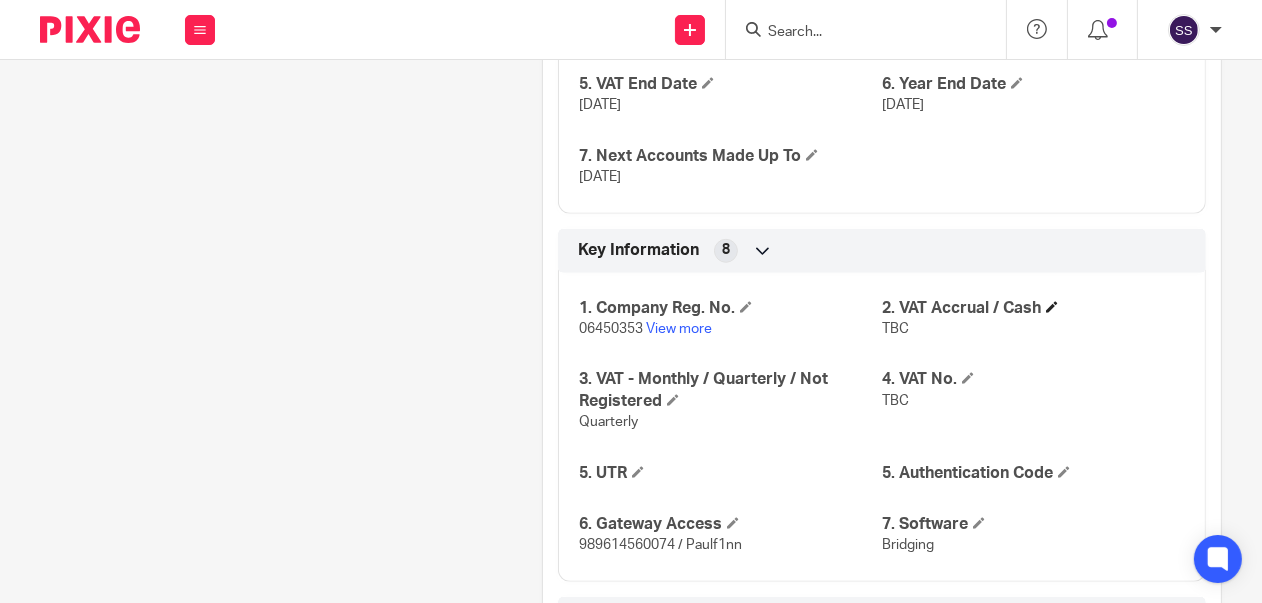click on "2. VAT Accrual / Cash" at bounding box center [1033, 308] 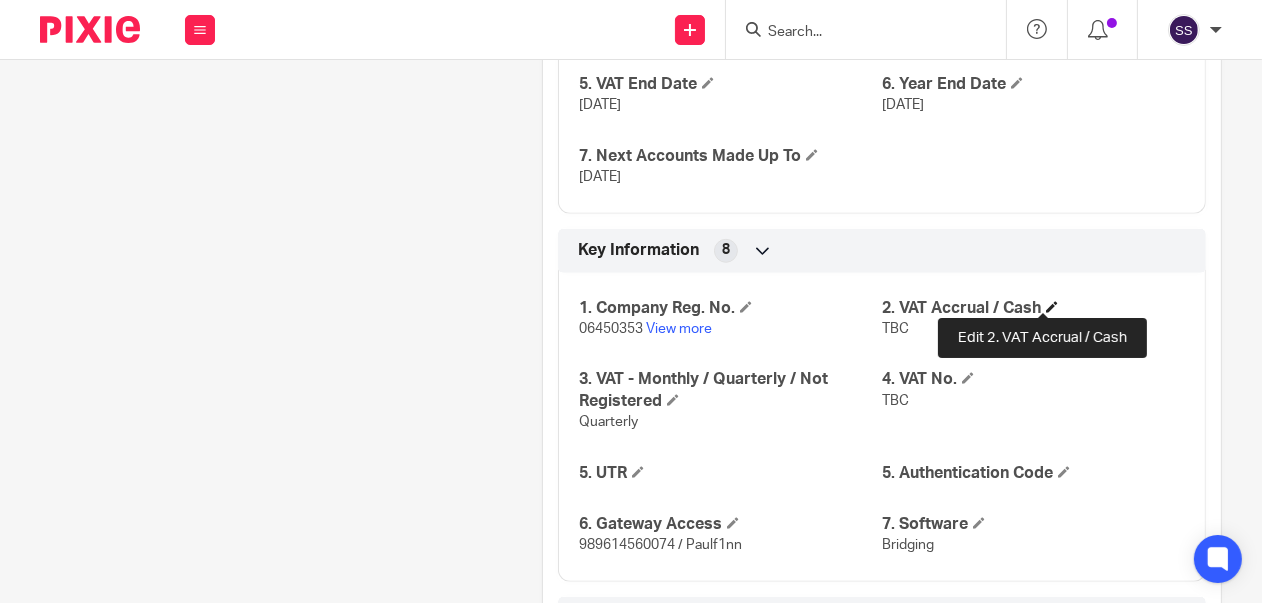 drag, startPoint x: 1022, startPoint y: 302, endPoint x: 1044, endPoint y: 302, distance: 22 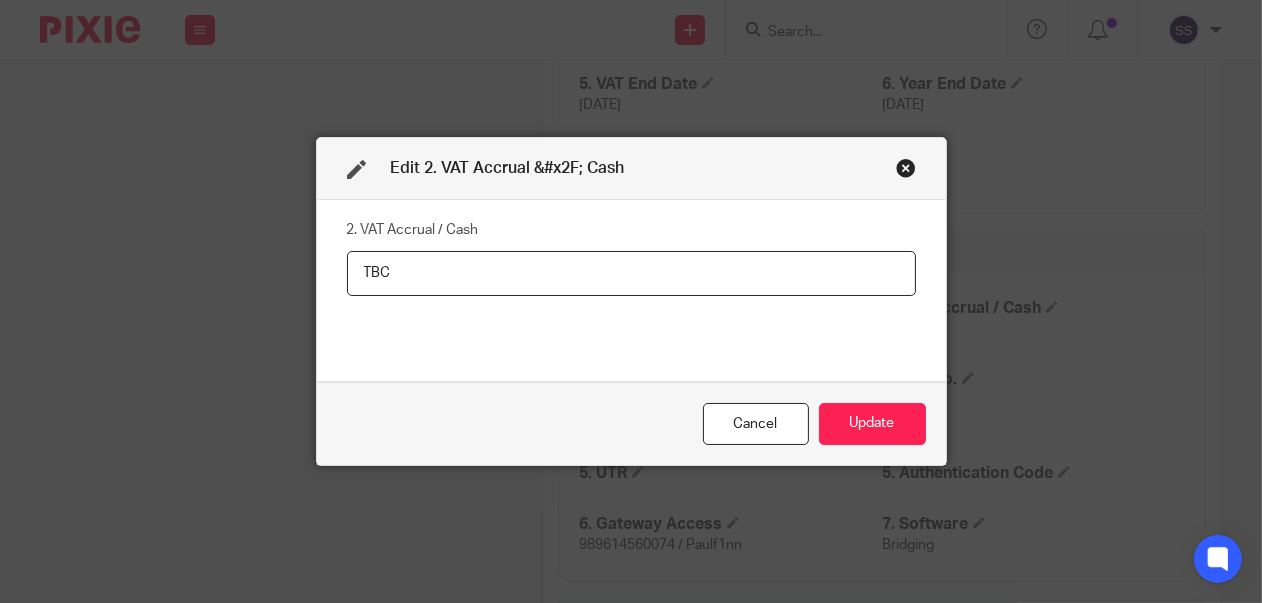 drag, startPoint x: 350, startPoint y: 269, endPoint x: 314, endPoint y: 266, distance: 36.124783 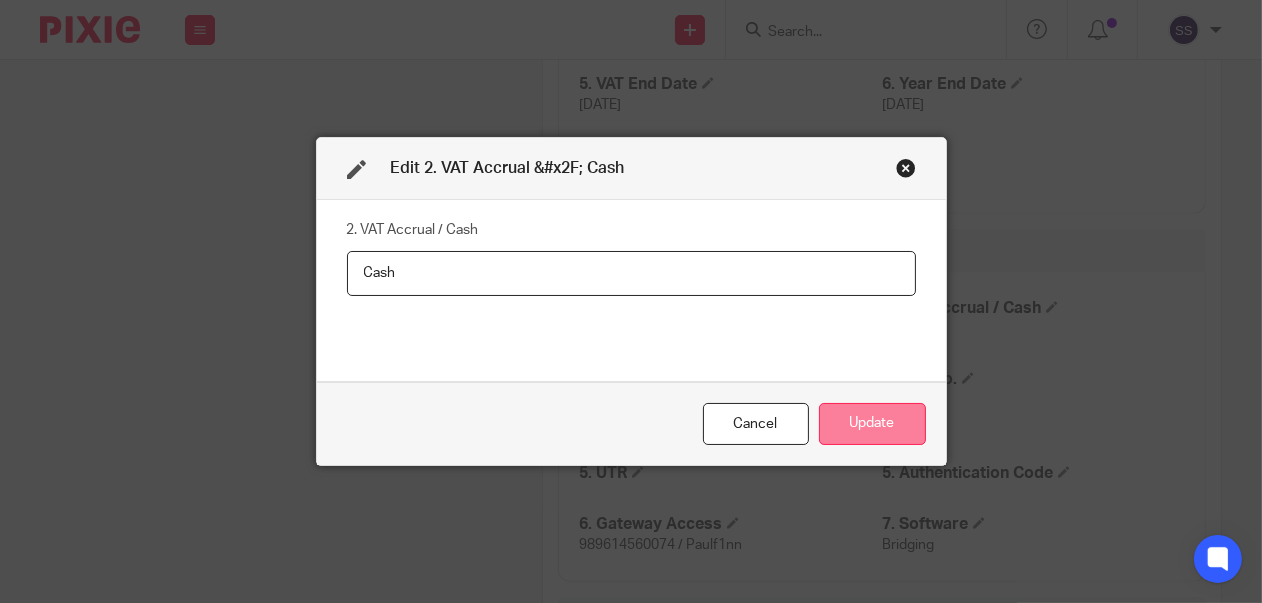 type on "Cash" 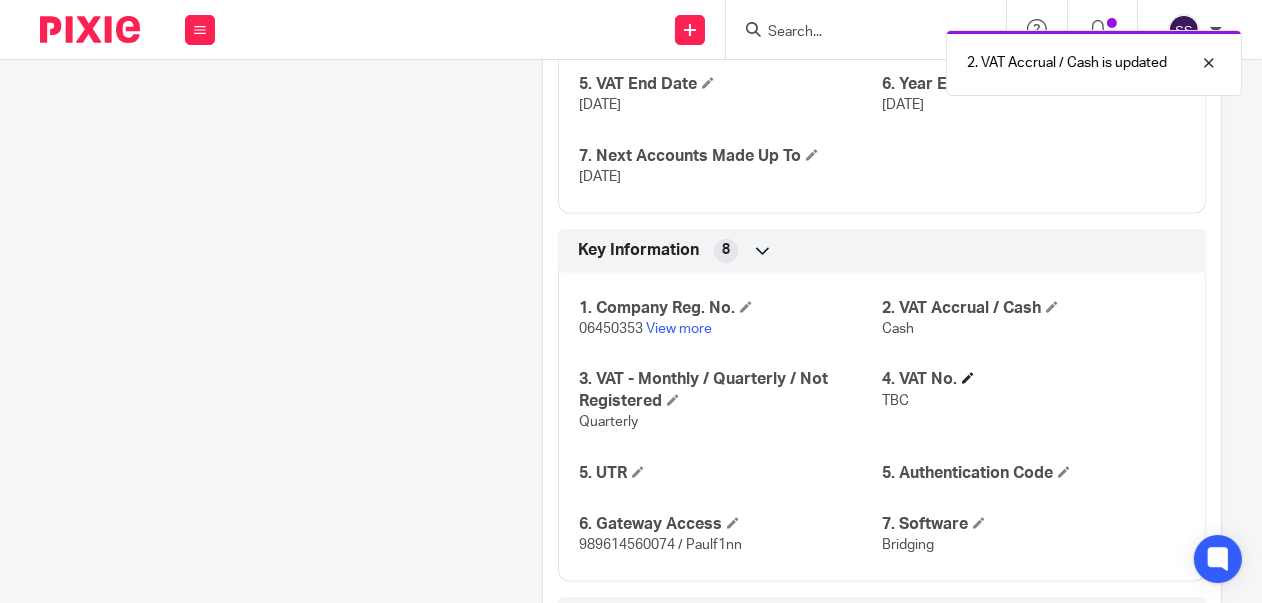 click on "4. VAT No." at bounding box center [1033, 379] 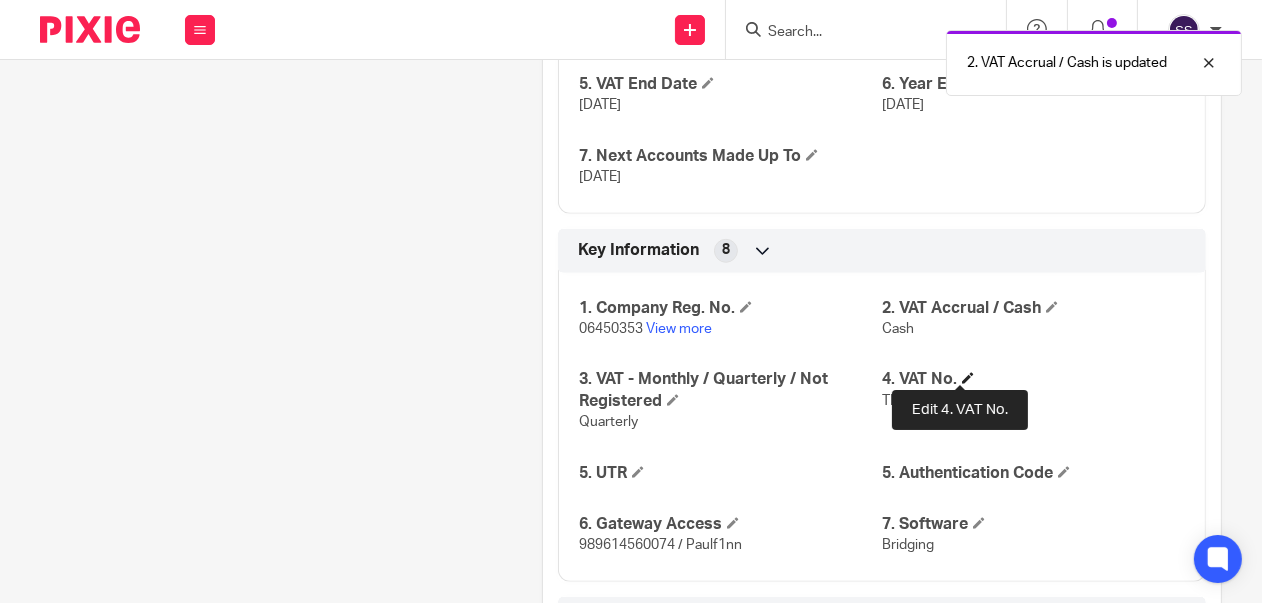 click at bounding box center [968, 378] 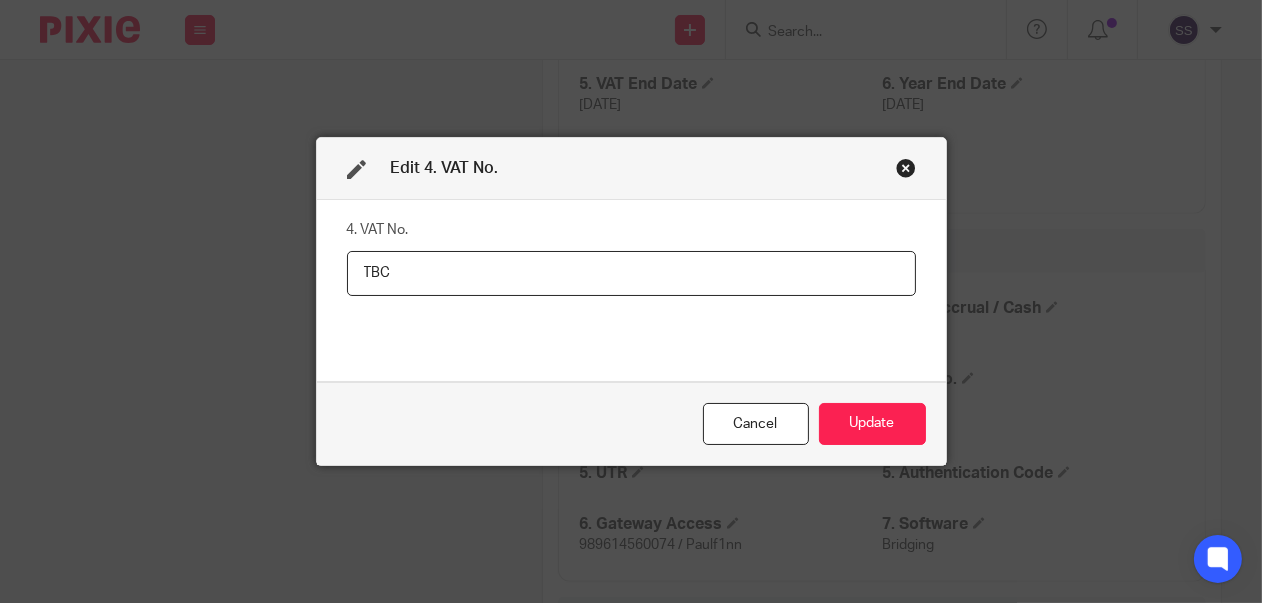 drag, startPoint x: 389, startPoint y: 266, endPoint x: 288, endPoint y: 277, distance: 101.597244 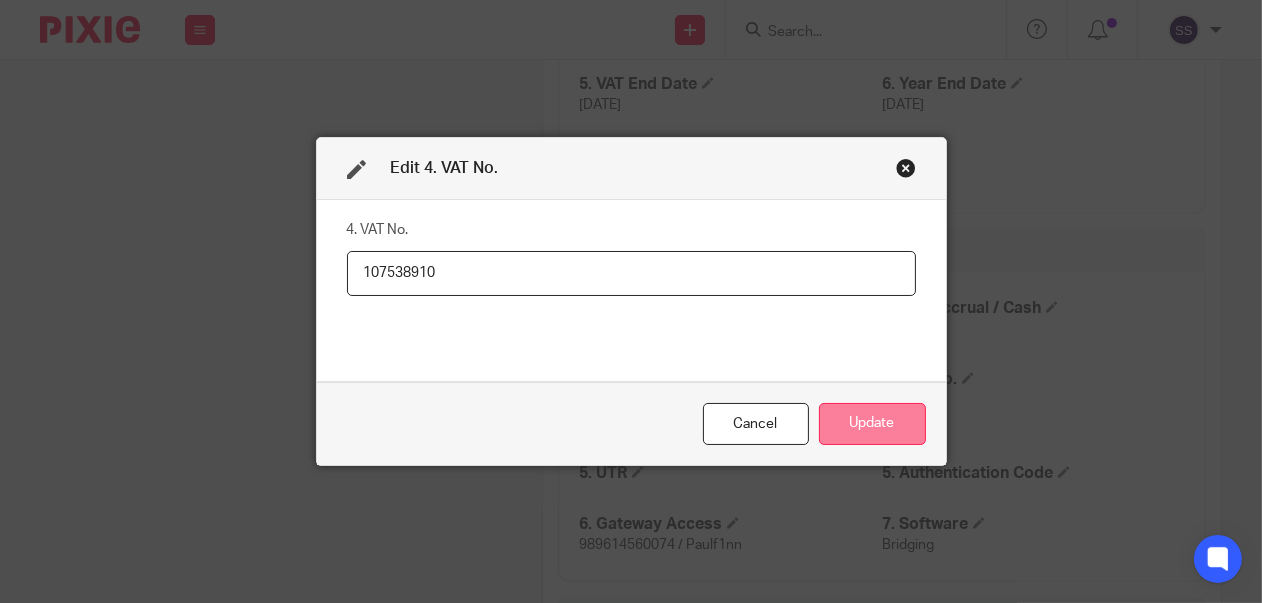 type on "107538910" 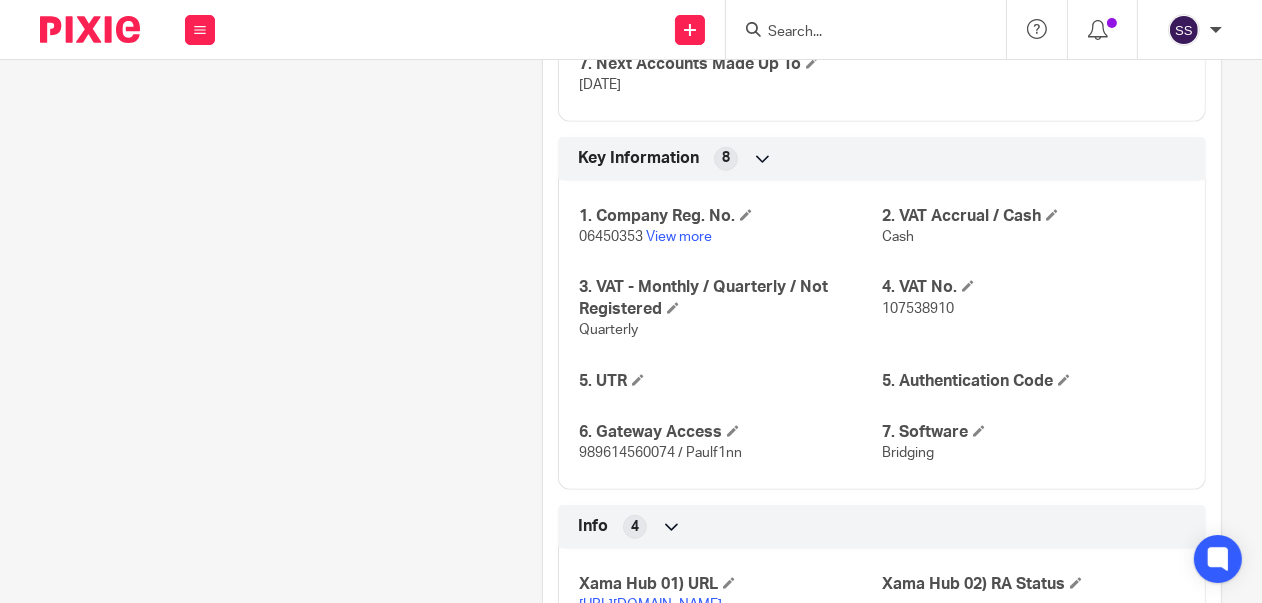scroll, scrollTop: 1746, scrollLeft: 0, axis: vertical 